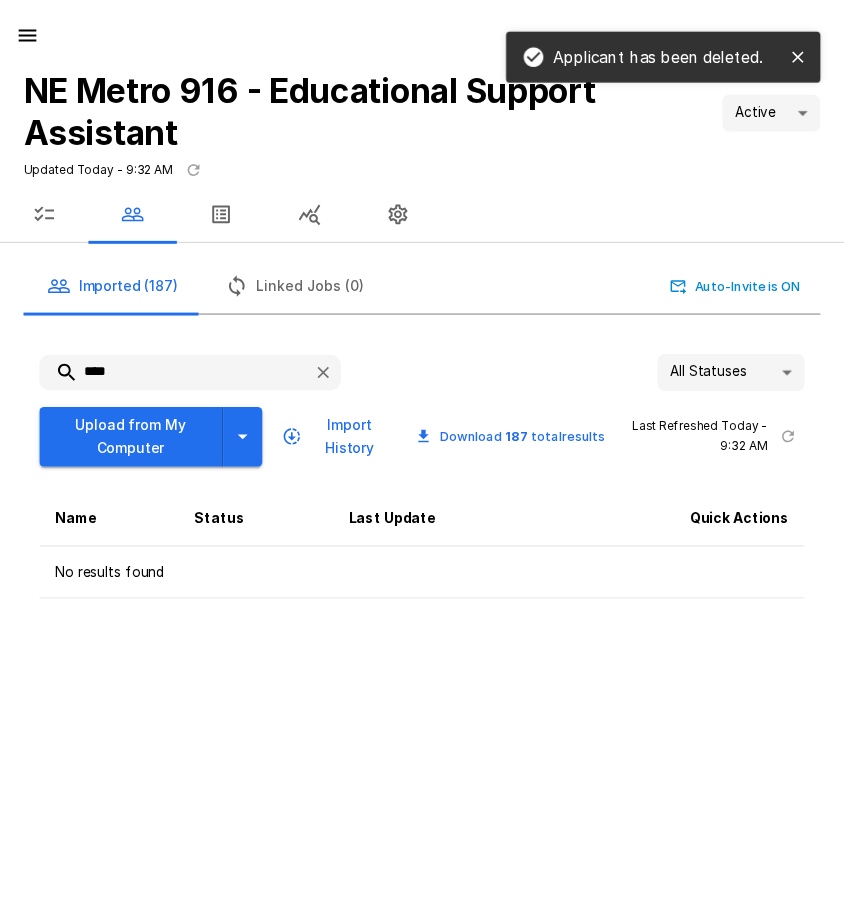 scroll, scrollTop: 0, scrollLeft: 0, axis: both 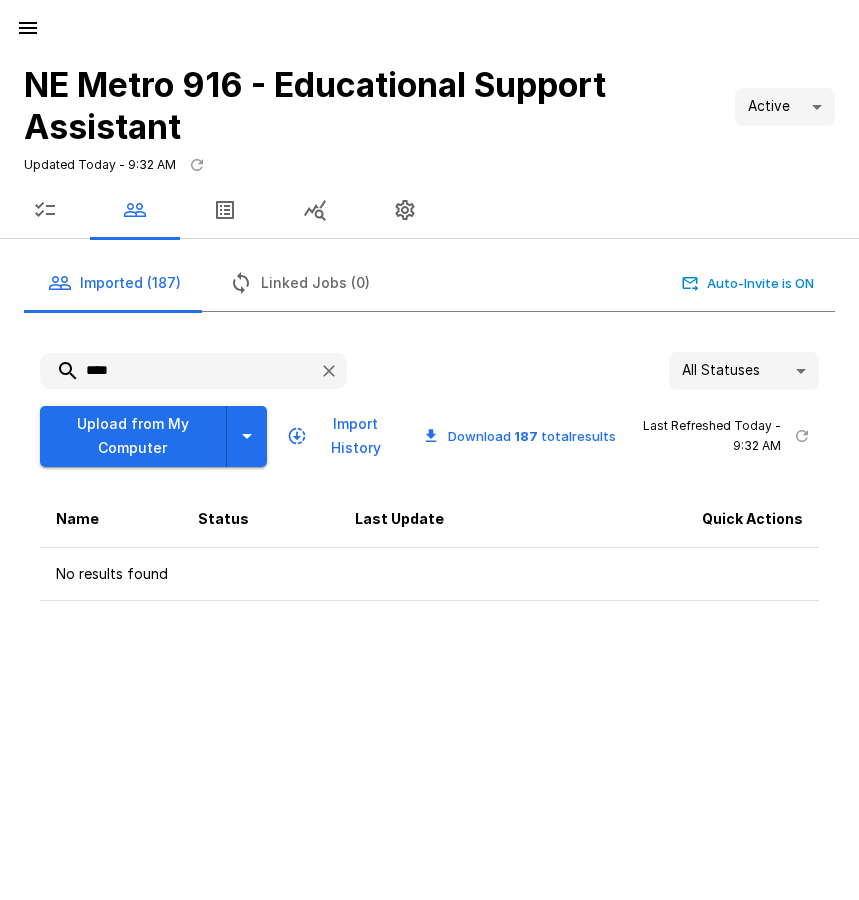 click 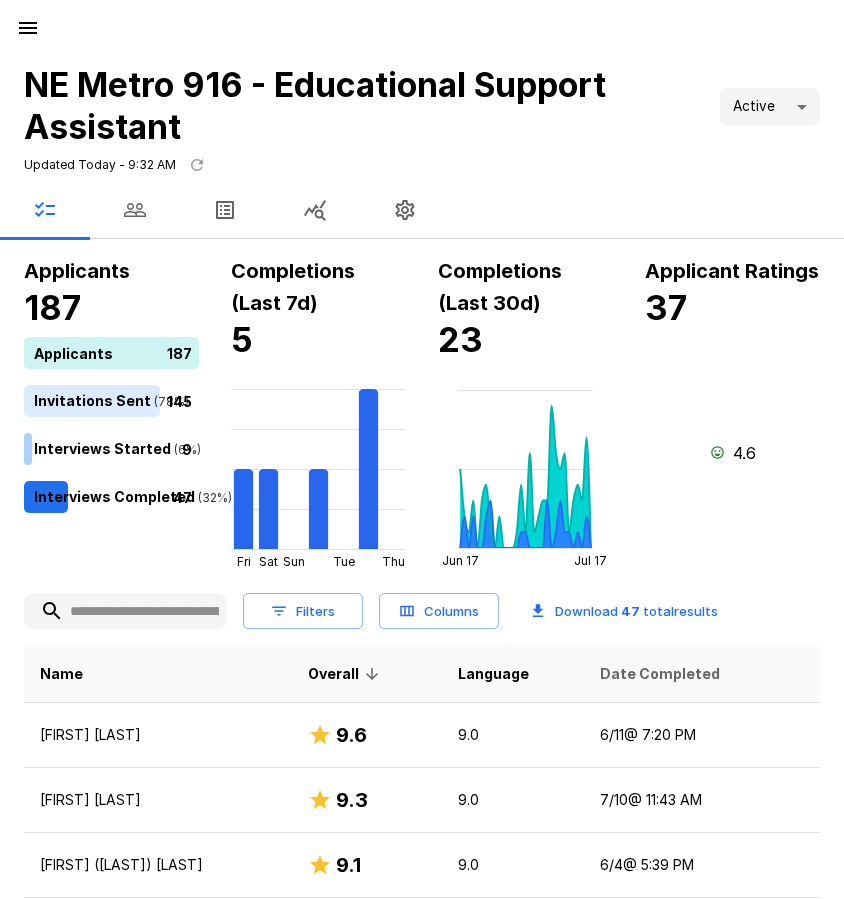 click on "Date Completed" at bounding box center [660, 674] 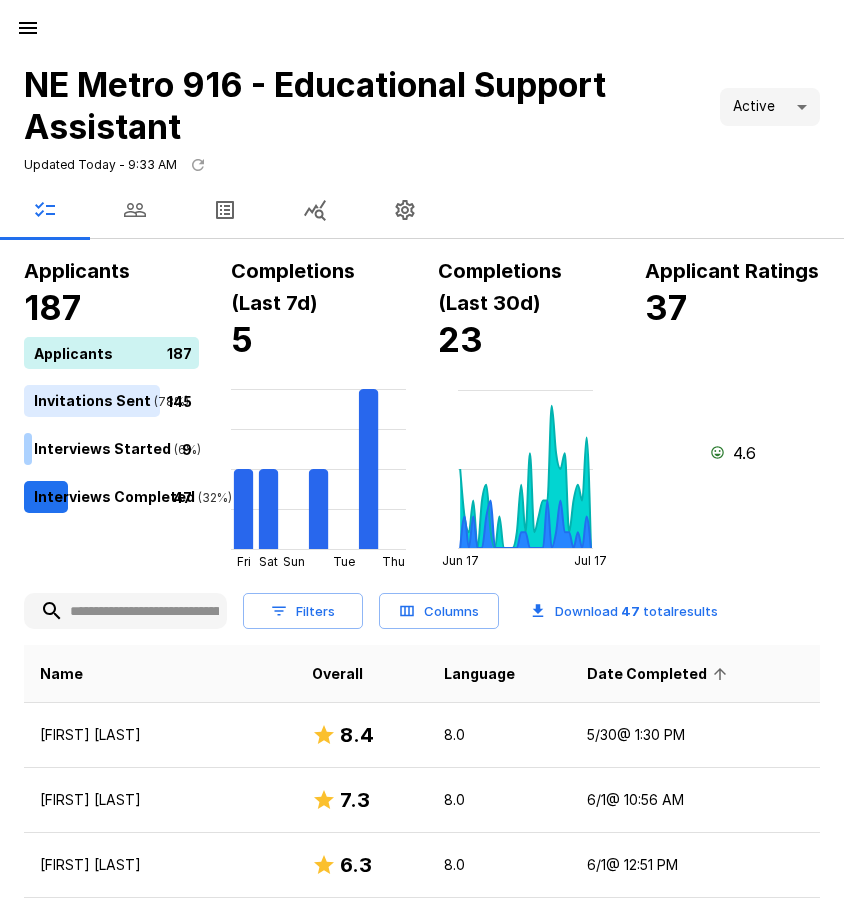 click on "Date Completed" at bounding box center [660, 674] 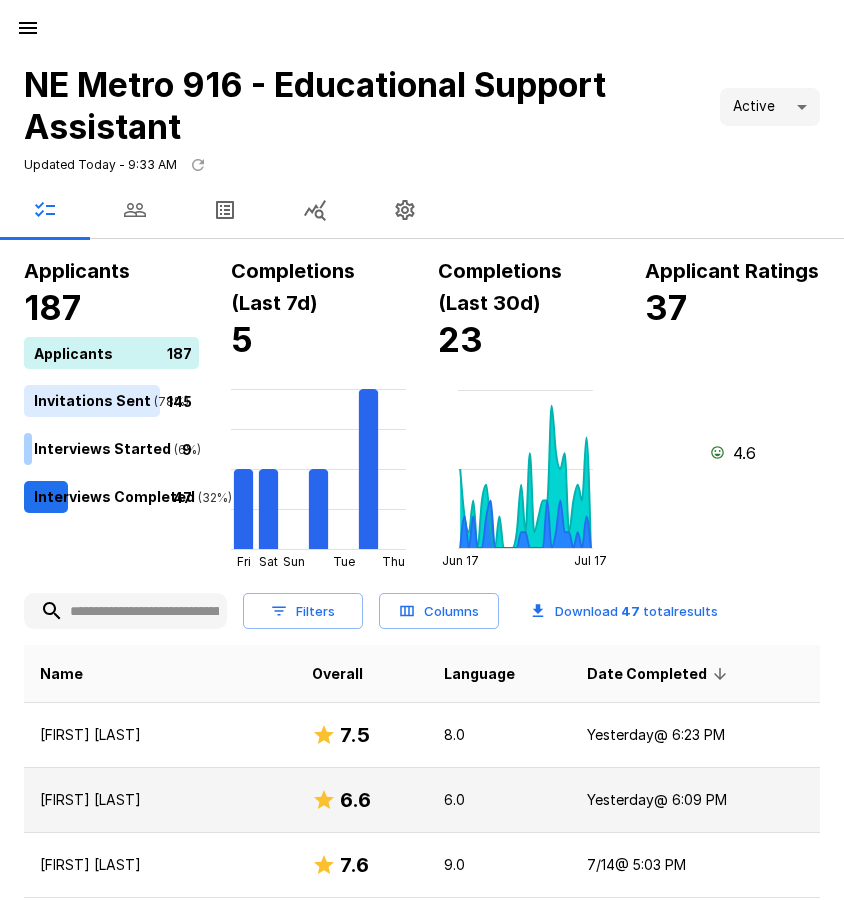 click on "[FIRST] [LAST]" at bounding box center [160, 800] 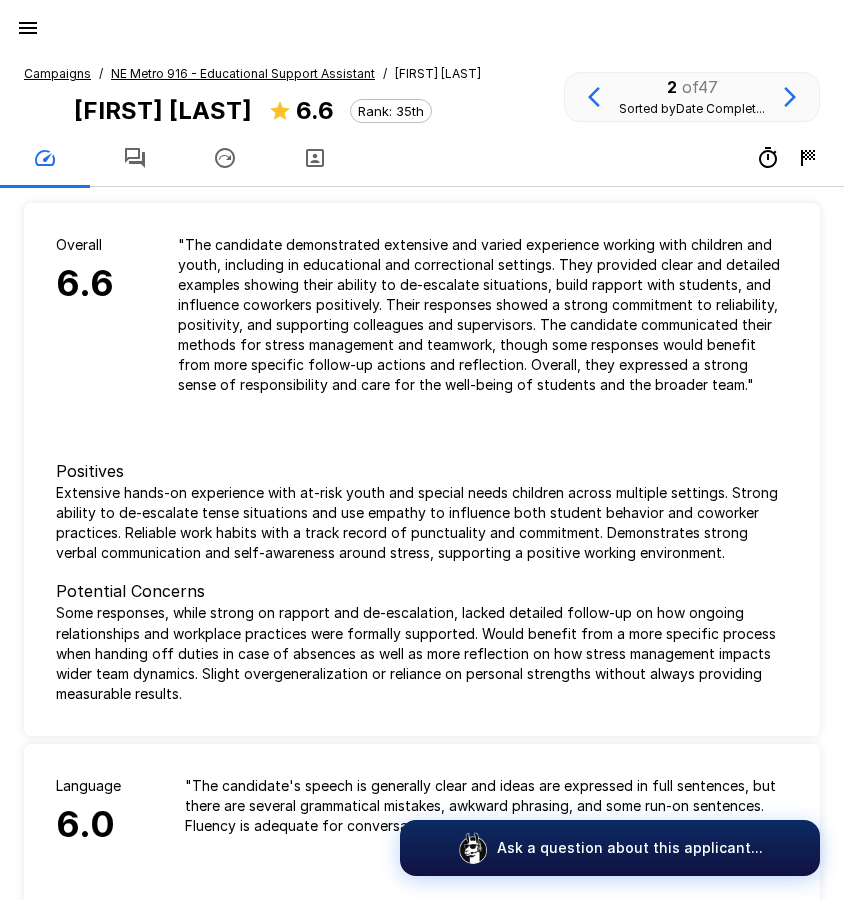 click 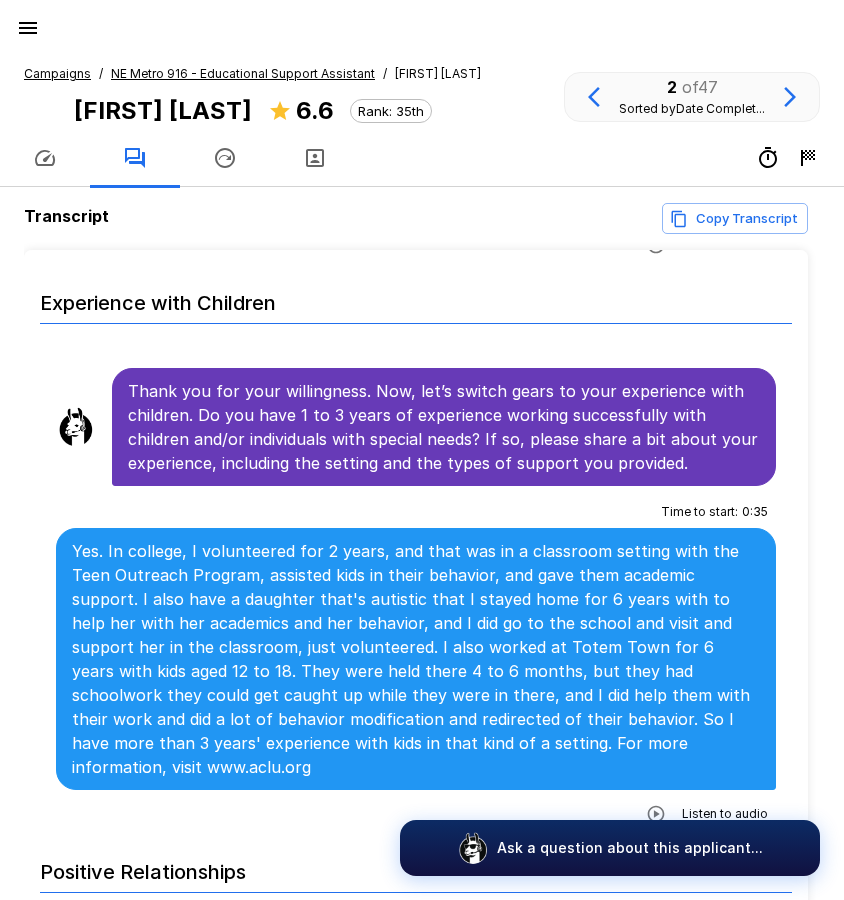scroll, scrollTop: 1600, scrollLeft: 0, axis: vertical 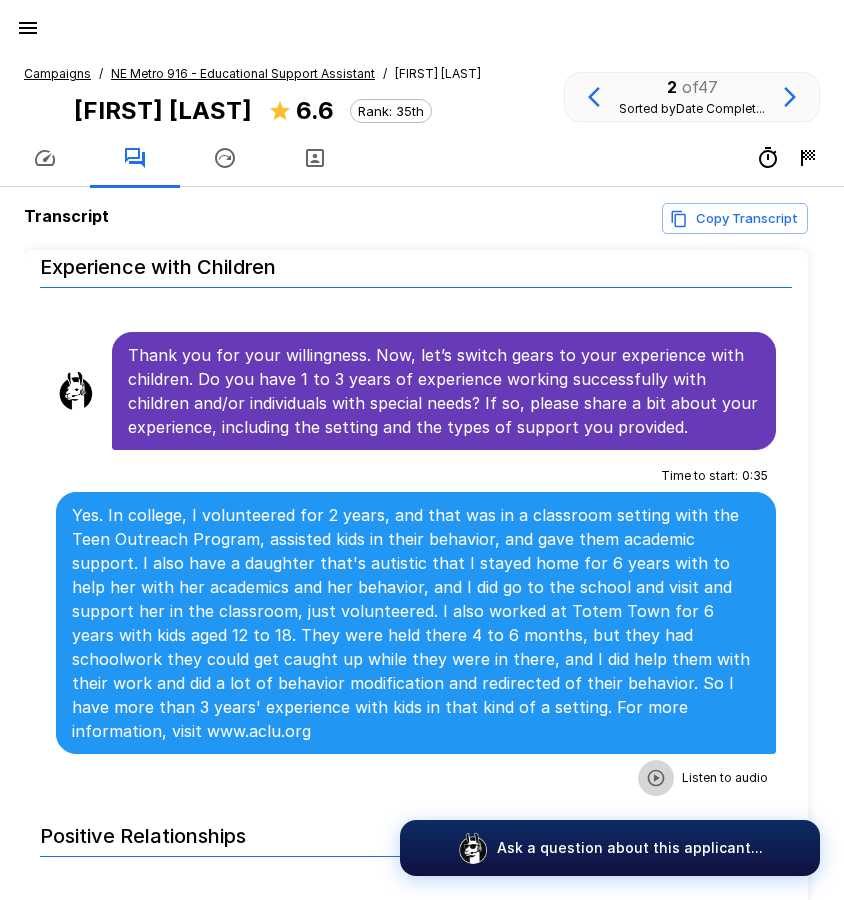 click 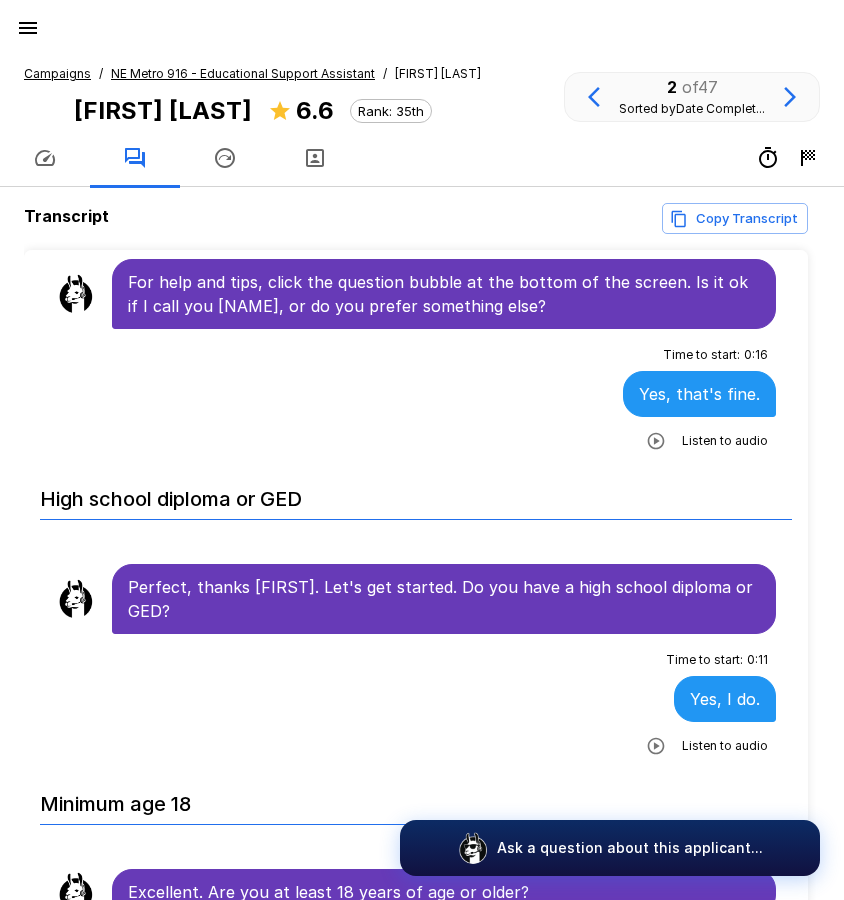 scroll, scrollTop: 0, scrollLeft: 0, axis: both 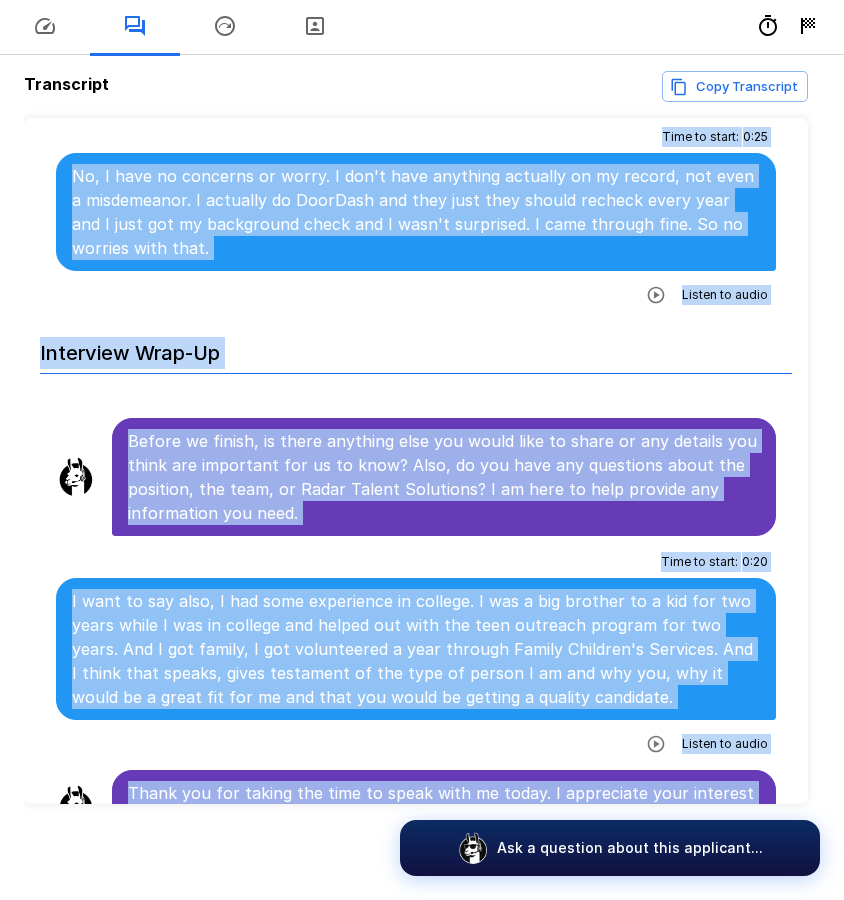 drag, startPoint x: 129, startPoint y: 381, endPoint x: 523, endPoint y: 763, distance: 548.78046 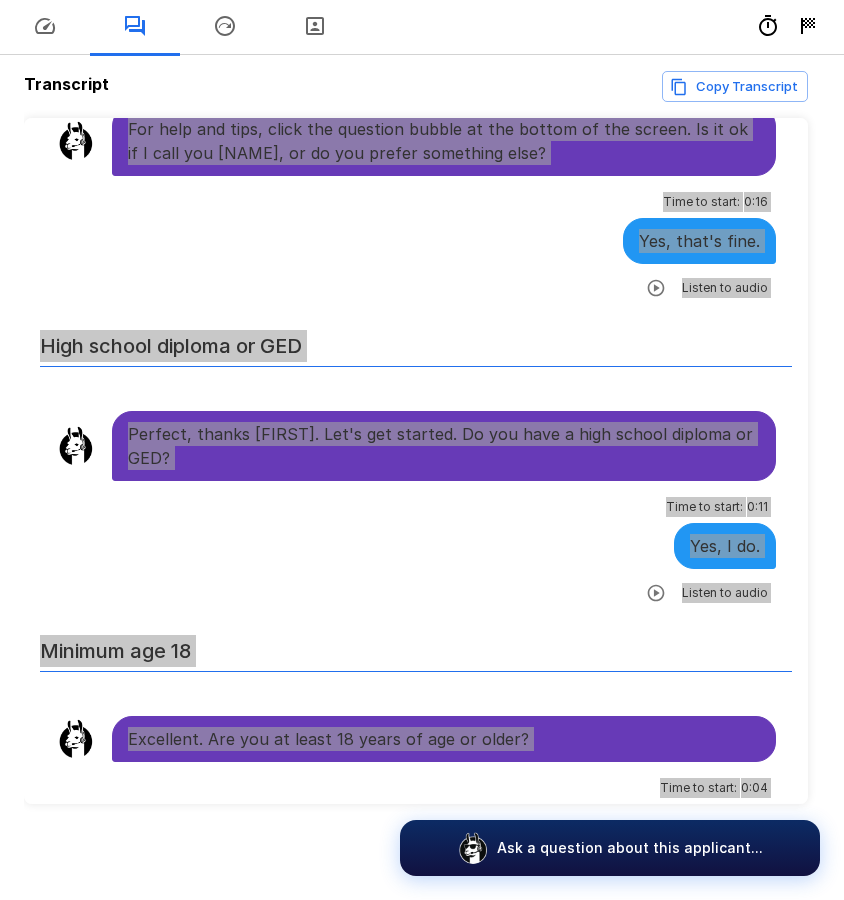scroll, scrollTop: 0, scrollLeft: 0, axis: both 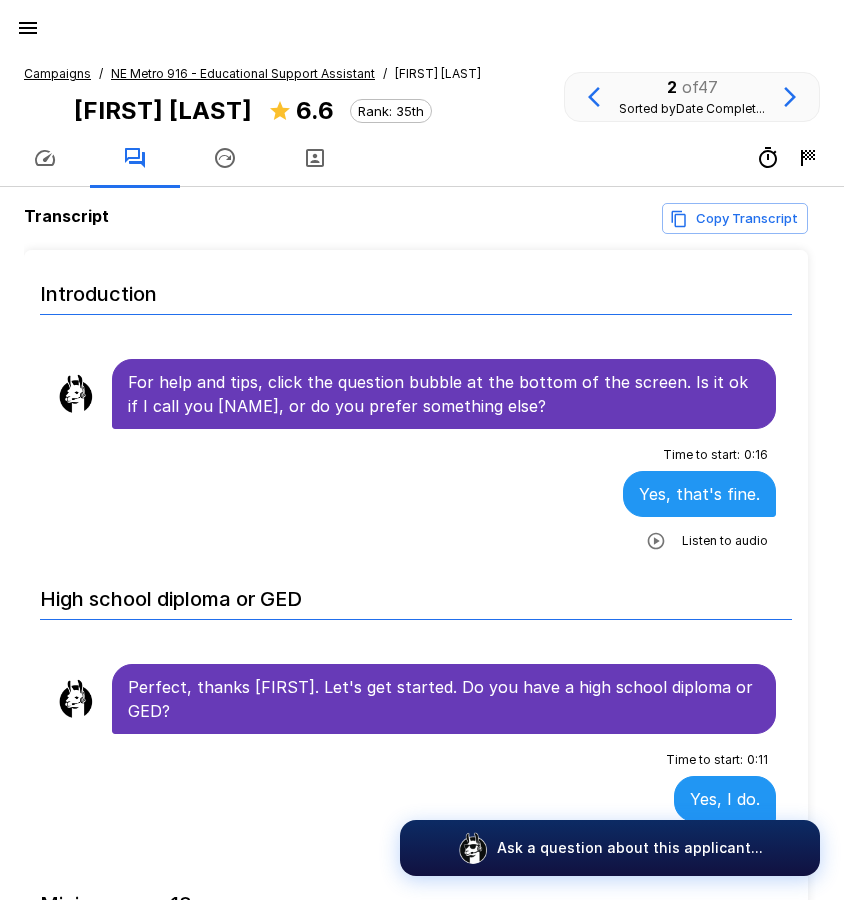 click on "NE Metro 916 - Educational Support Assistant" at bounding box center [243, 73] 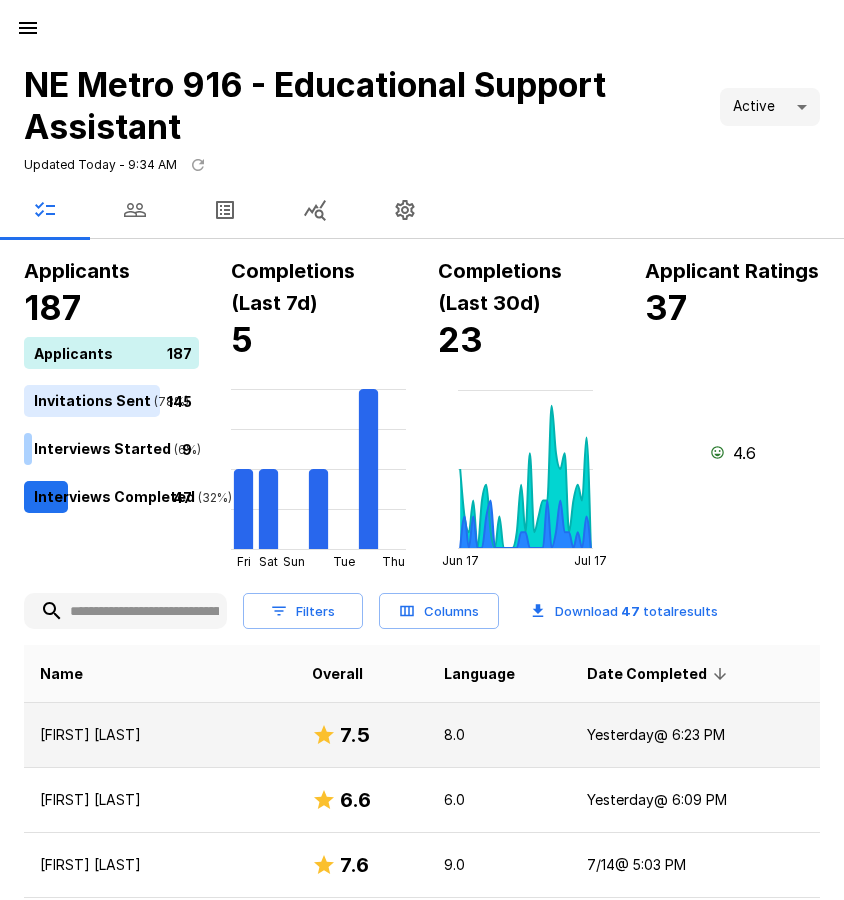 click on "[FIRST] [LAST]" at bounding box center [160, 735] 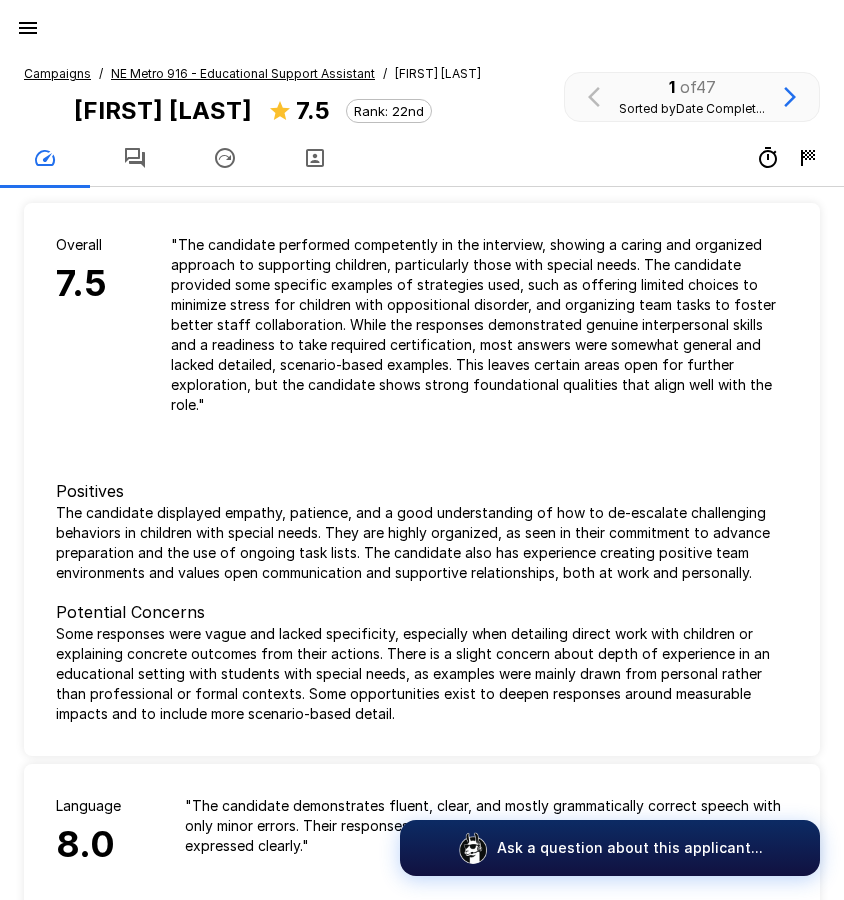 click 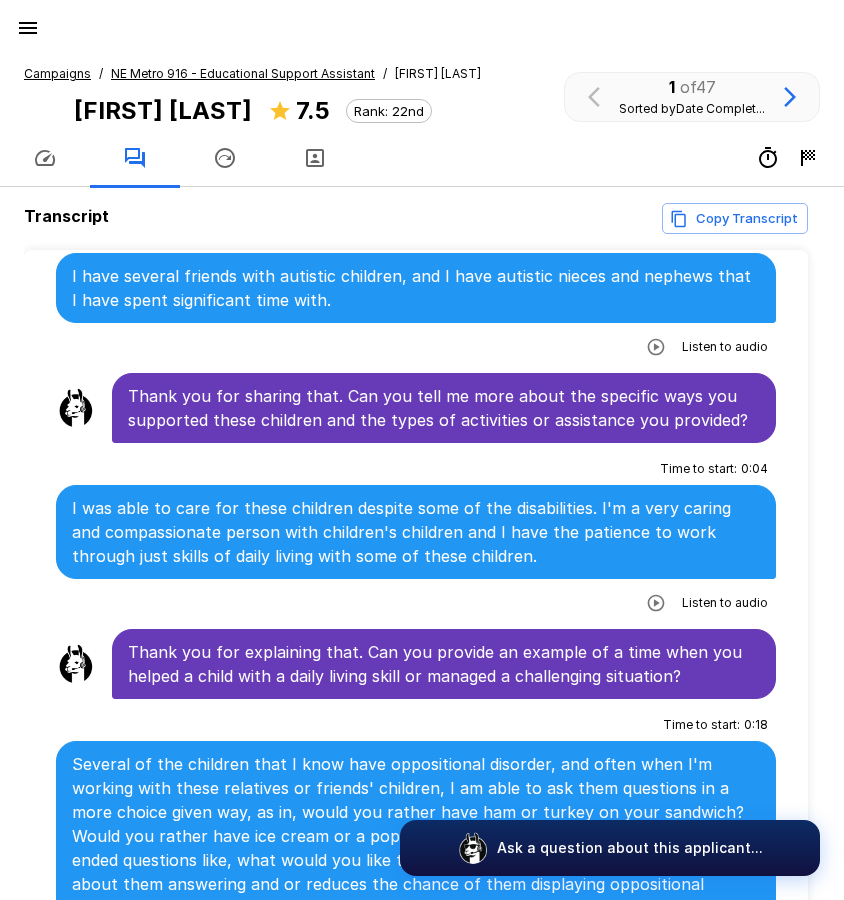 scroll, scrollTop: 2100, scrollLeft: 0, axis: vertical 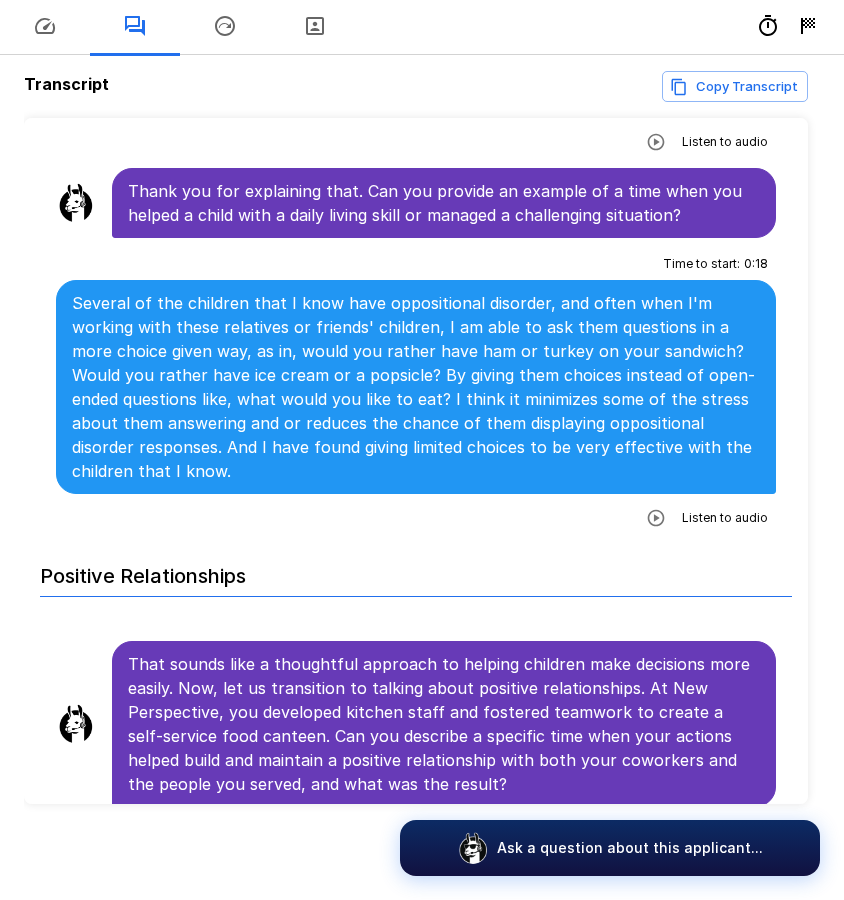 click 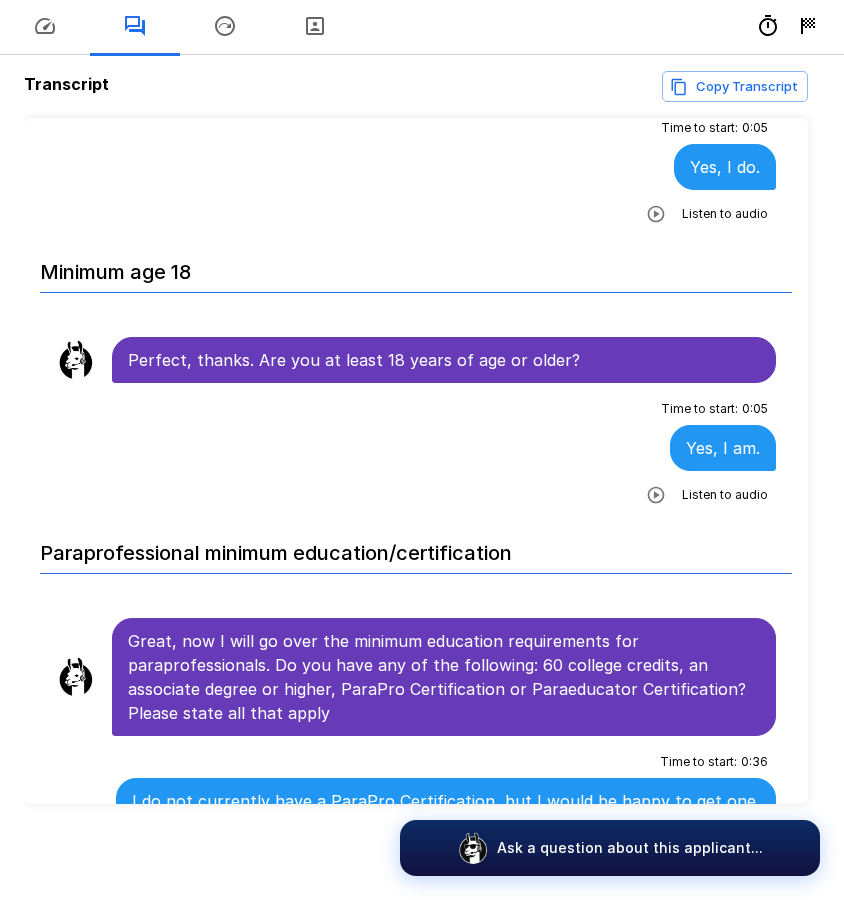 scroll, scrollTop: 0, scrollLeft: 0, axis: both 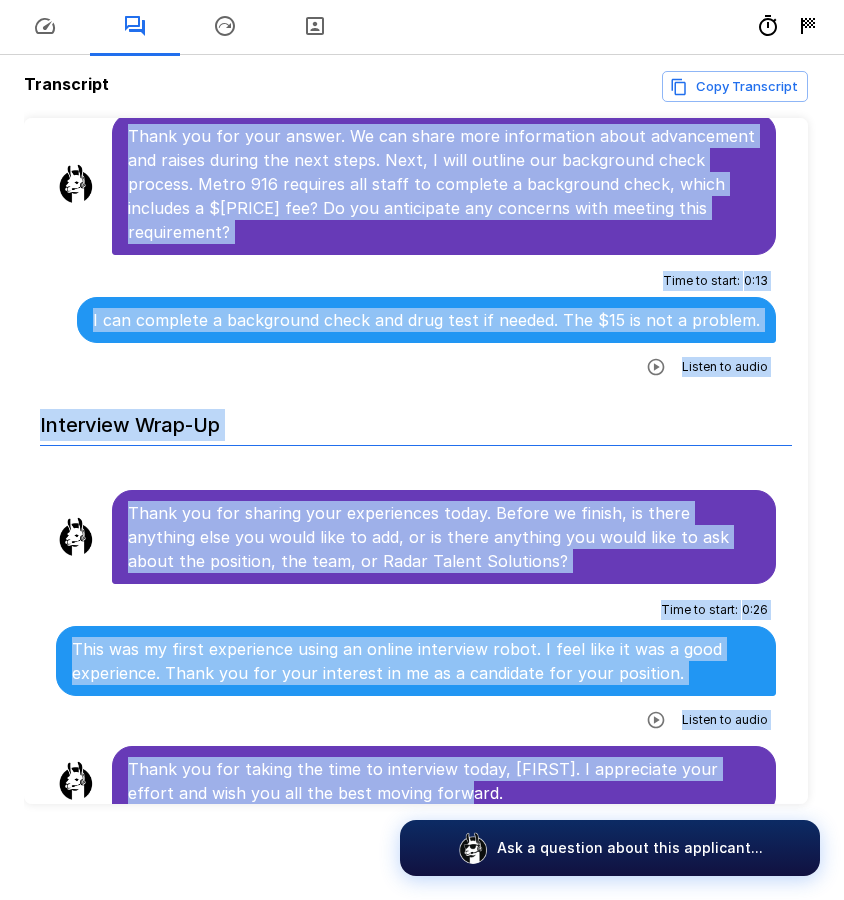 drag, startPoint x: 130, startPoint y: 382, endPoint x: 651, endPoint y: 766, distance: 647.22253 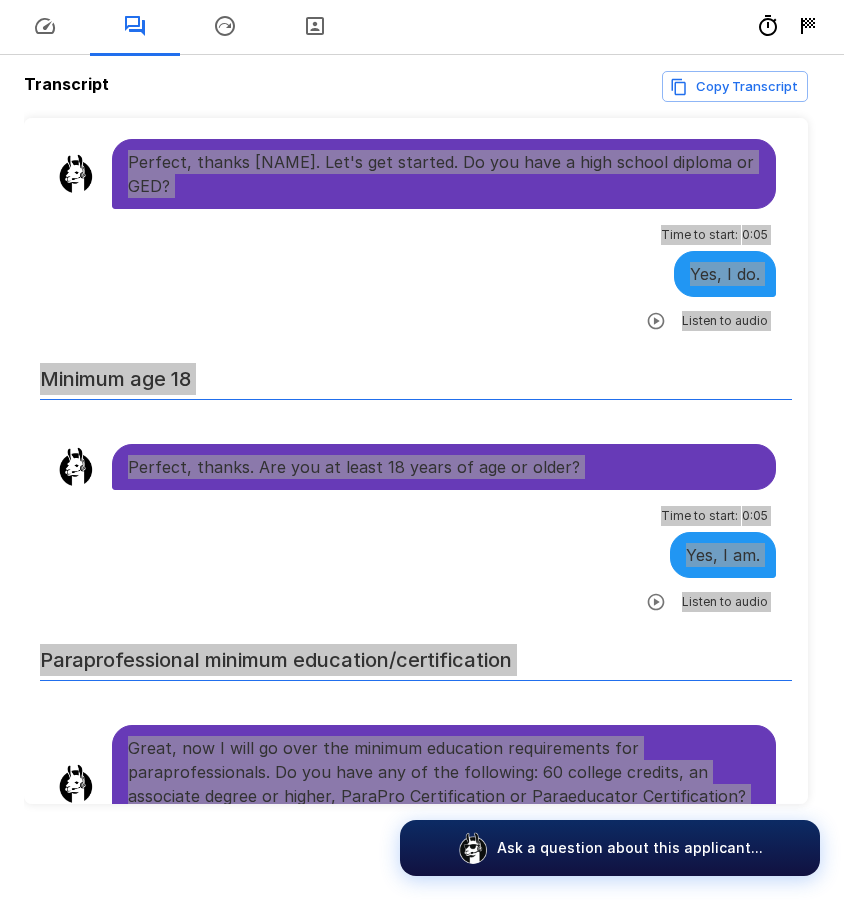 scroll, scrollTop: 0, scrollLeft: 0, axis: both 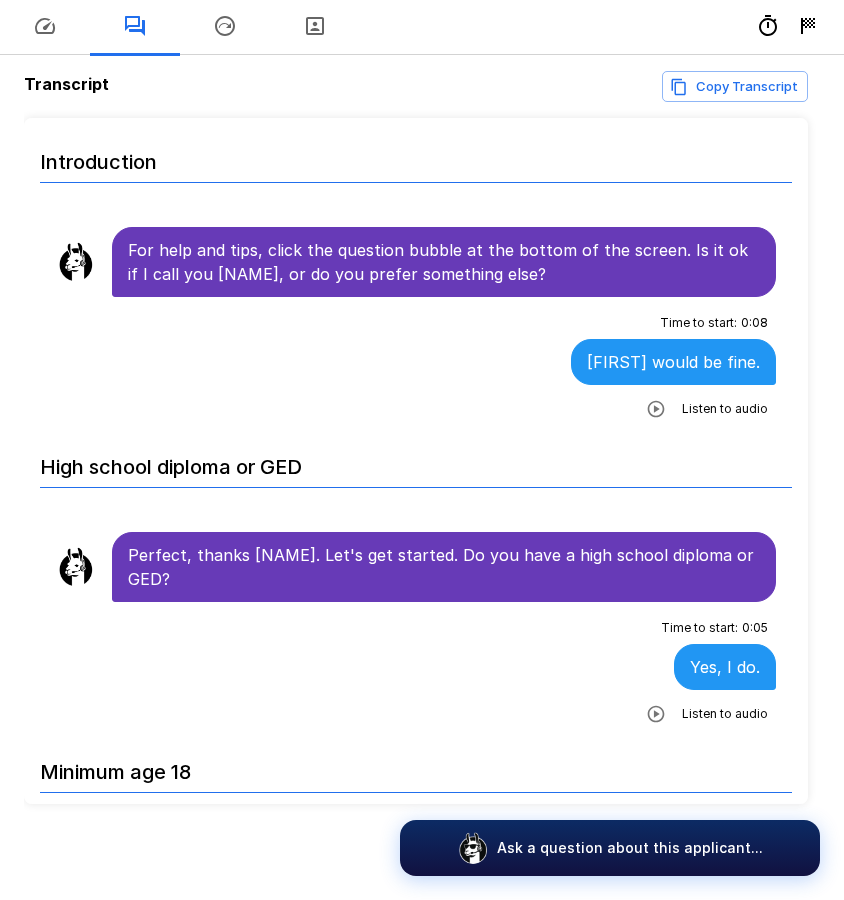 drag, startPoint x: 37, startPoint y: 1, endPoint x: 321, endPoint y: 125, distance: 309.8903 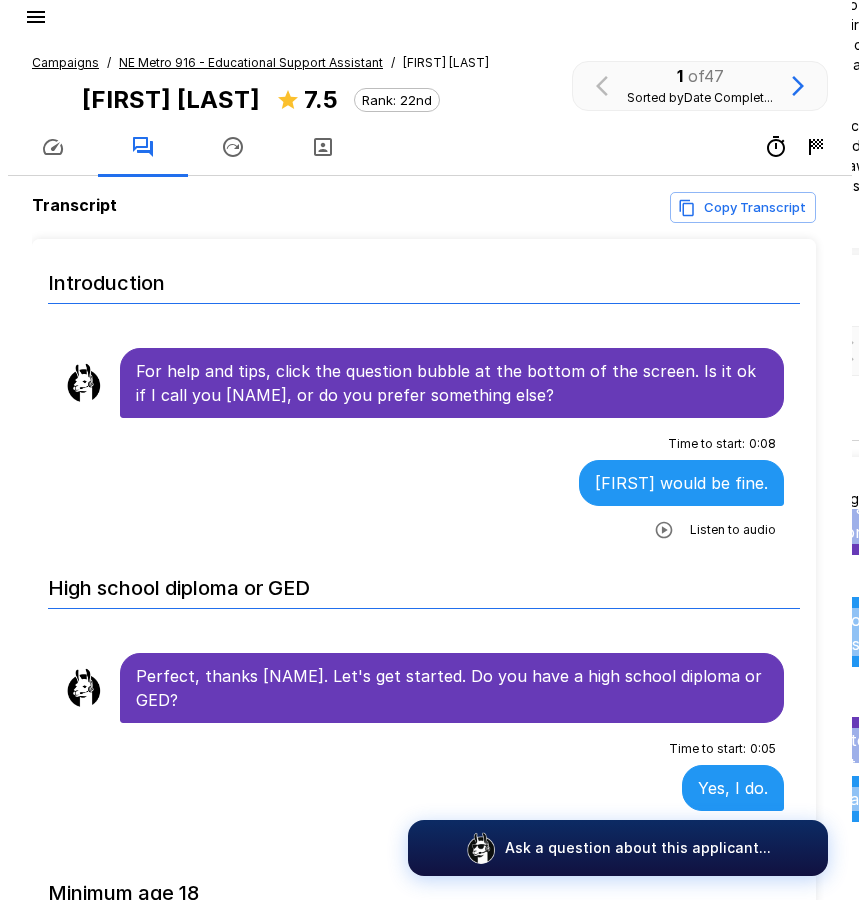 scroll, scrollTop: 0, scrollLeft: 0, axis: both 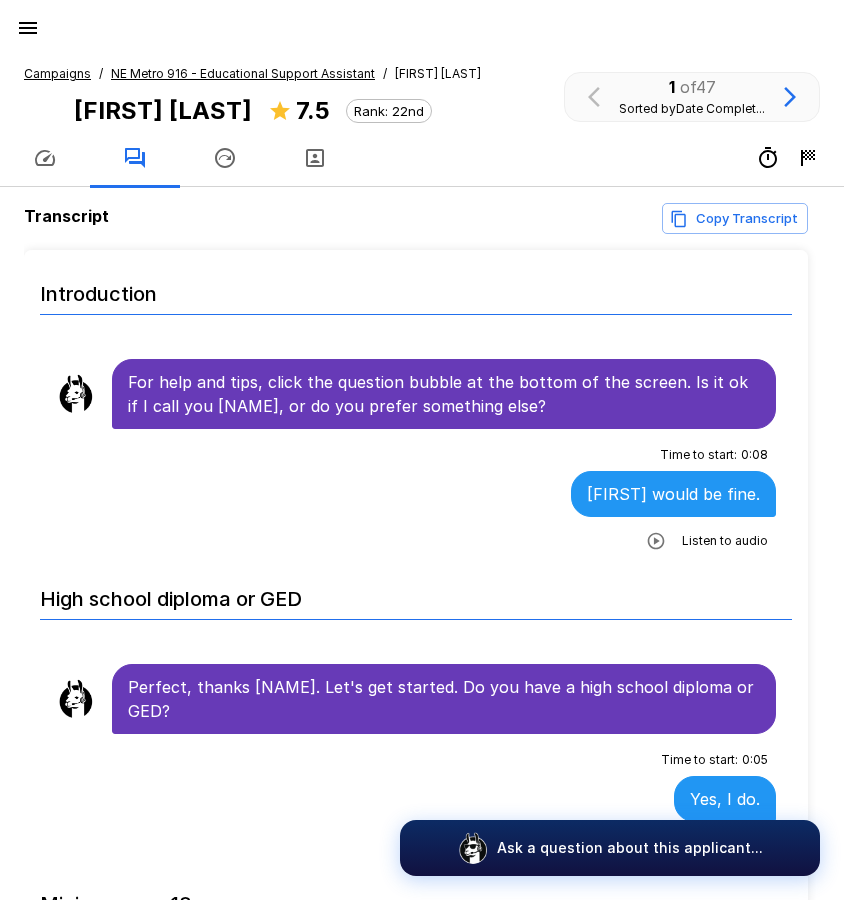 click at bounding box center (28, 28) 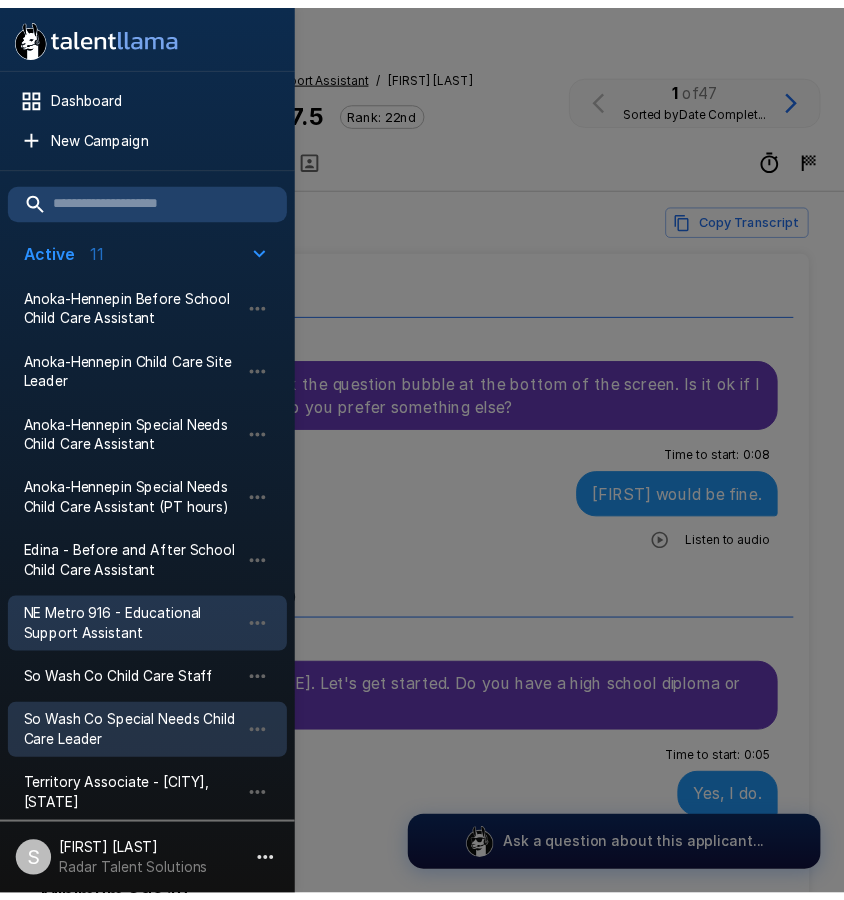 scroll, scrollTop: 200, scrollLeft: 0, axis: vertical 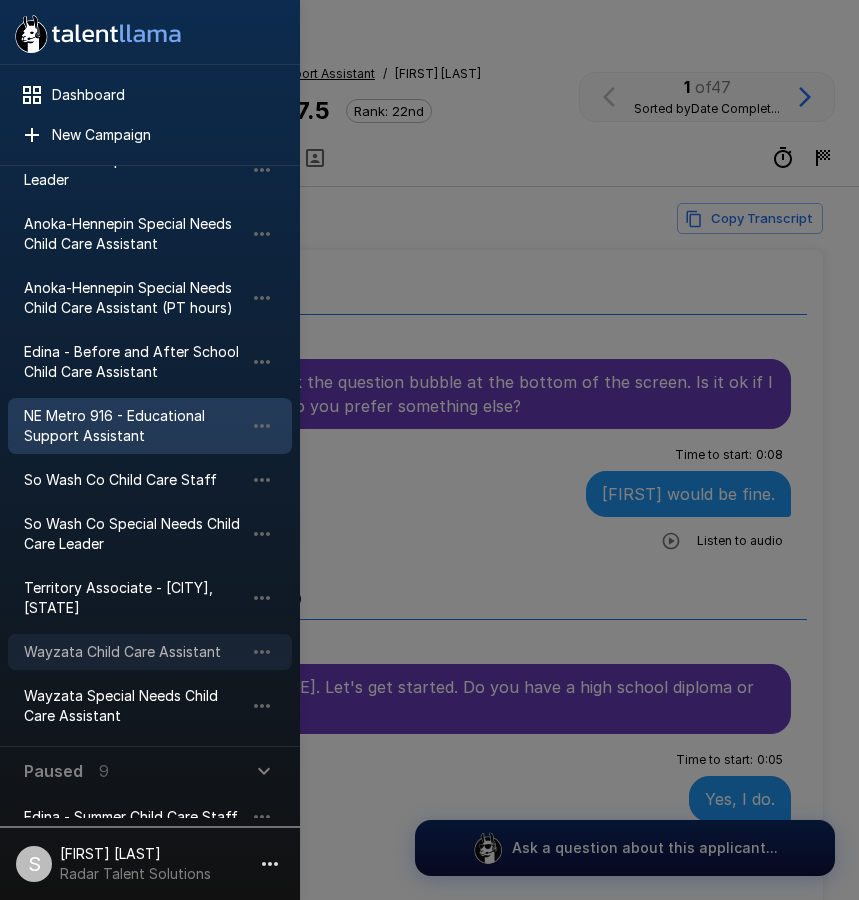 click on "Wayzata Child Care Assistant" at bounding box center (134, 652) 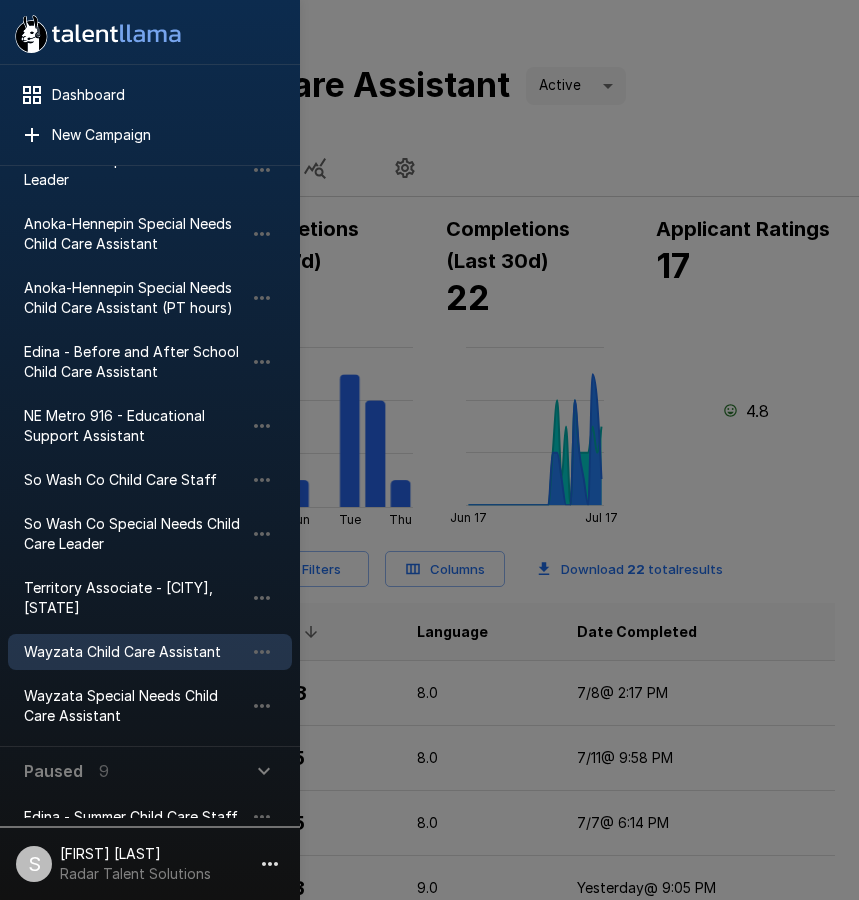 click at bounding box center [429, 450] 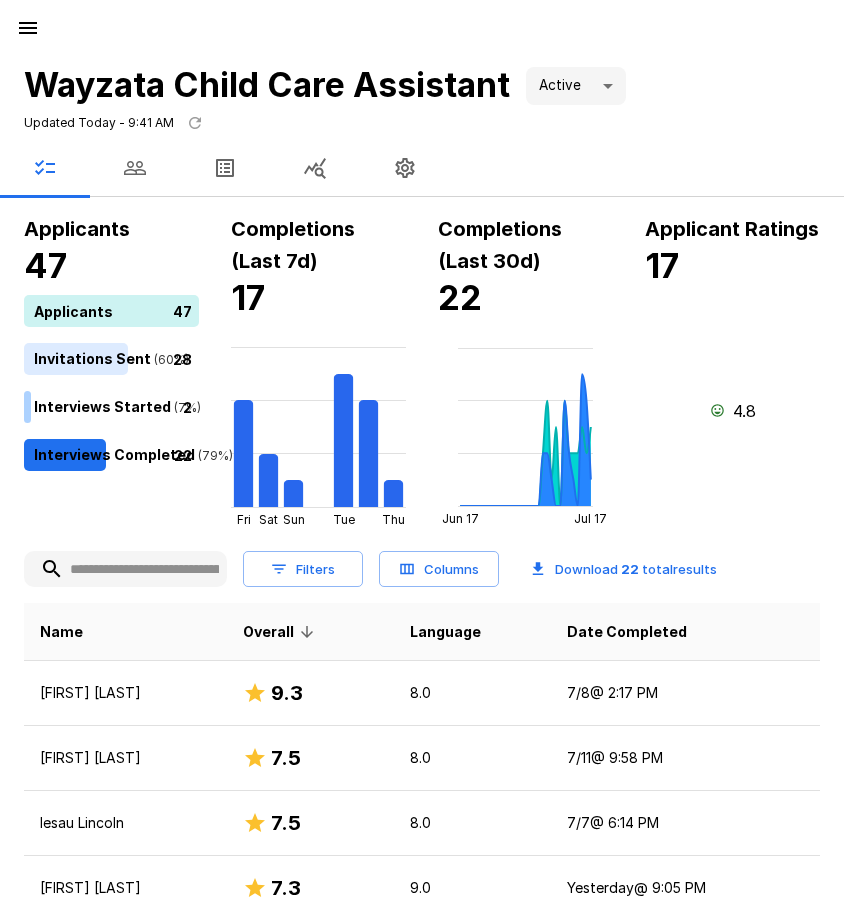 click 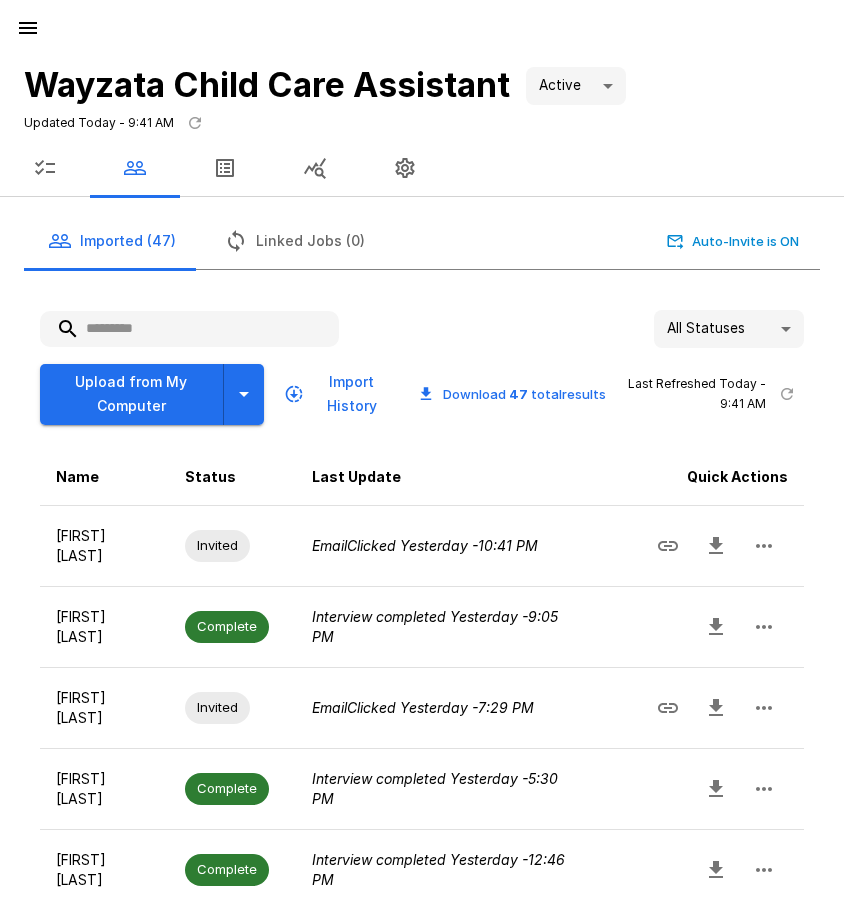 click at bounding box center (189, 329) 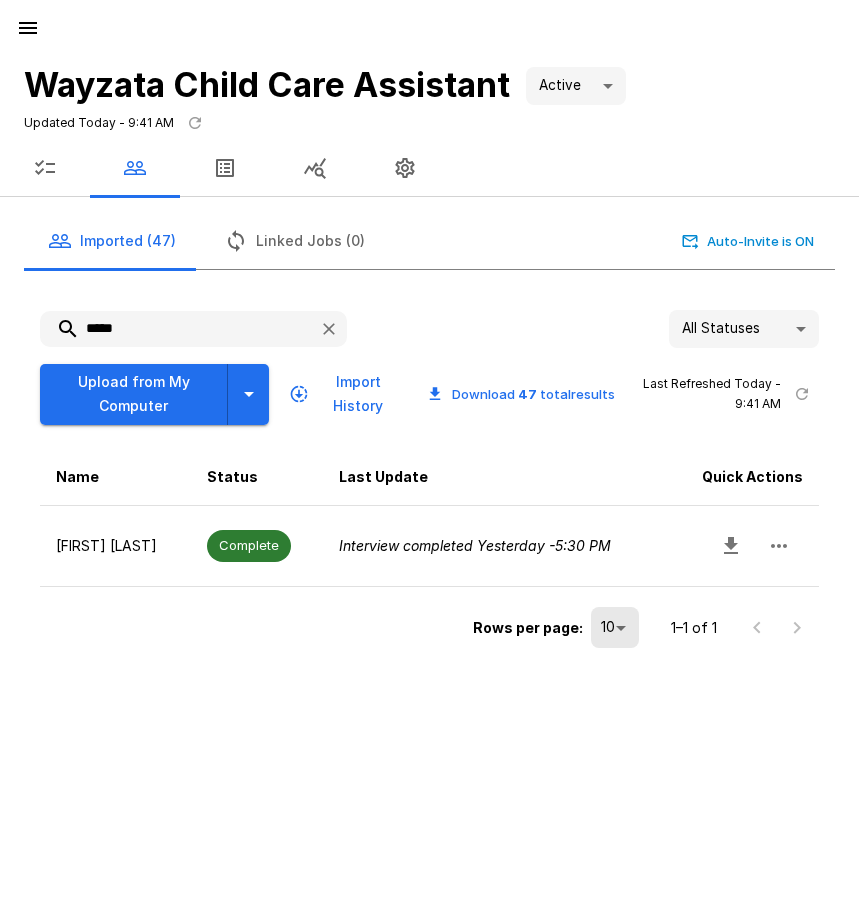 type on "*****" 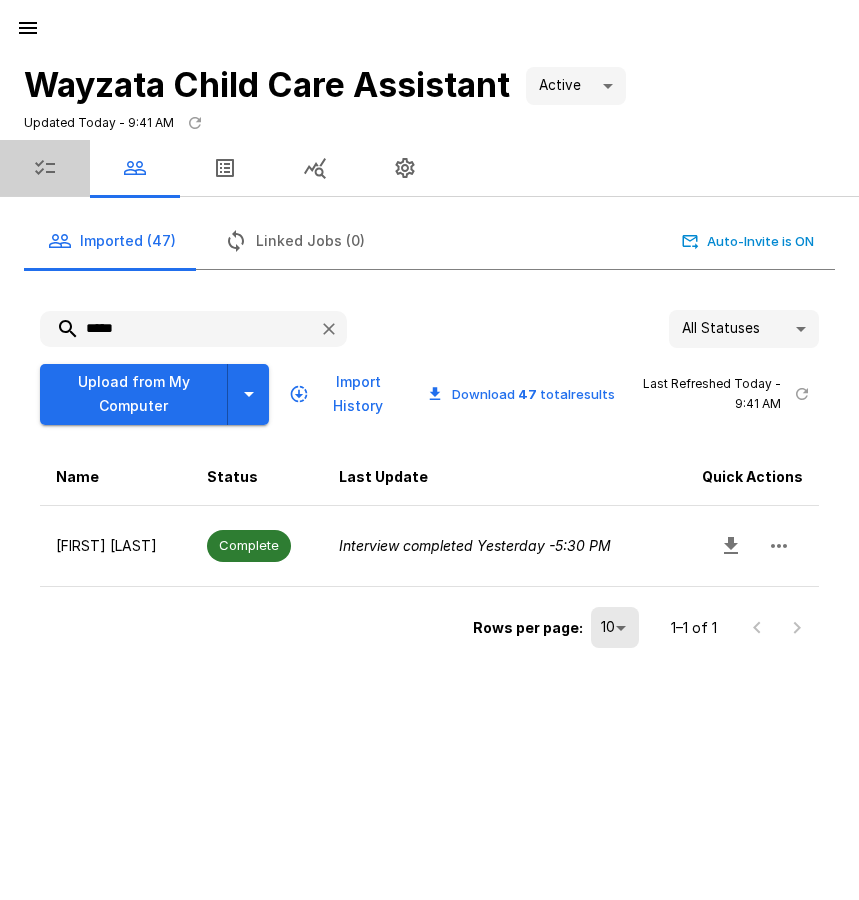 click 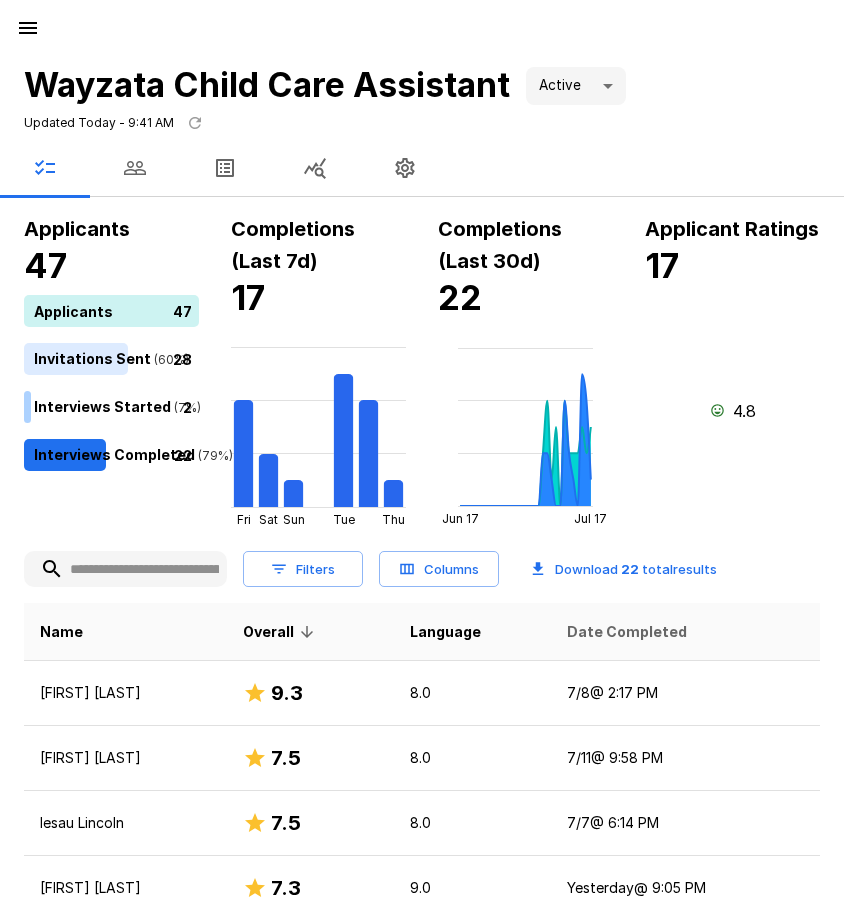 click on "Date Completed" at bounding box center (627, 632) 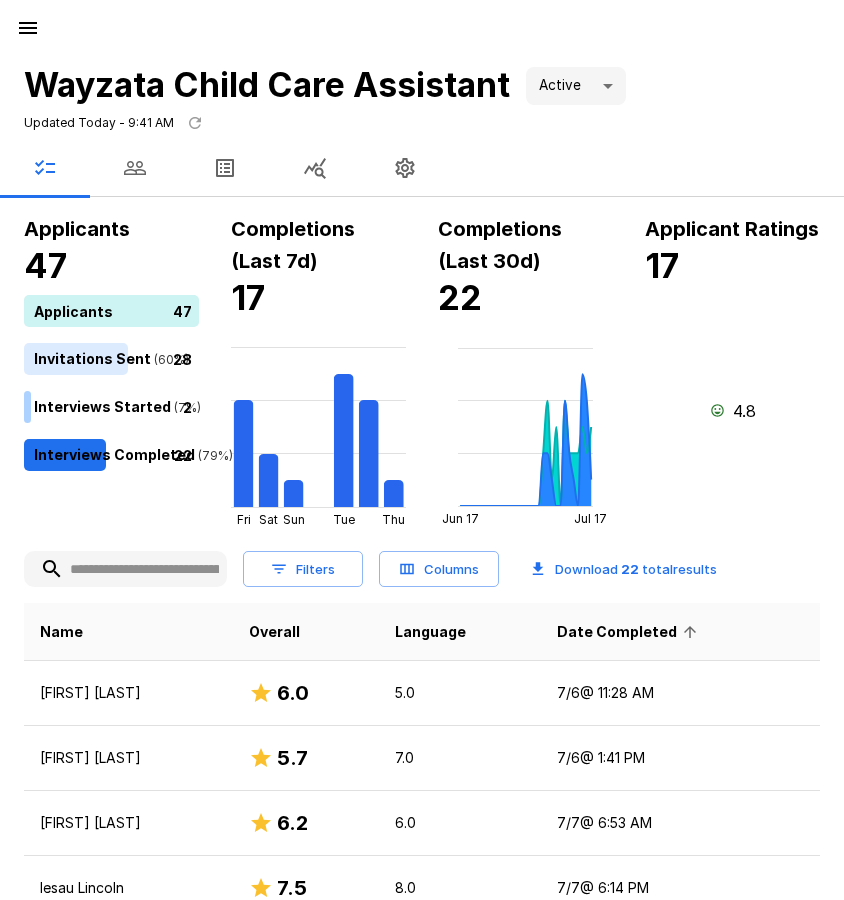 click on "Date Completed" at bounding box center [630, 632] 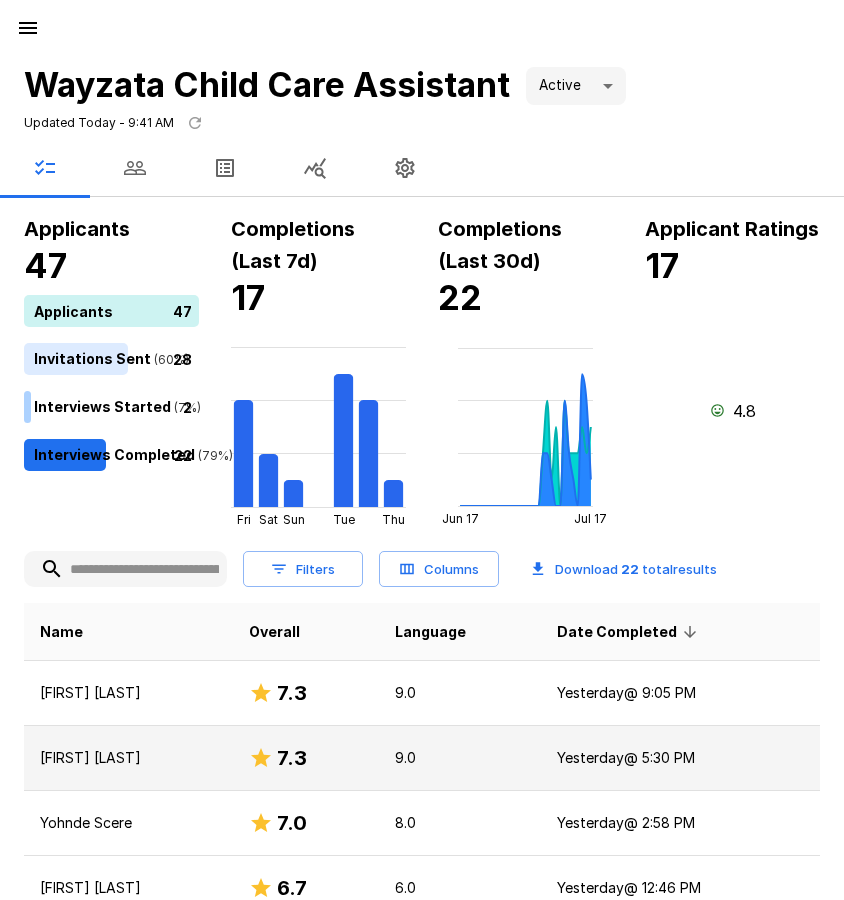 click on "[FIRST] [LAST]" at bounding box center [128, 758] 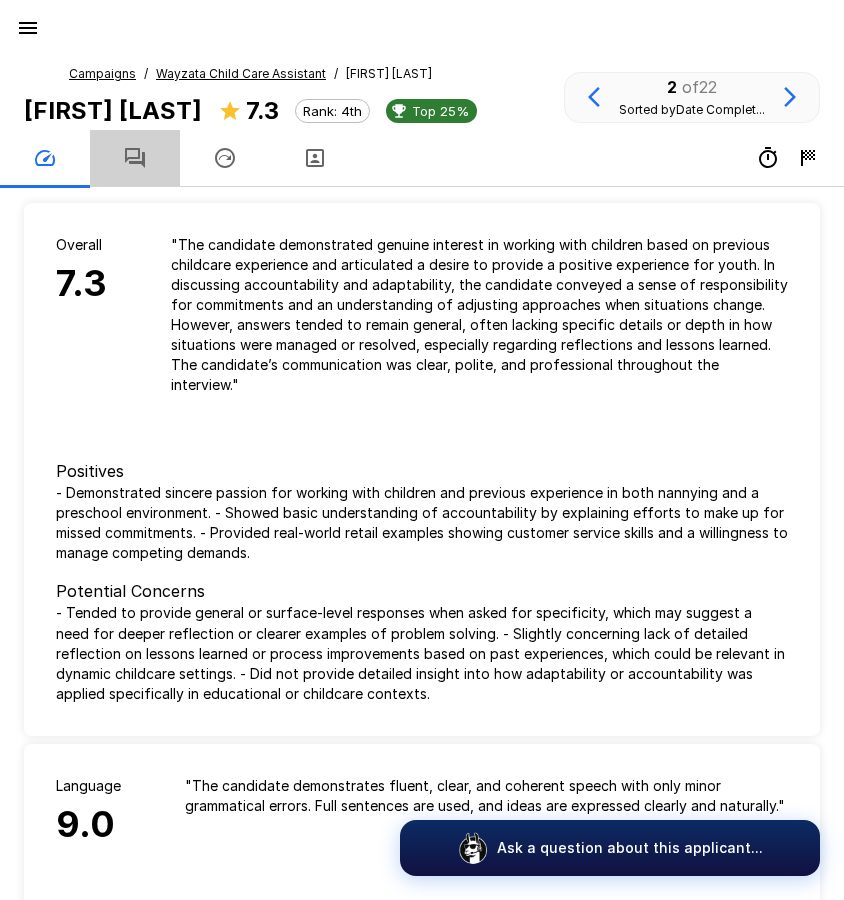 click 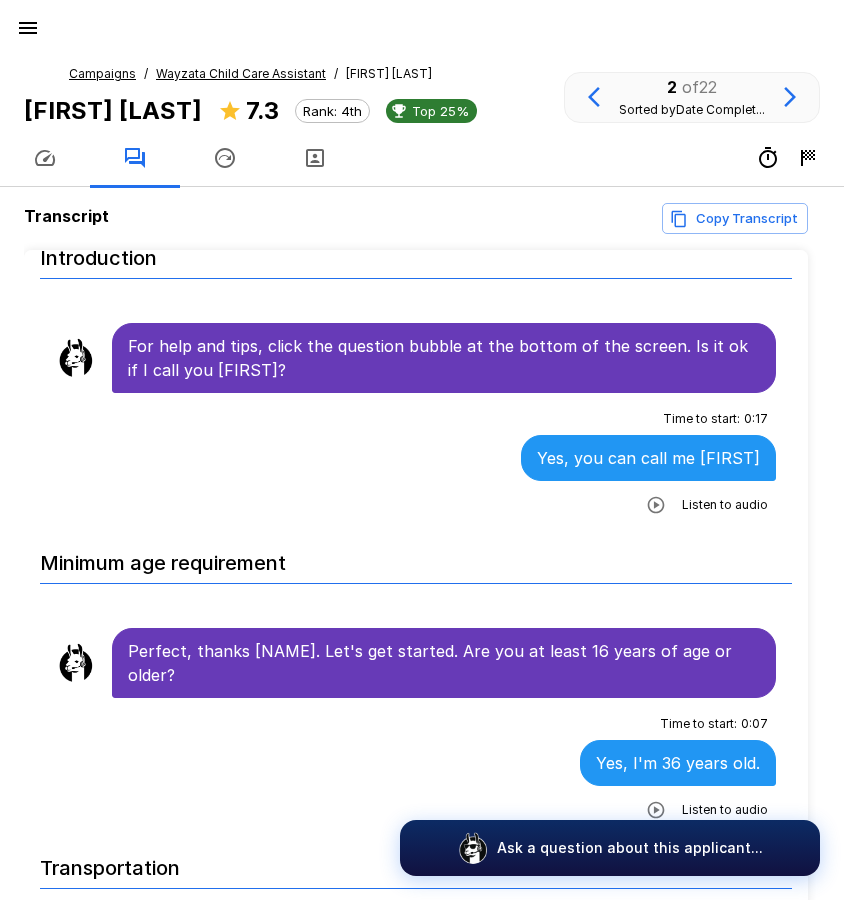 scroll, scrollTop: 0, scrollLeft: 0, axis: both 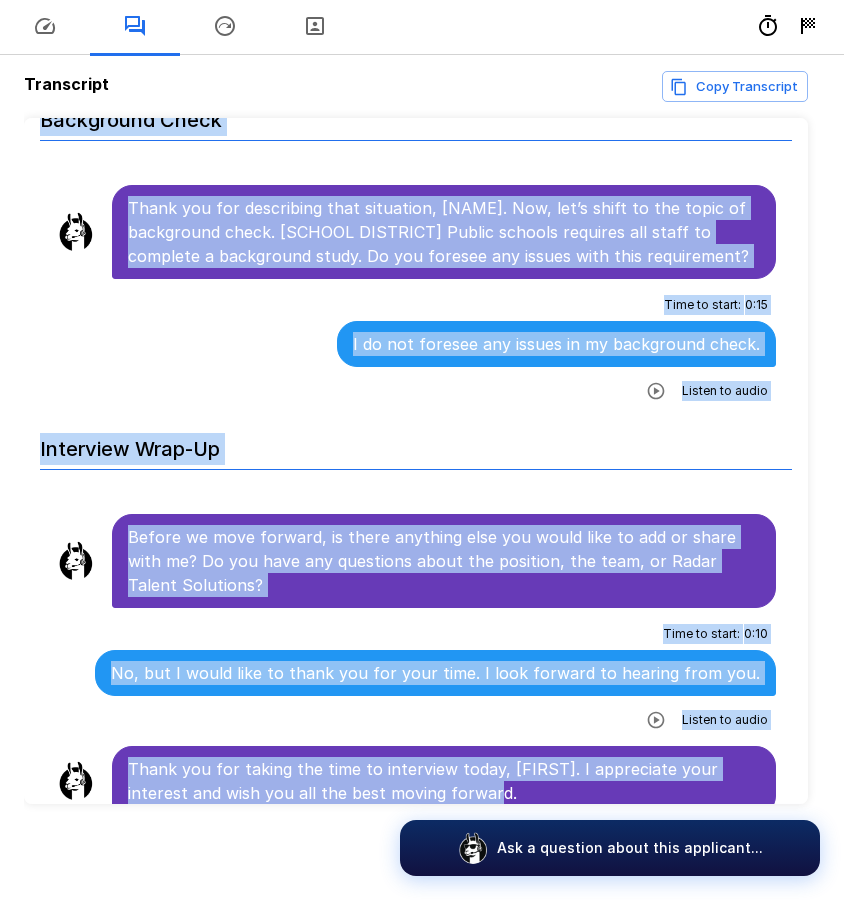 drag, startPoint x: 128, startPoint y: 376, endPoint x: 702, endPoint y: 794, distance: 710.07043 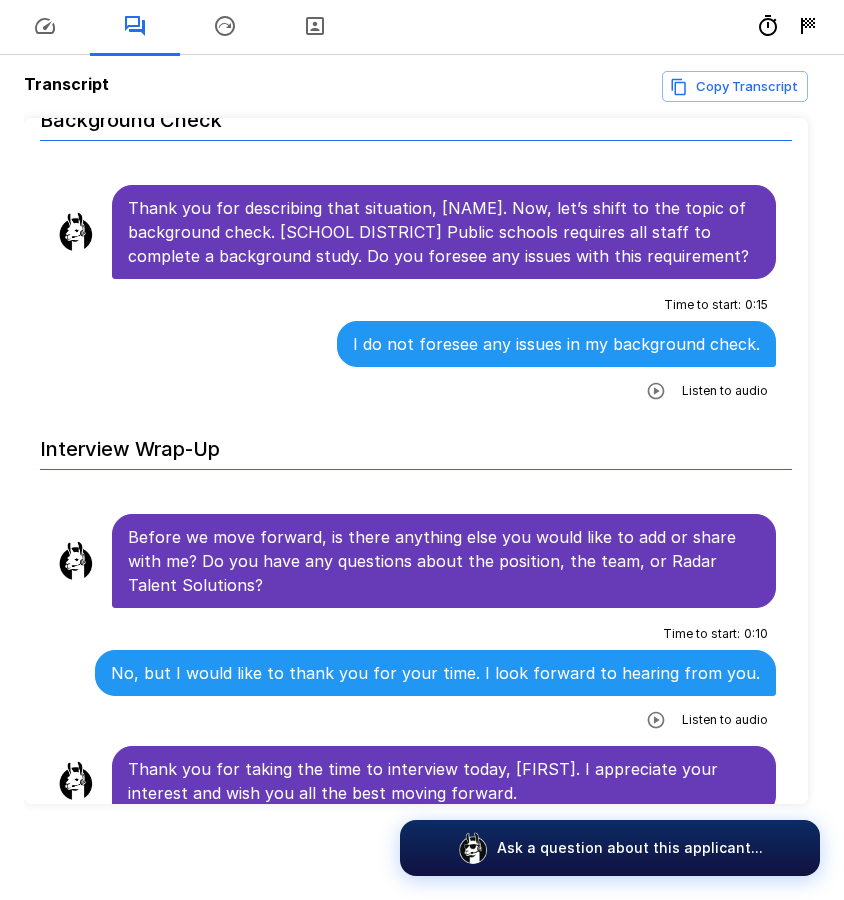 click on "Introduction For help and tips, click the question bubble at the bottom of the screen.  Is it ok if I call you [NAME]? Time to start : 0 : 17 Yes, you can call me [NAME] Listen to audio Minimum age requirement Perfect, thanks [NAME].  Let's get started.  Are you at least 16 years of age or older?  Time to start : 0 : 07 Yes, I'm 36 years old. Listen to audio Transportation Excellent, thank you.  Do you have reliable transportation to [CITY], [STATE]?   Time to start : 0 : 08 Yes, I'm currently living in [CITY], [STATE]. Listen to audio Passion for Childcare That is good to know. Let's talk about your passion for childcare. What interested you in this position and can you tell me about a time you worked with children in a group setting?   Time to start : 0 : 19 I've always liked to work with children. I have nannying experience from my sister and I also worked at a pre-k school called Calvary Lutheran in Golden Valley. I believe children are our future and I want to give them the best experience possible. Time to start" at bounding box center (416, -1099) 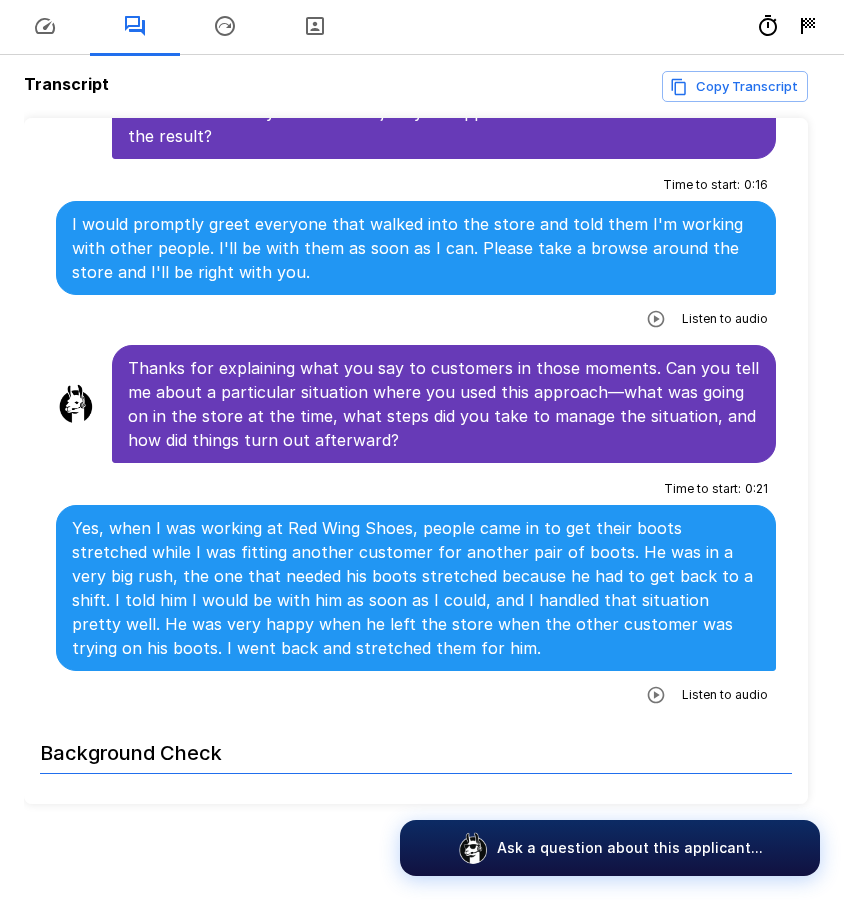scroll, scrollTop: 2444, scrollLeft: 0, axis: vertical 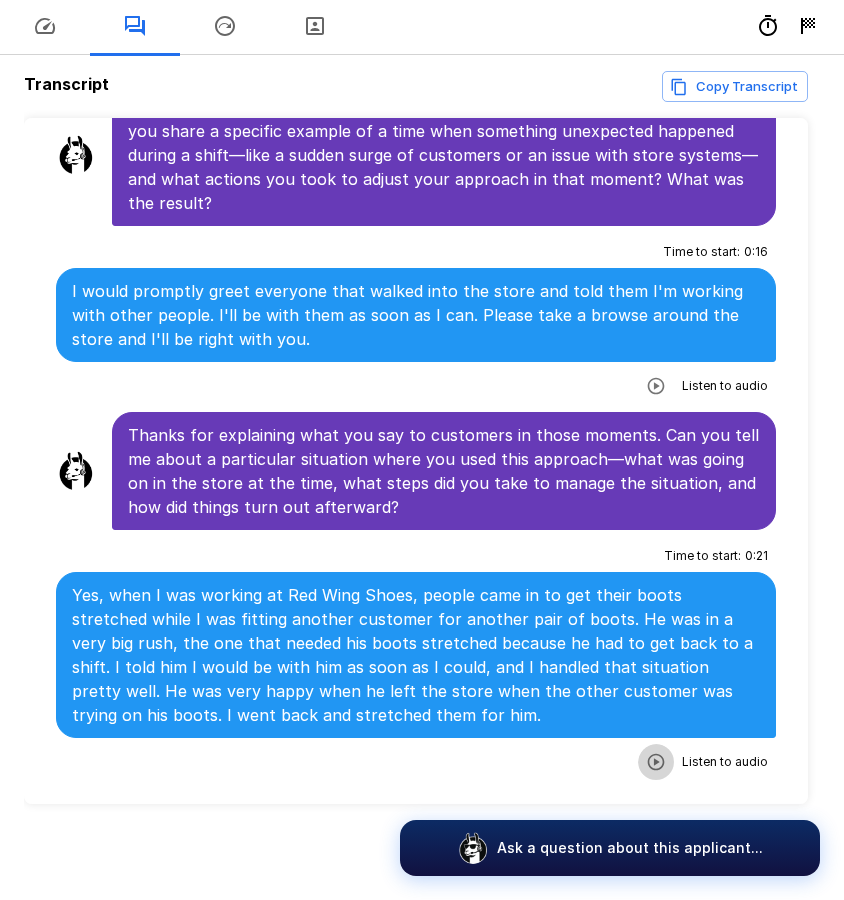 click 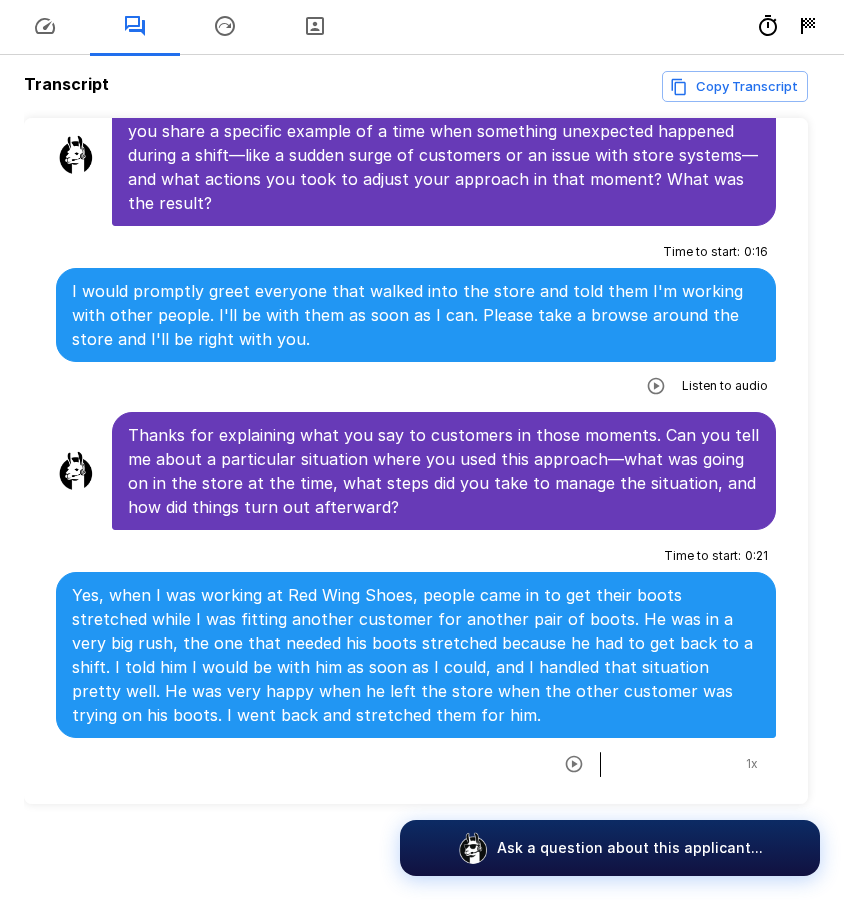 click 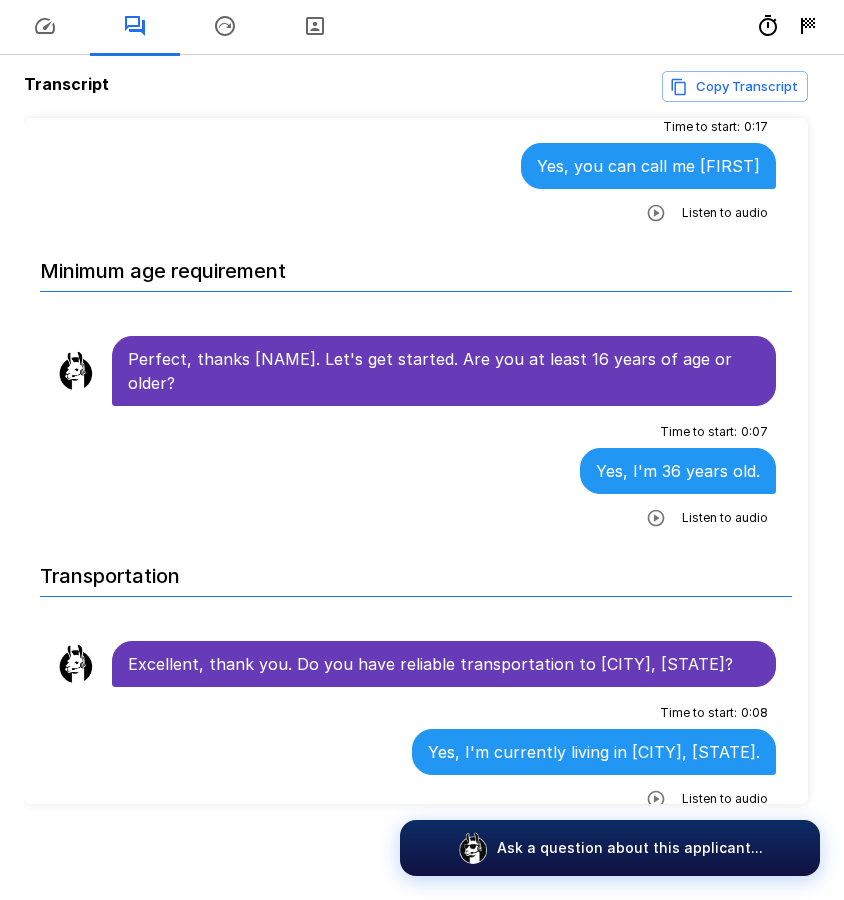 scroll, scrollTop: 0, scrollLeft: 0, axis: both 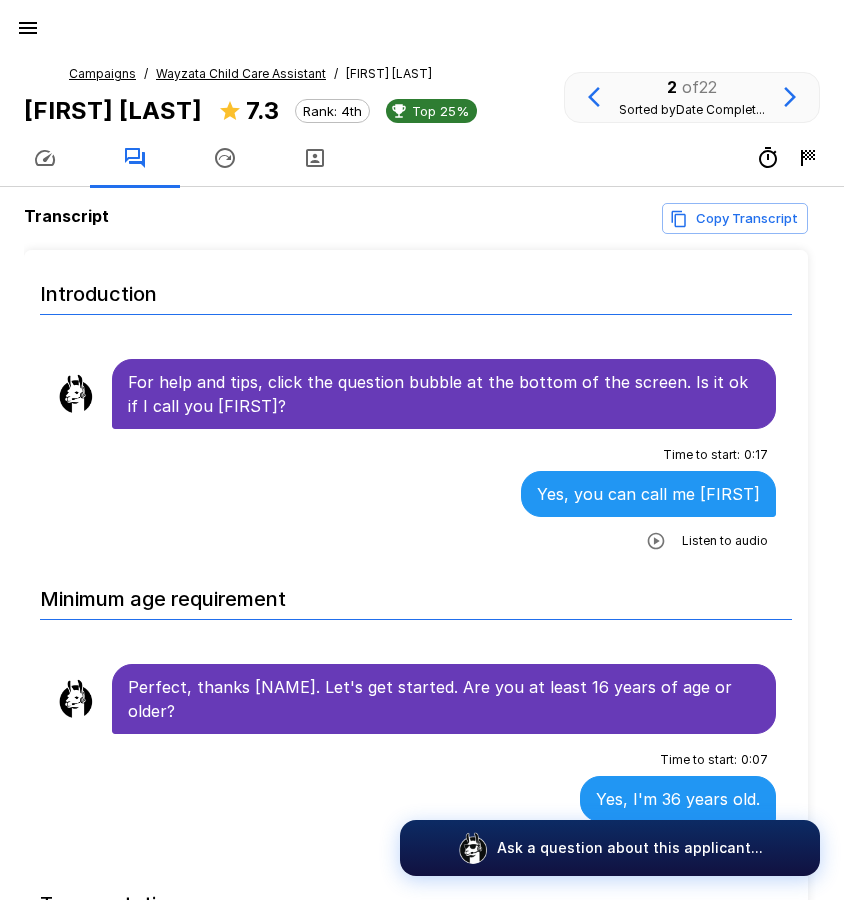 click 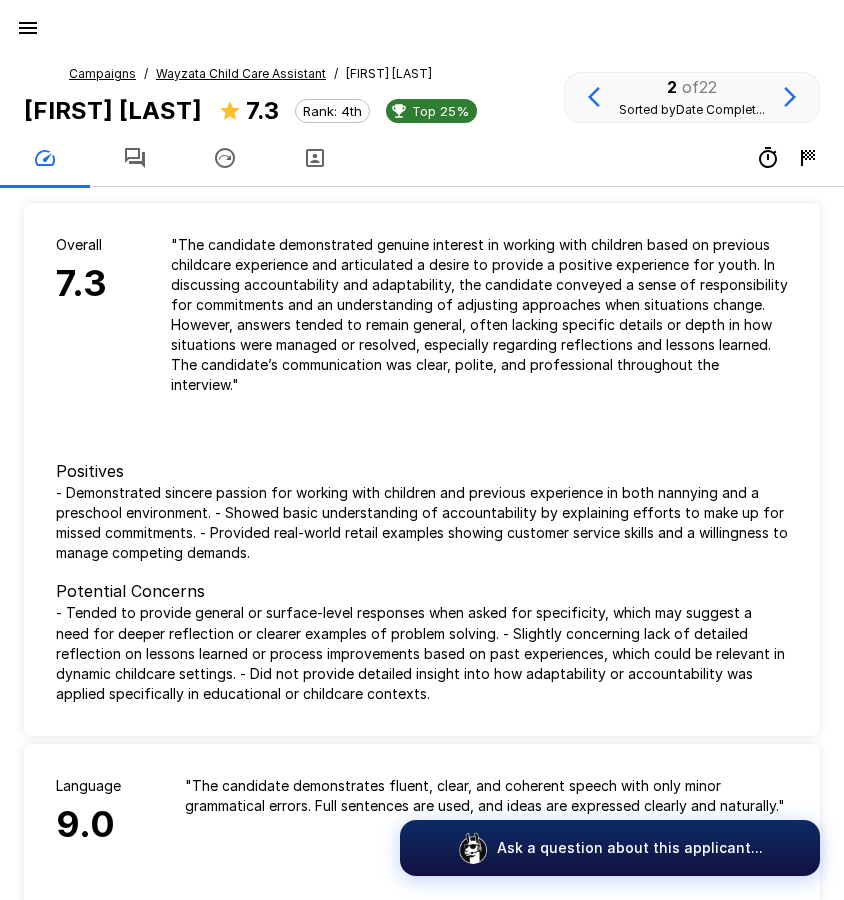 click on "Campaigns / [CITY] Child Care Assistant / [FIRST] [LAST] [FIRST] [LAST] 7.3 Rank: 4th Top 25% 2 of 22 Sorted by Date Complet..." at bounding box center [422, 117] 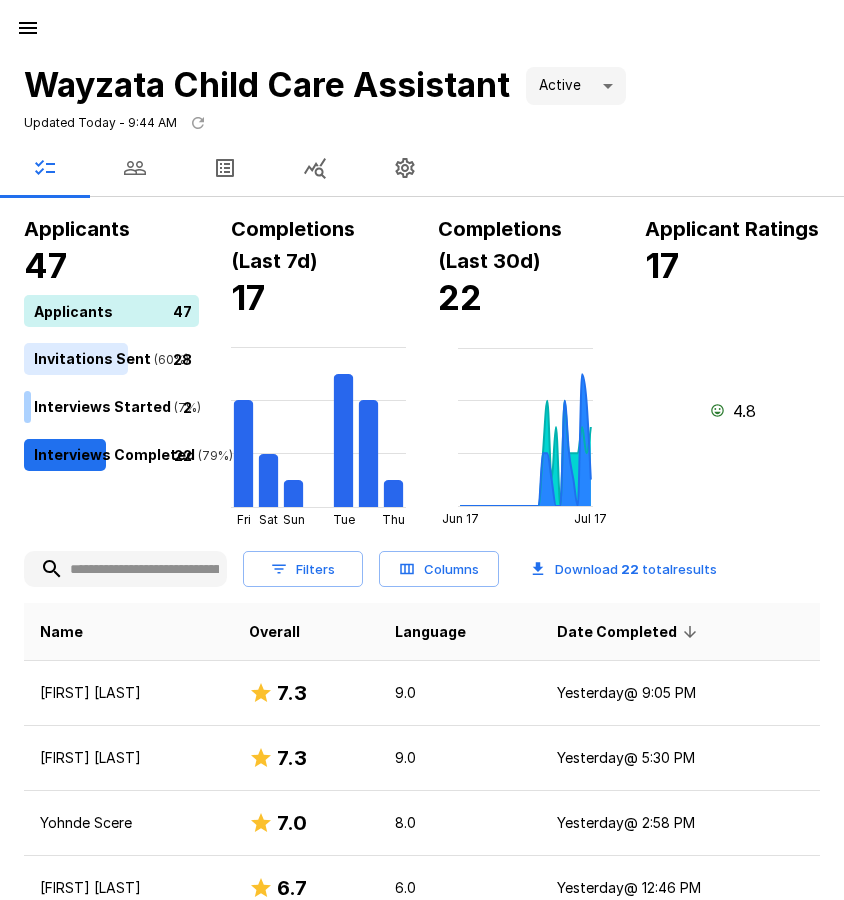 click 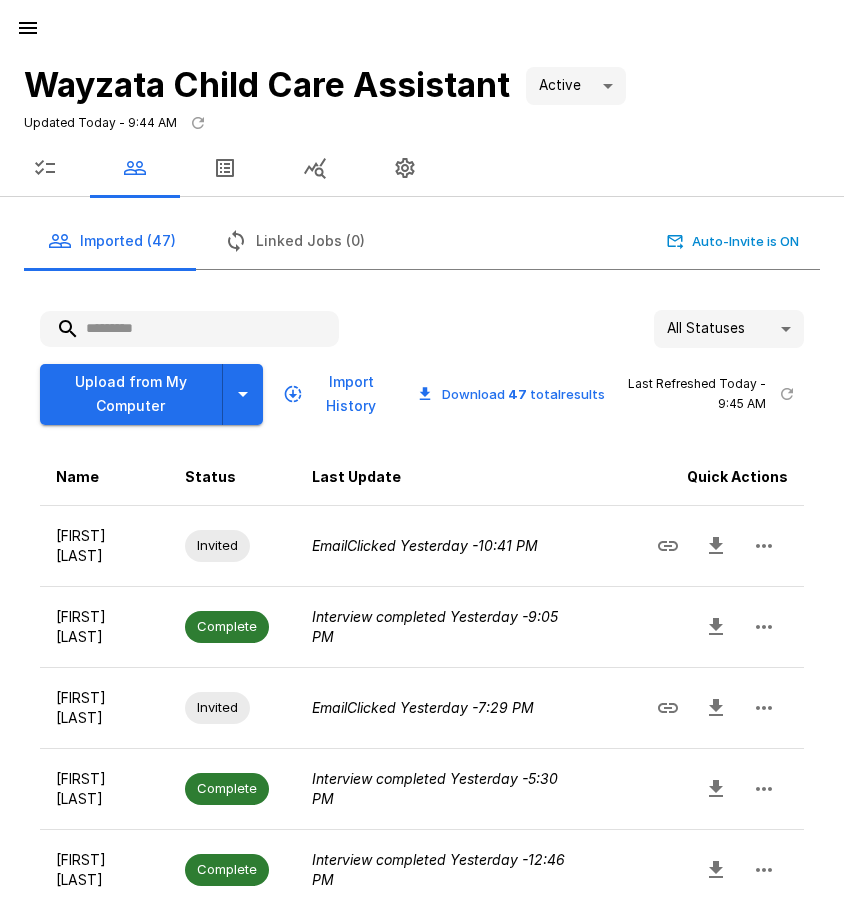 click at bounding box center (189, 329) 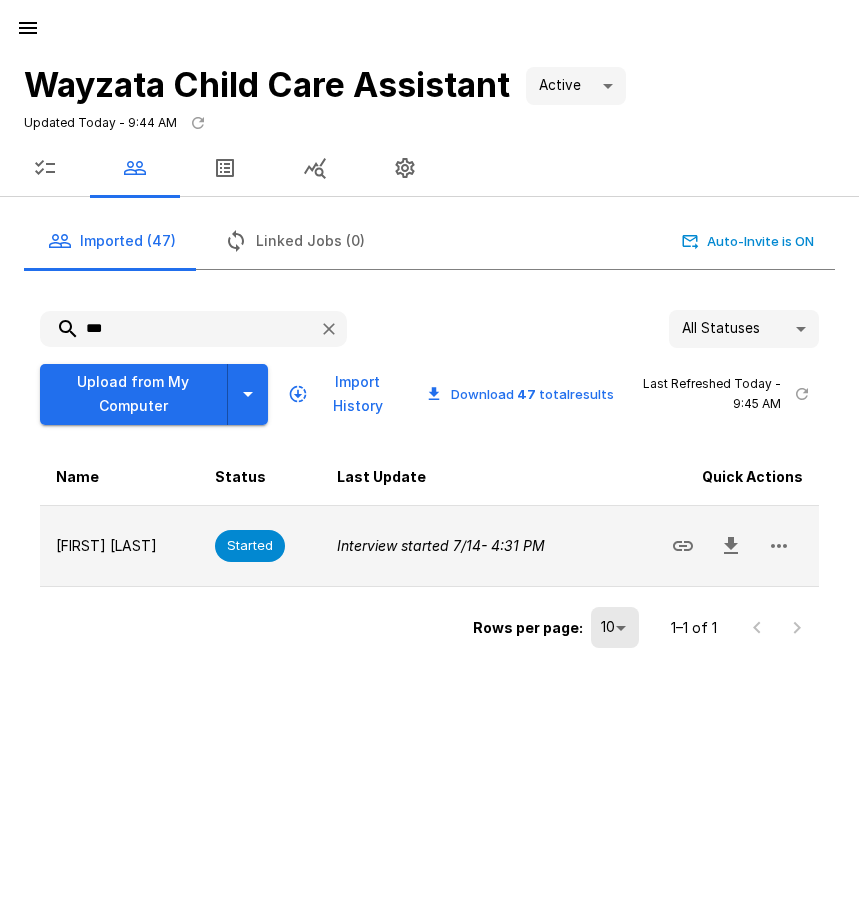 type on "***" 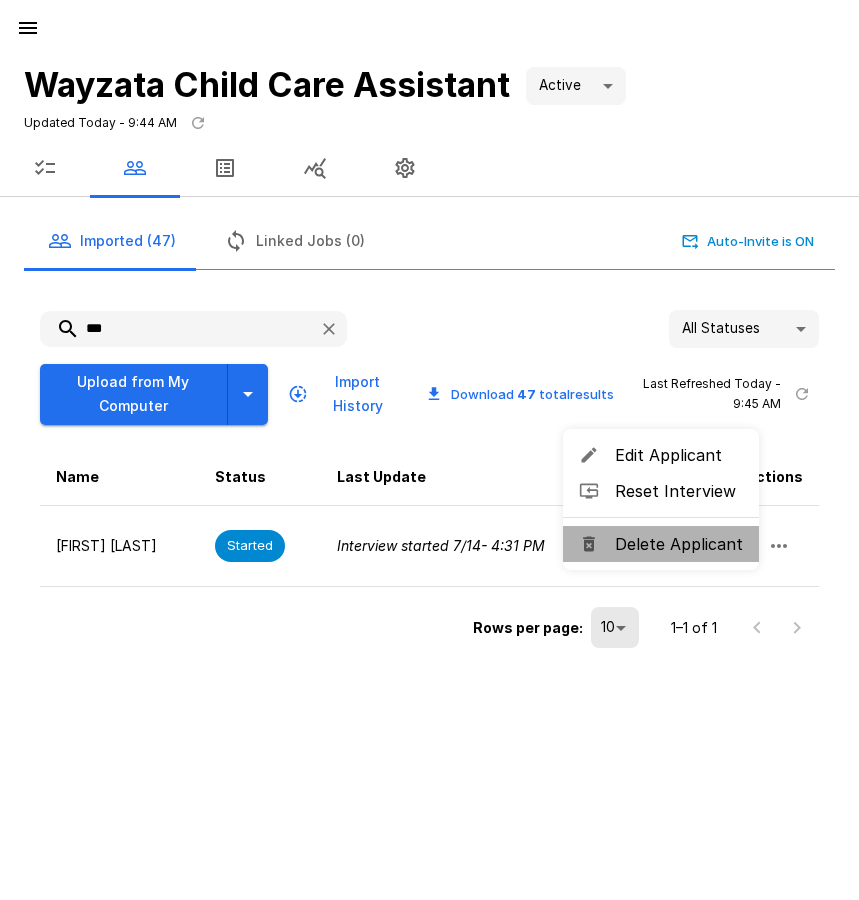 click on "Delete Applicant" at bounding box center (679, 544) 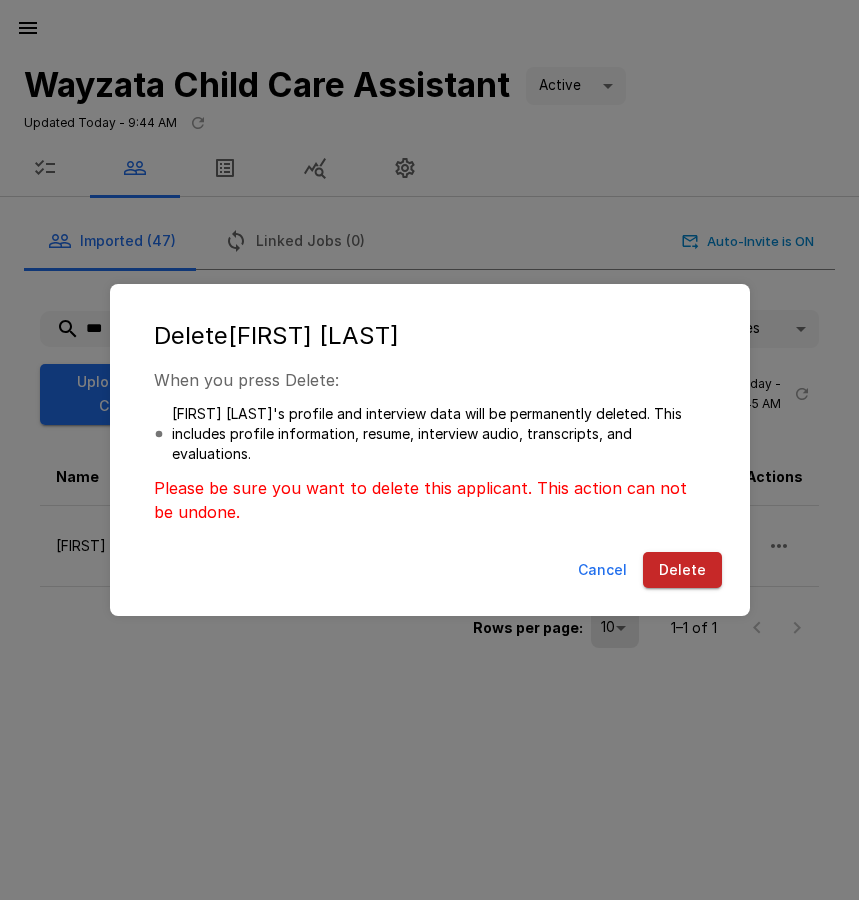 click on "Delete" at bounding box center (682, 570) 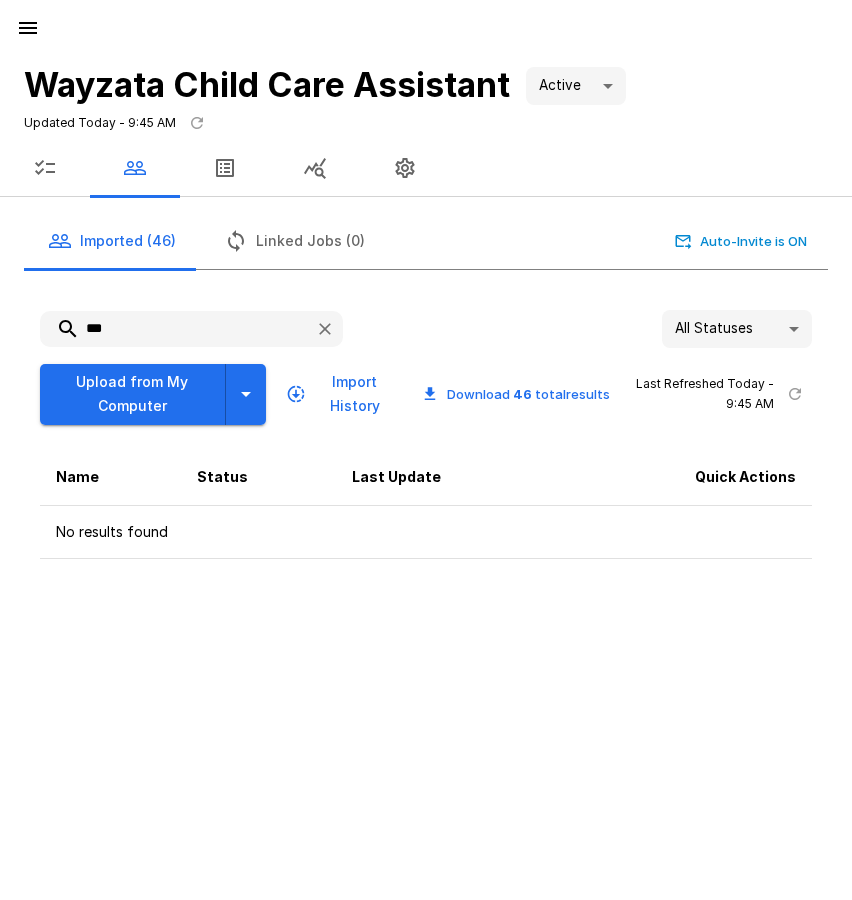 click 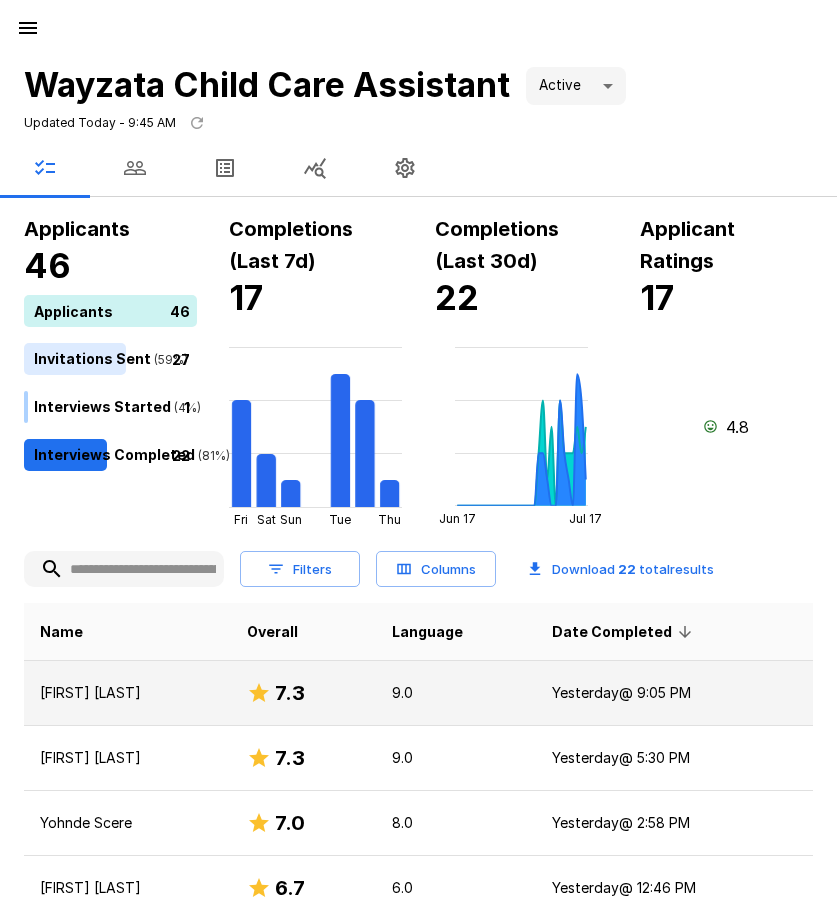 click on "[FIRST] [LAST]" at bounding box center [127, 693] 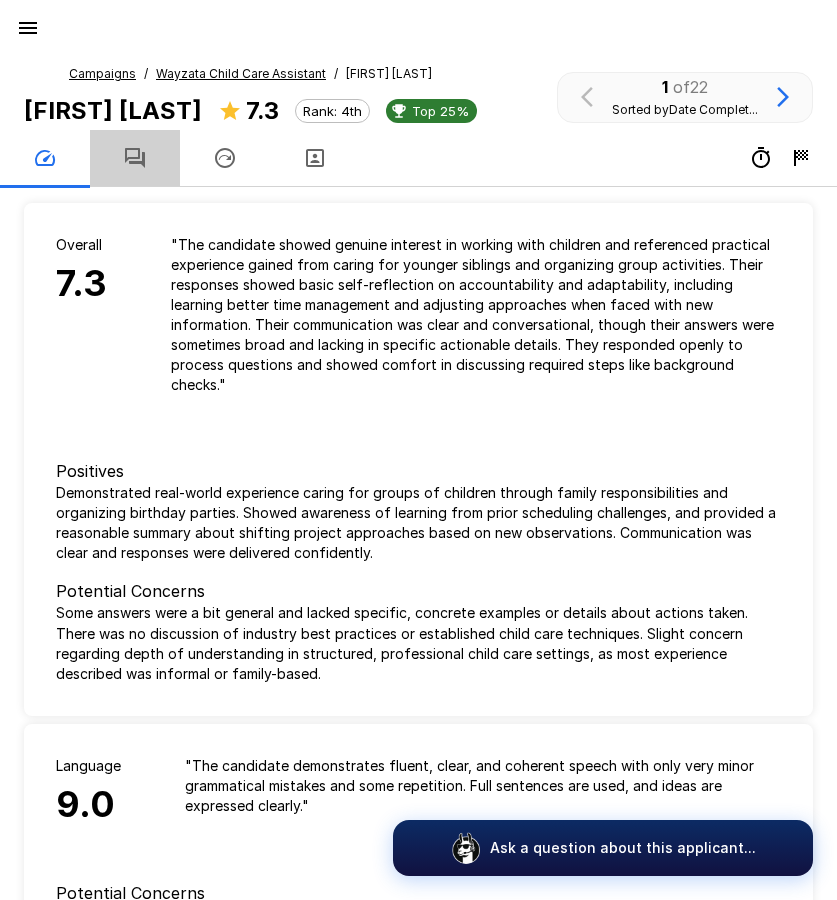 click at bounding box center [135, 158] 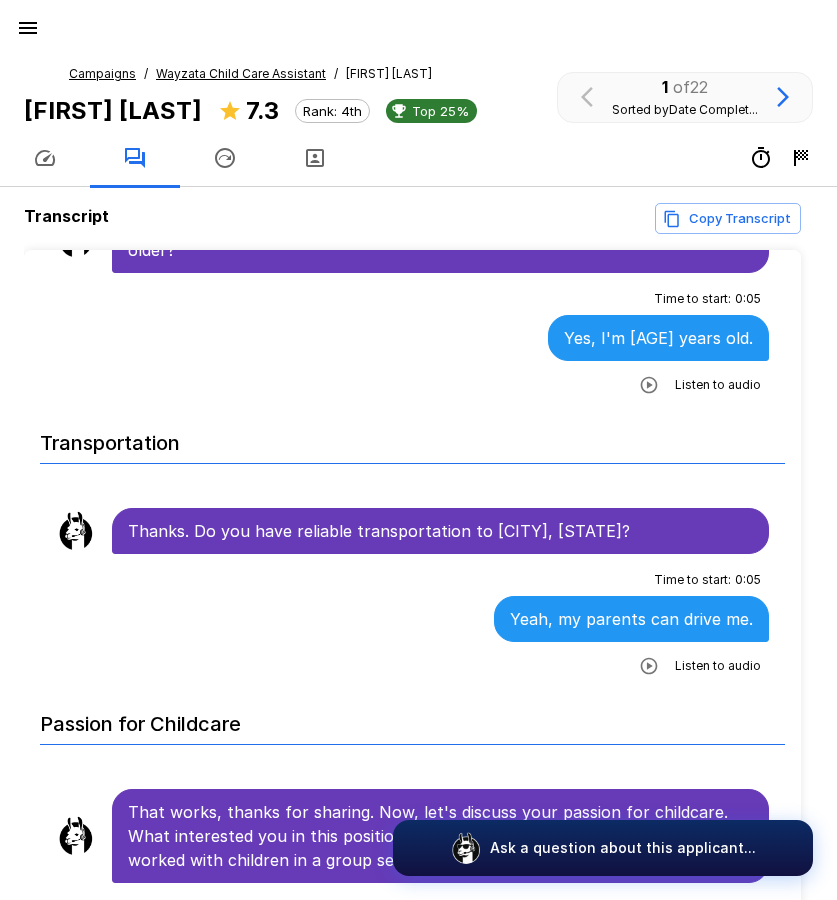 scroll, scrollTop: 500, scrollLeft: 0, axis: vertical 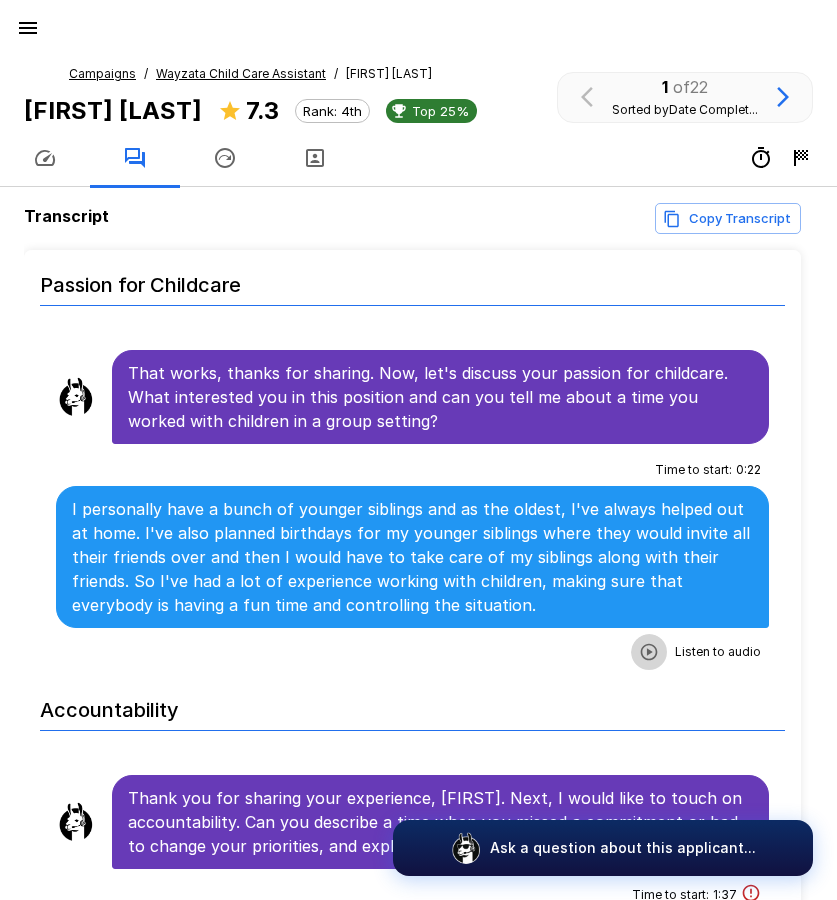 click 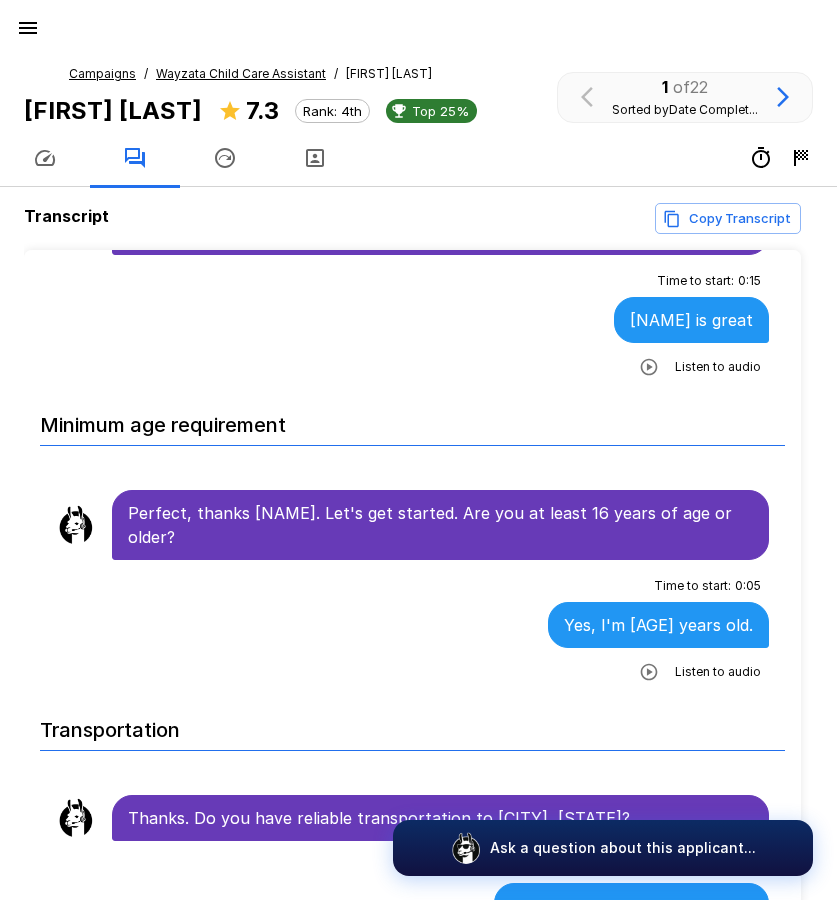 scroll, scrollTop: 0, scrollLeft: 0, axis: both 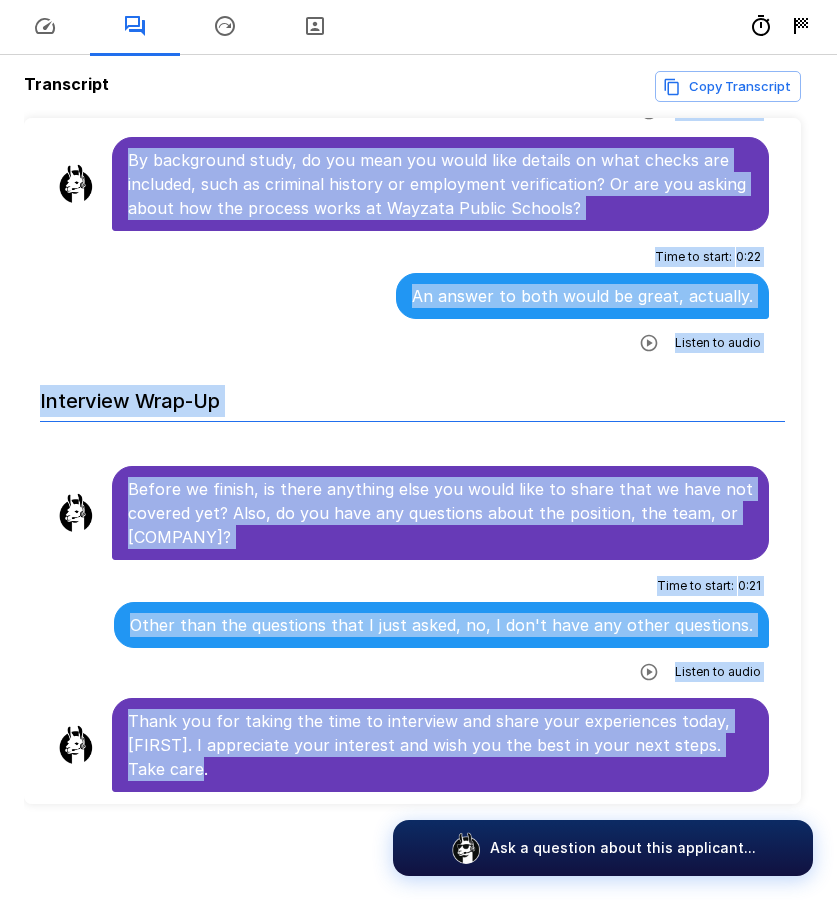 drag, startPoint x: 130, startPoint y: 377, endPoint x: 680, endPoint y: 801, distance: 694.46094 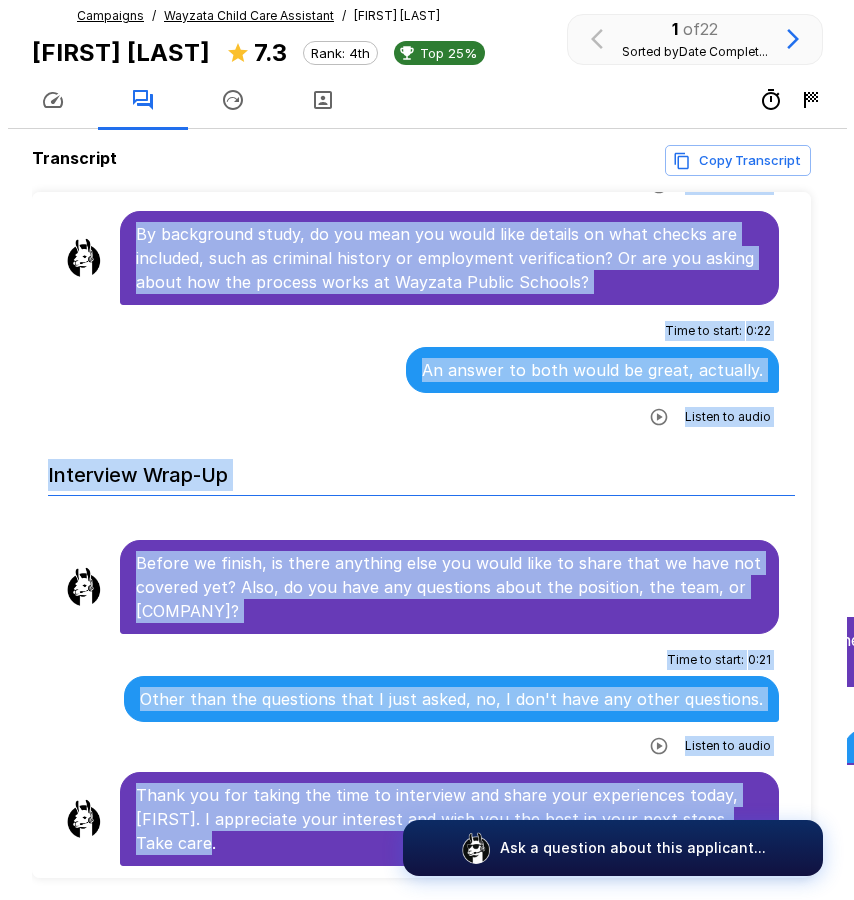 scroll, scrollTop: 0, scrollLeft: 0, axis: both 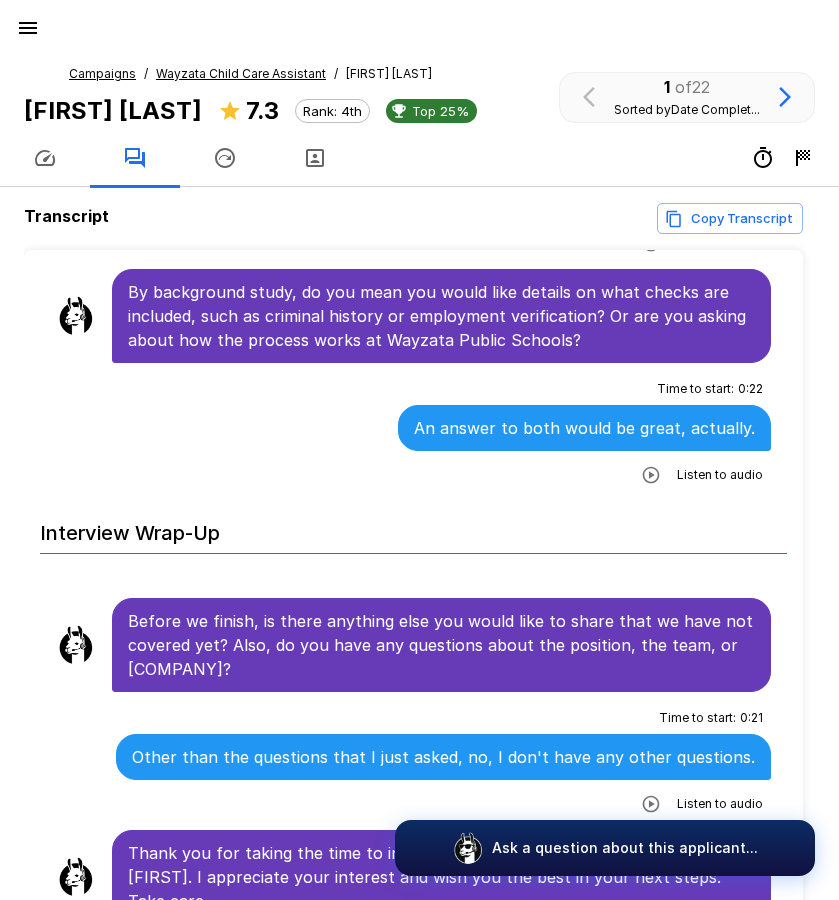 click on "Wayzata Child Care Assistant" at bounding box center (241, 73) 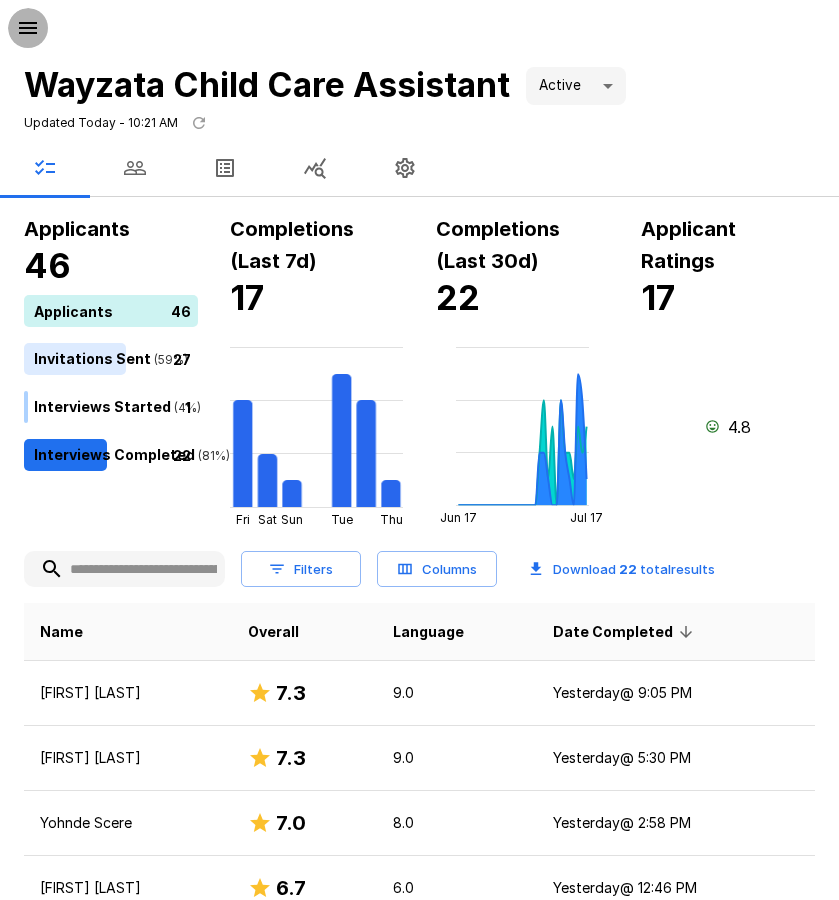 click 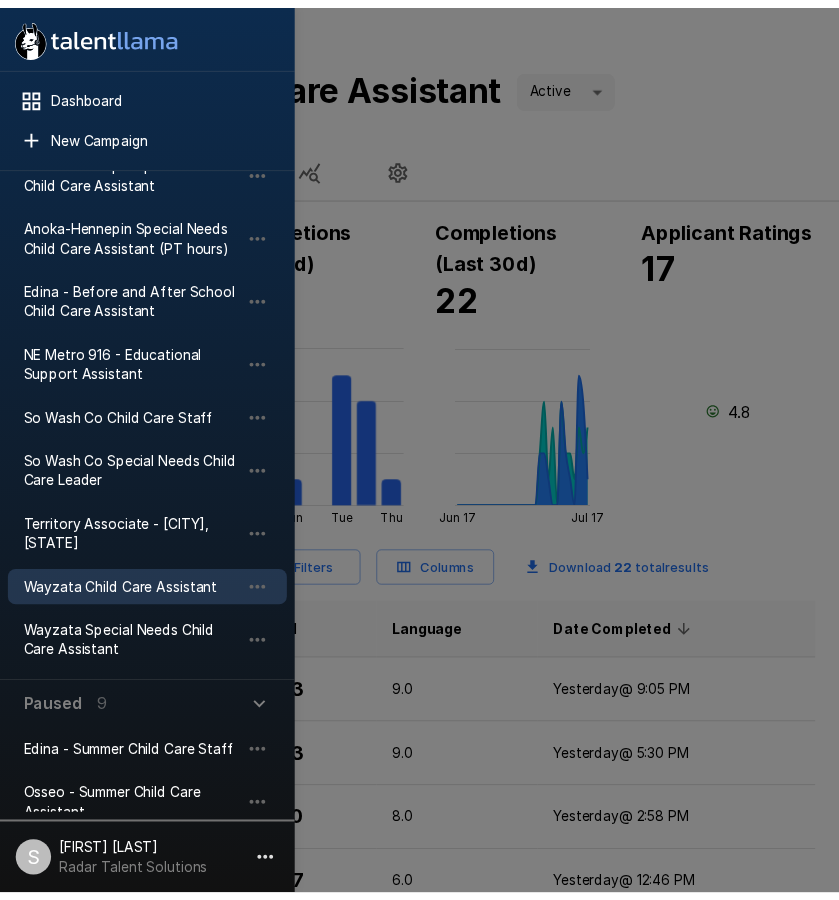 scroll, scrollTop: 300, scrollLeft: 0, axis: vertical 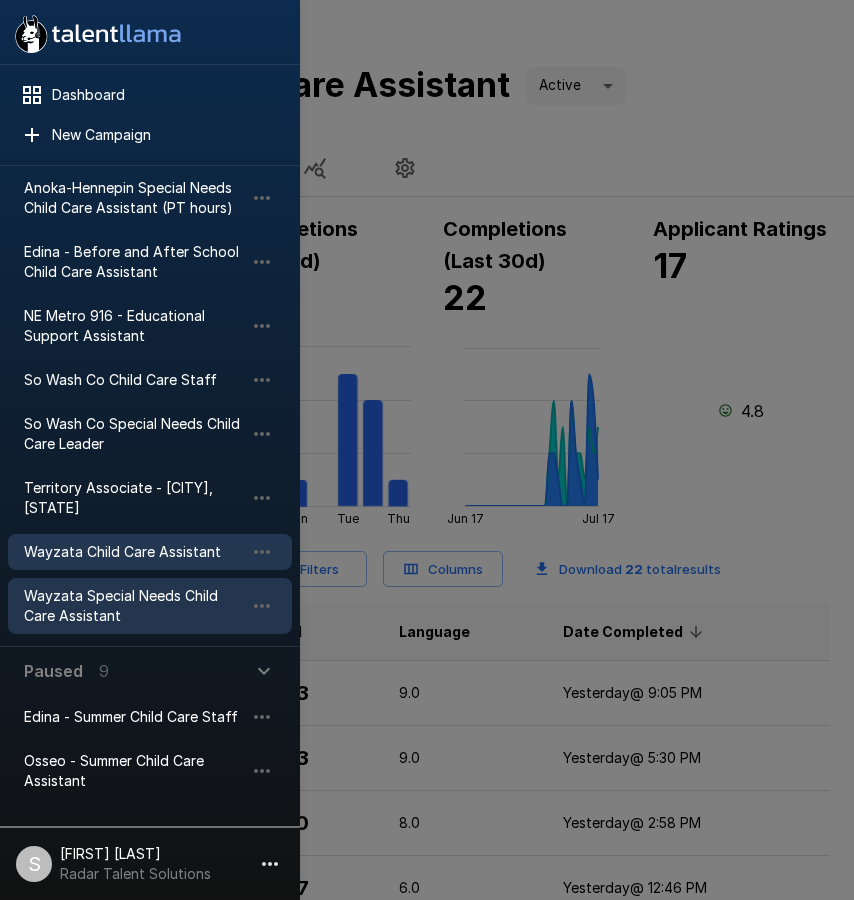click on "Wayzata Special Needs Child Care Assistant" at bounding box center (134, 606) 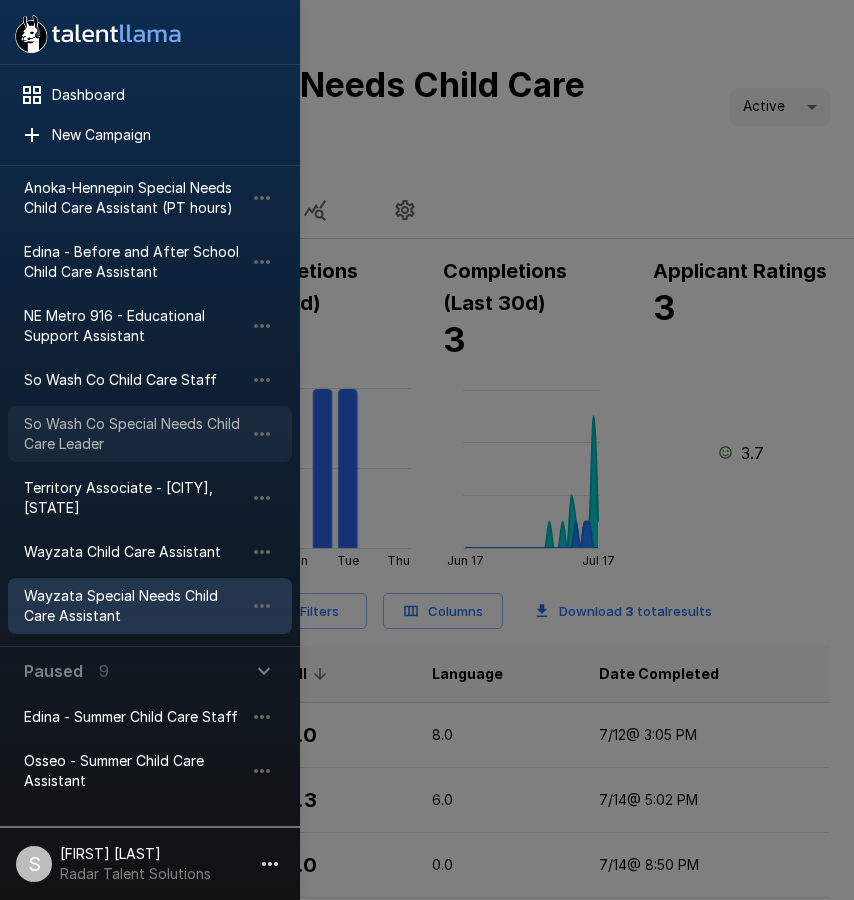 click on "So Wash Co Special Needs Child Care Leader" at bounding box center [134, 434] 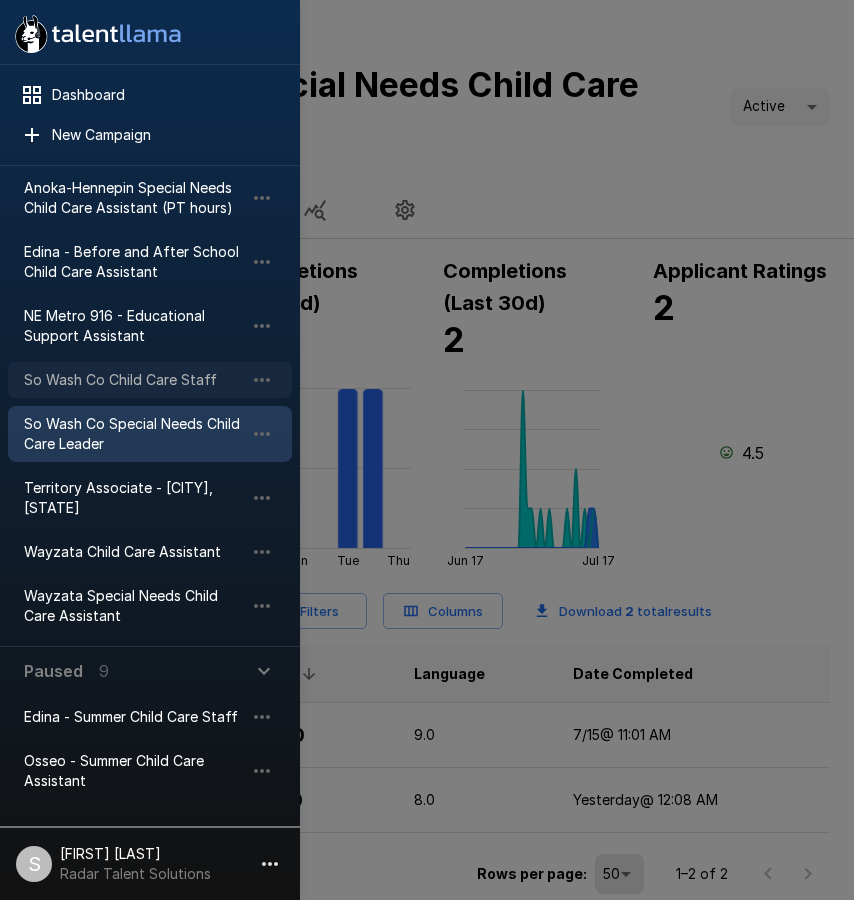 click on "So Wash Co Child Care Staff" at bounding box center [134, 380] 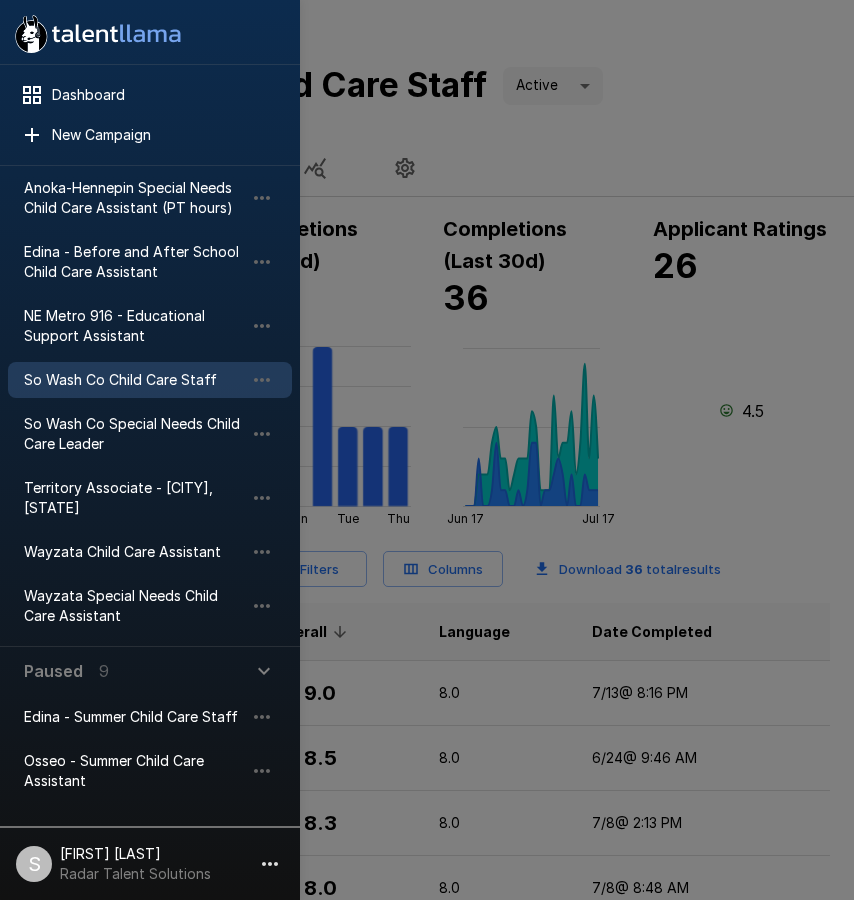 click at bounding box center [427, 450] 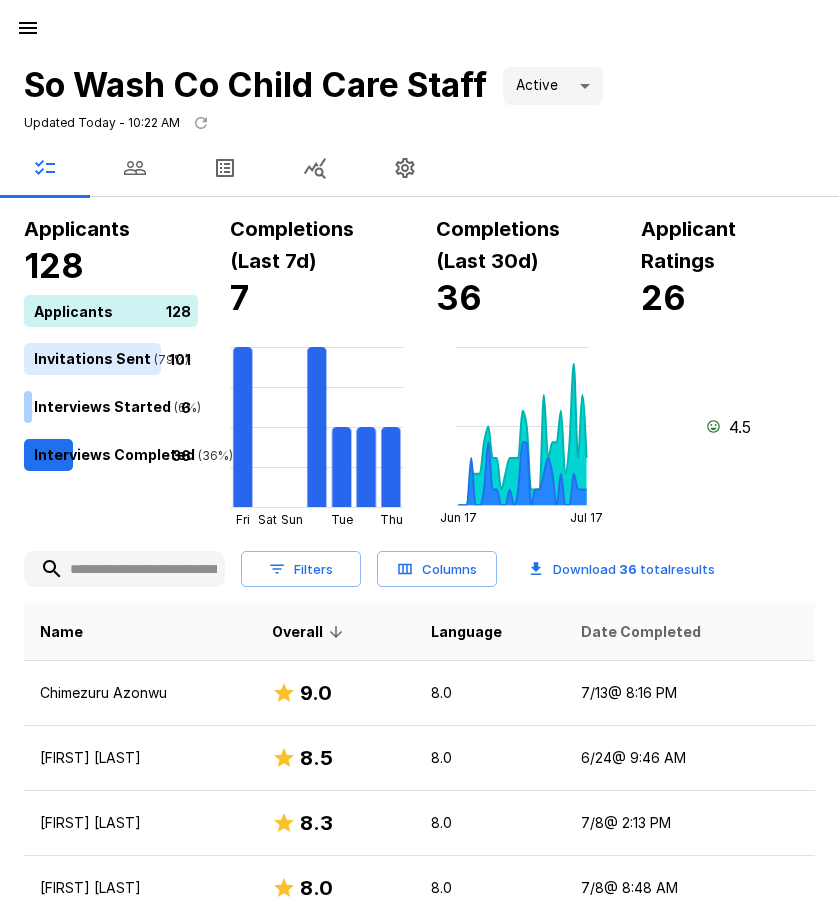 click on "Date Completed" at bounding box center [641, 632] 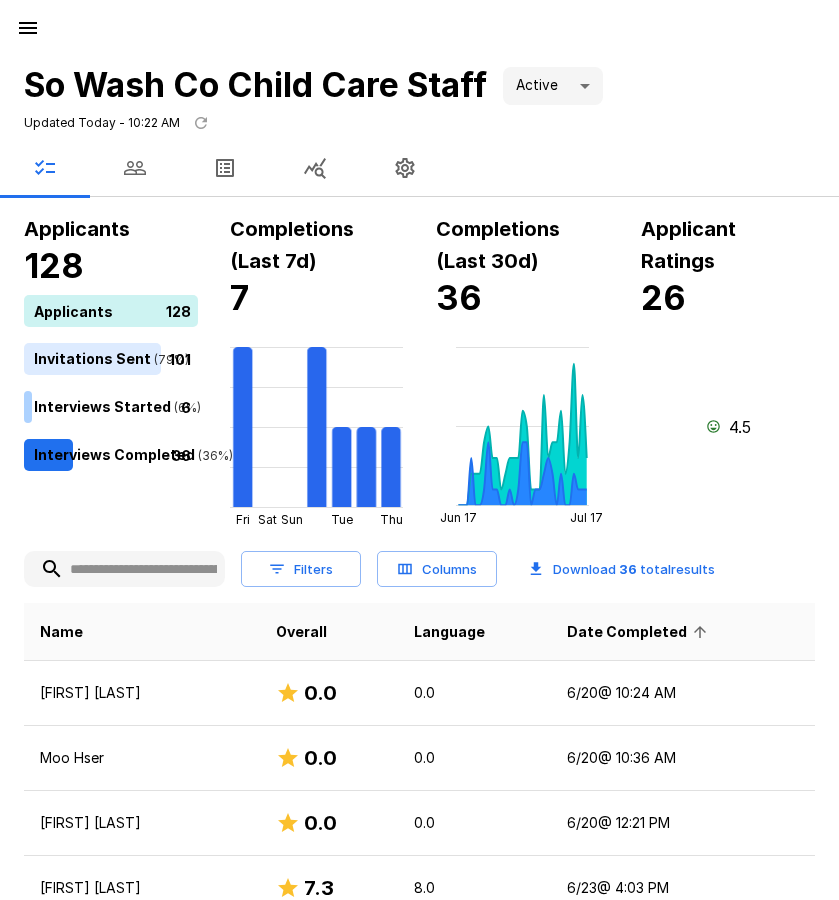 click on "Date Completed" at bounding box center [640, 632] 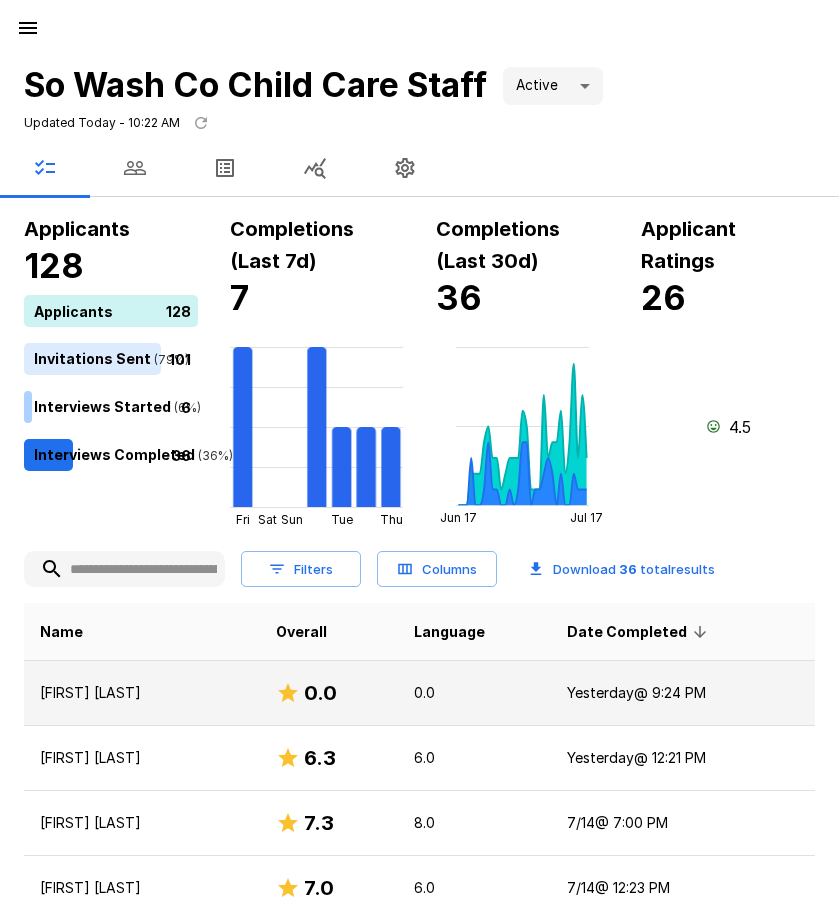 click on "[FIRST] [LAST]" at bounding box center [142, 693] 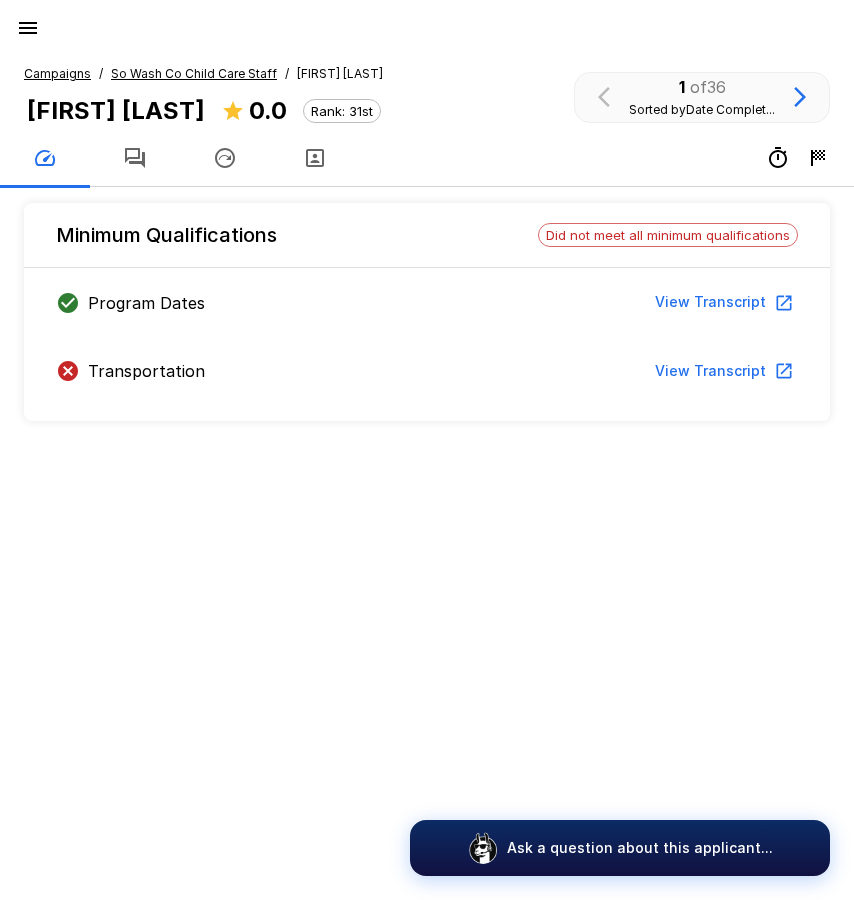 click 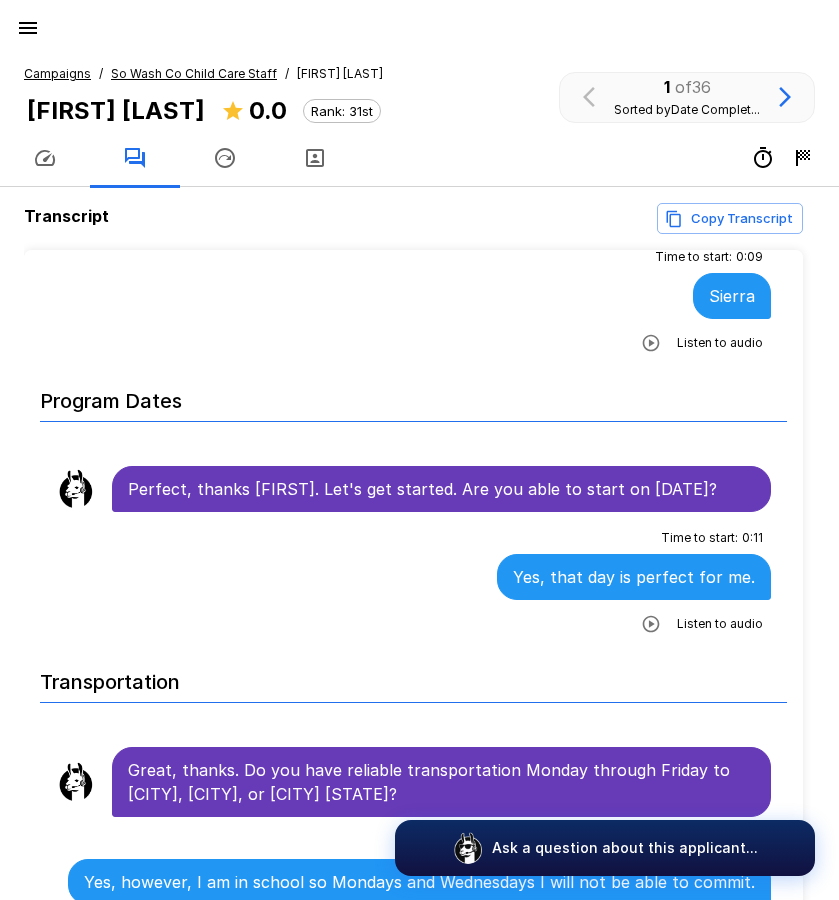scroll, scrollTop: 0, scrollLeft: 0, axis: both 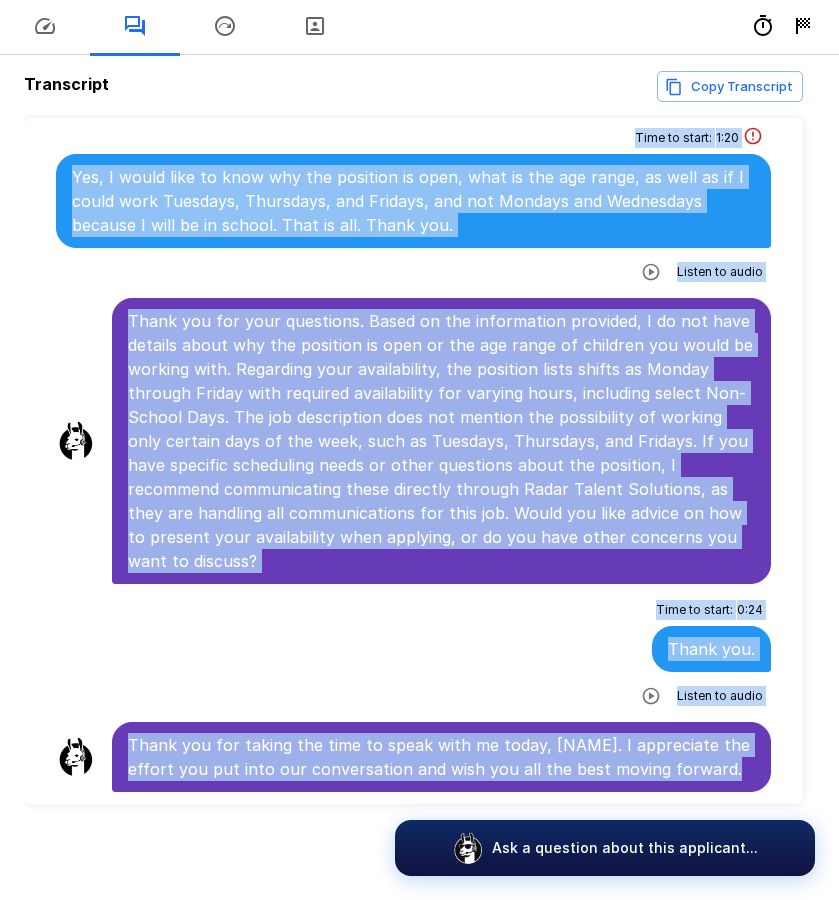 drag, startPoint x: 129, startPoint y: 378, endPoint x: 719, endPoint y: 778, distance: 712.81134 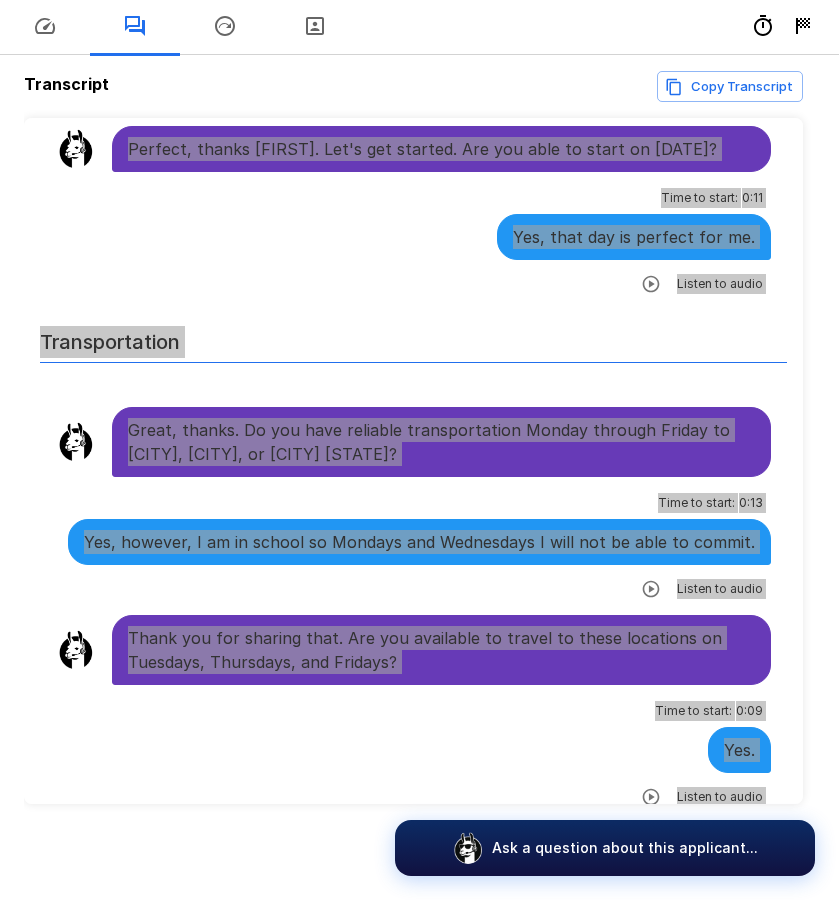 scroll, scrollTop: 0, scrollLeft: 0, axis: both 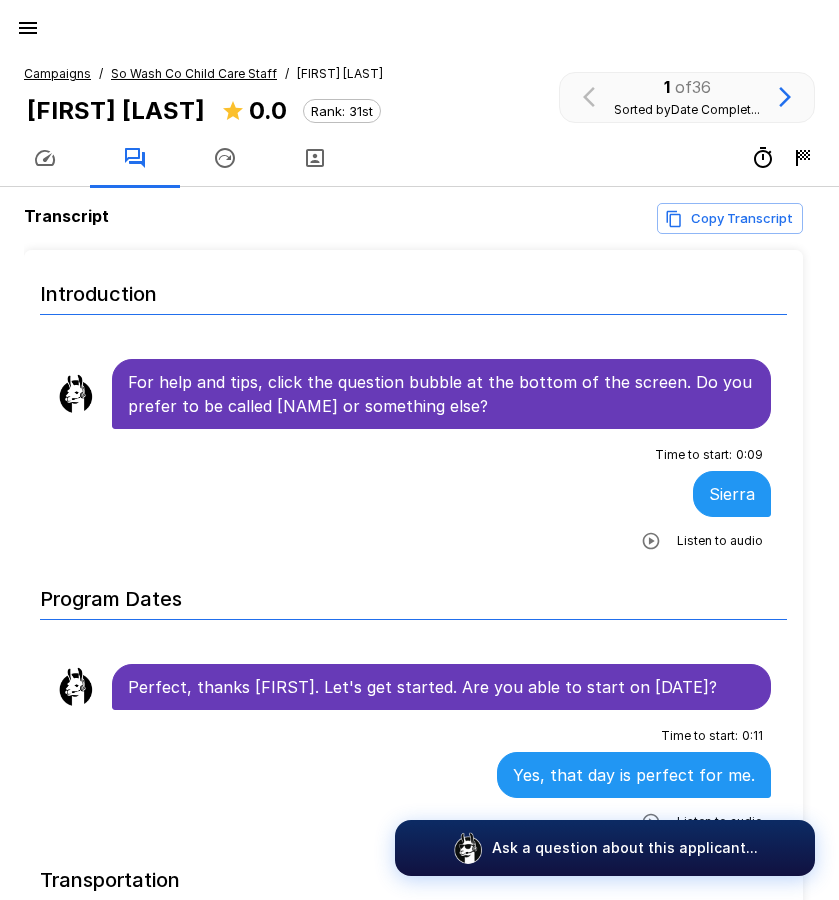 click on "Campaigns" at bounding box center (57, 73) 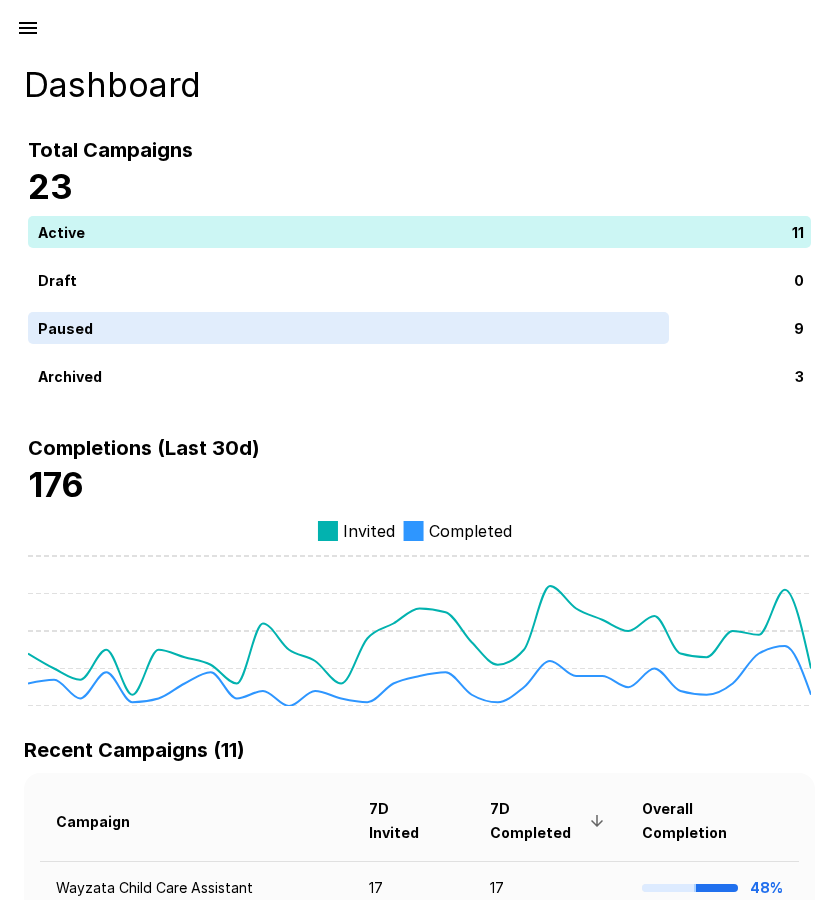 click 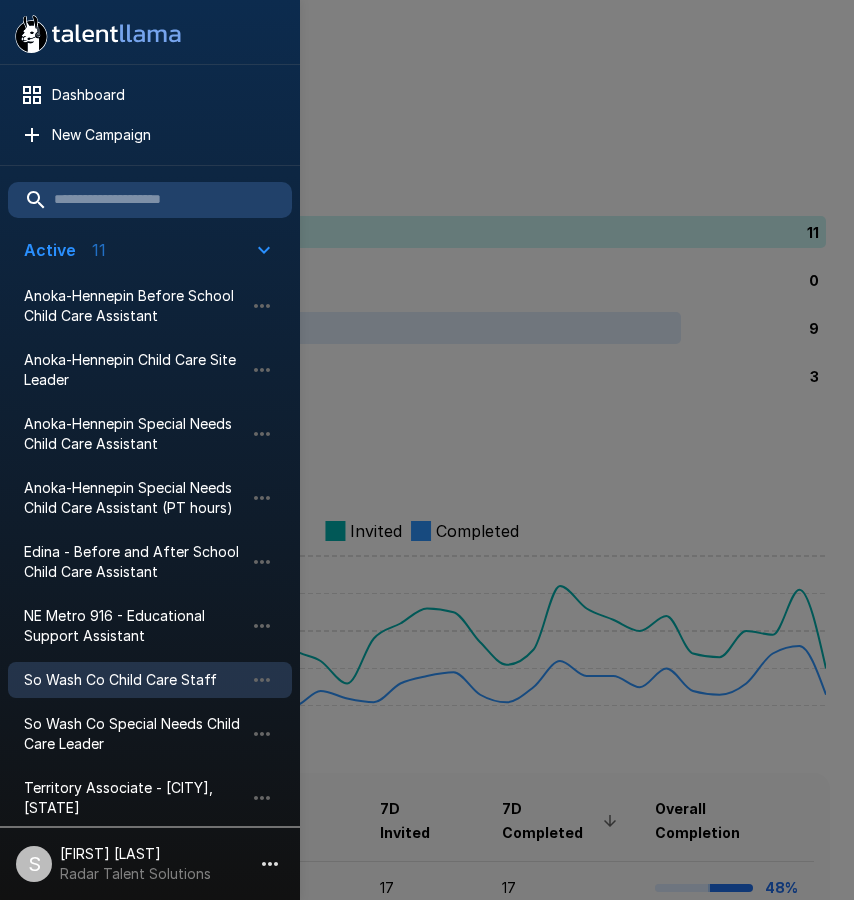 click on "So Wash Co Child Care Staff" at bounding box center (134, 680) 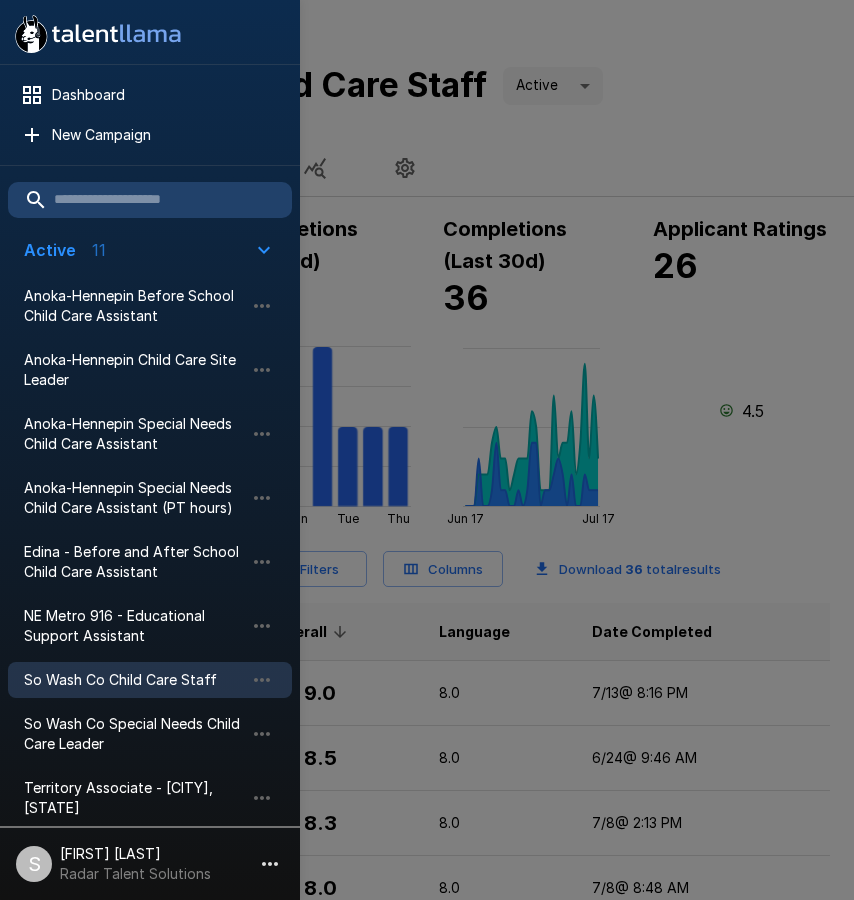 click at bounding box center [427, 450] 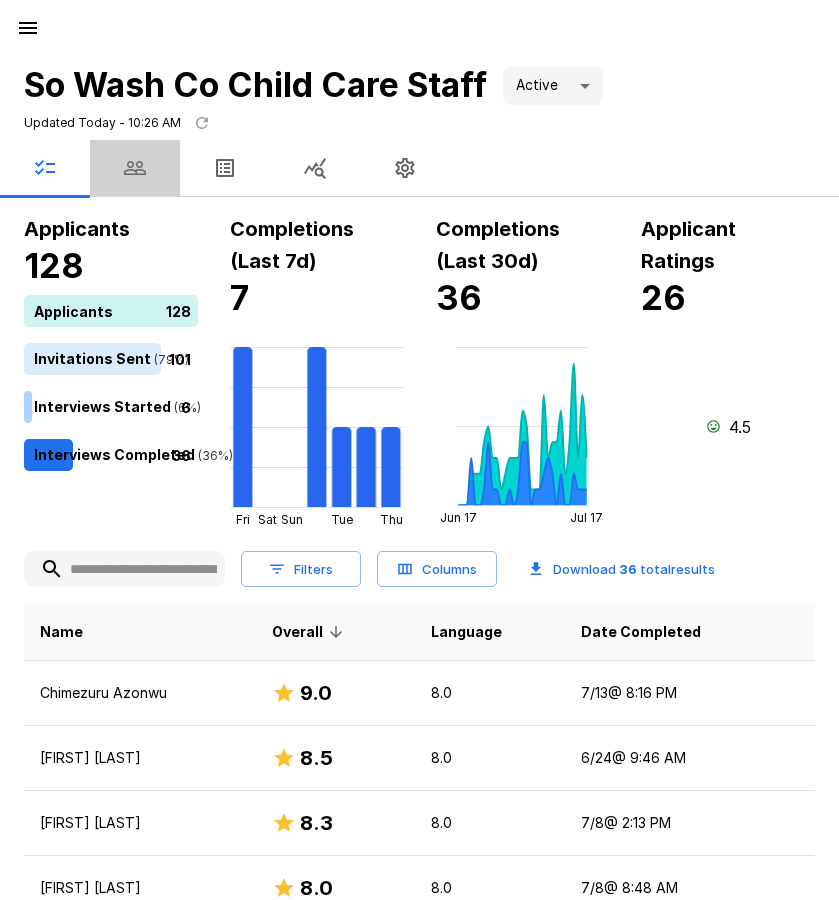 click 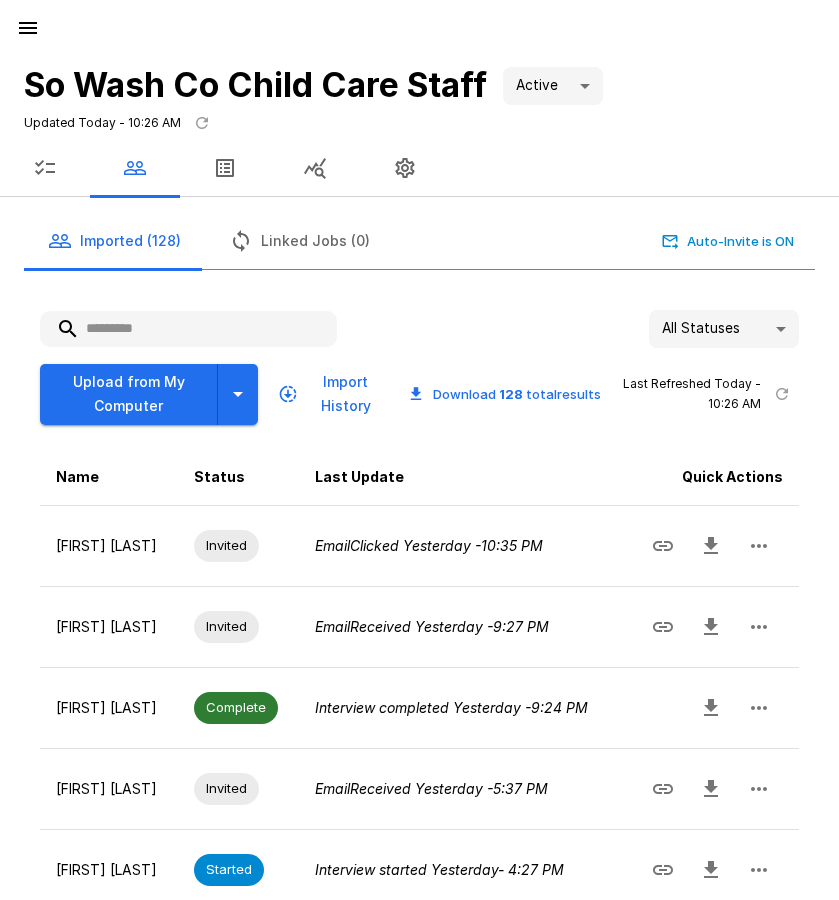 click at bounding box center (188, 329) 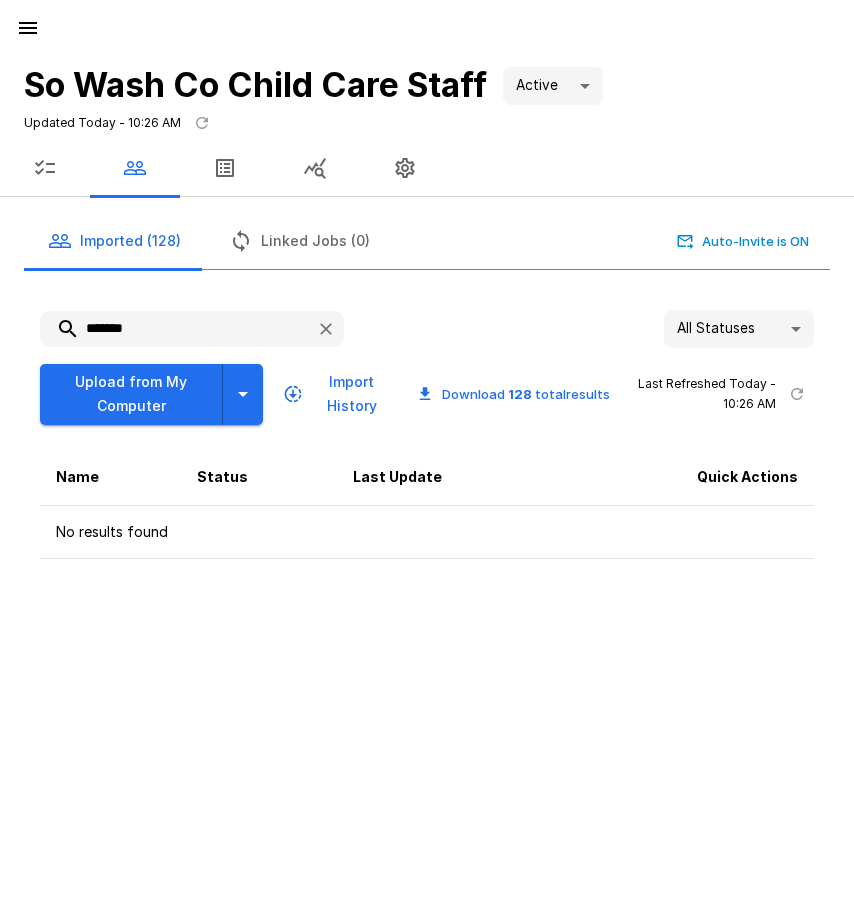 drag, startPoint x: 149, startPoint y: 327, endPoint x: 53, endPoint y: 327, distance: 96 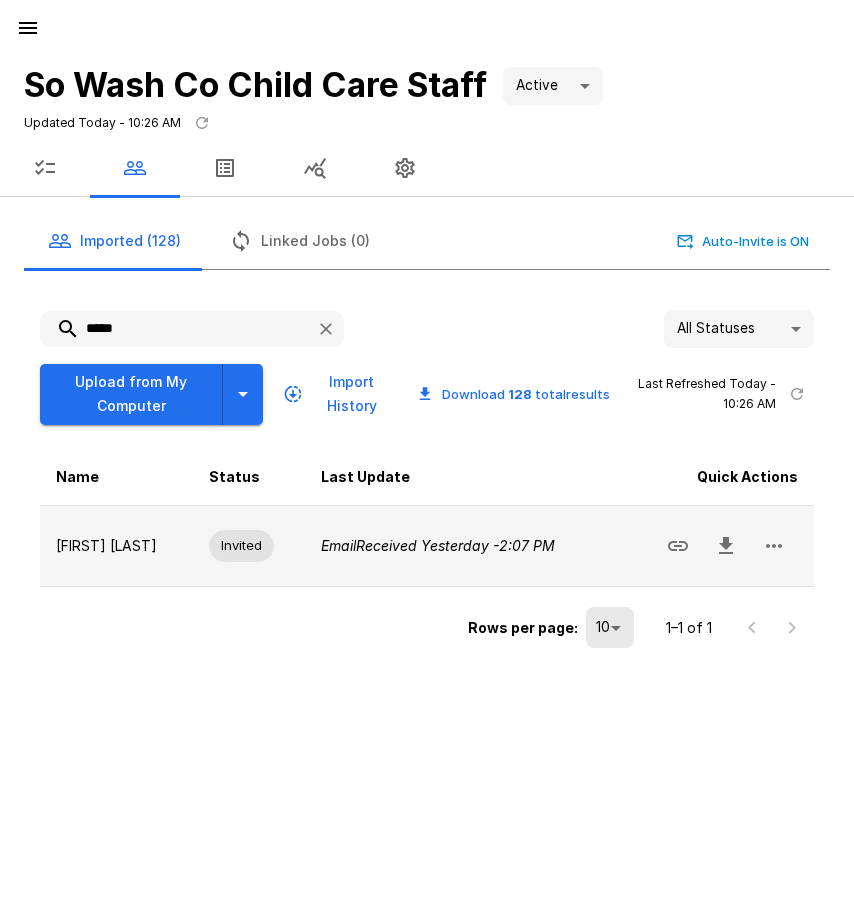 click 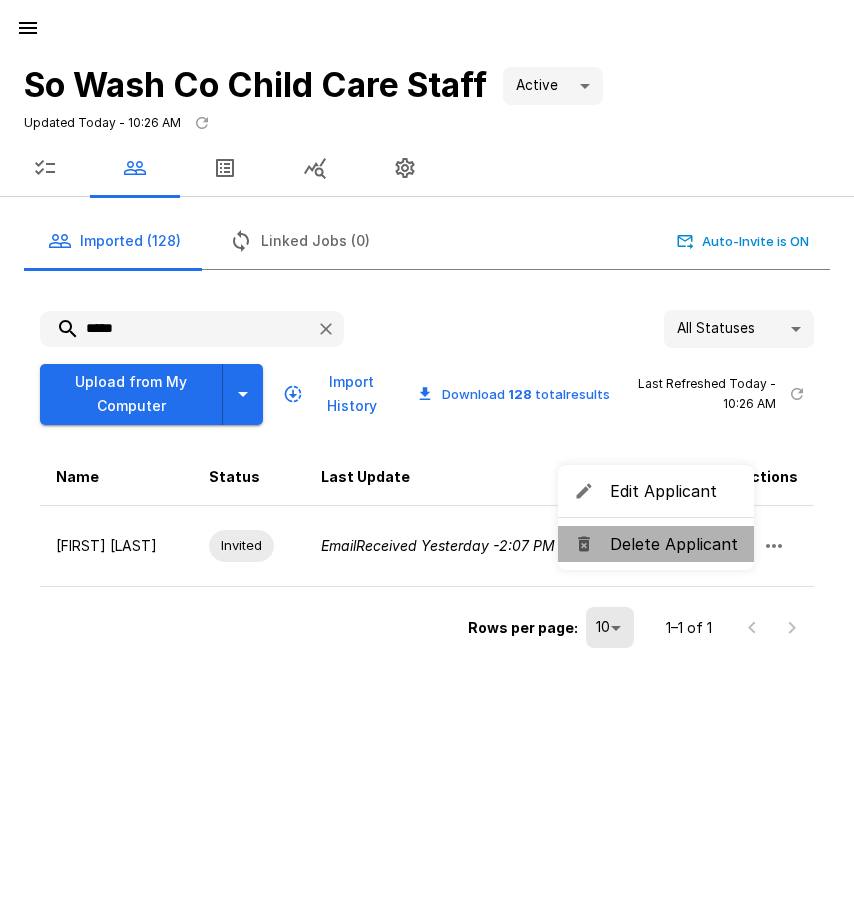 click on "Delete Applicant" at bounding box center [674, 544] 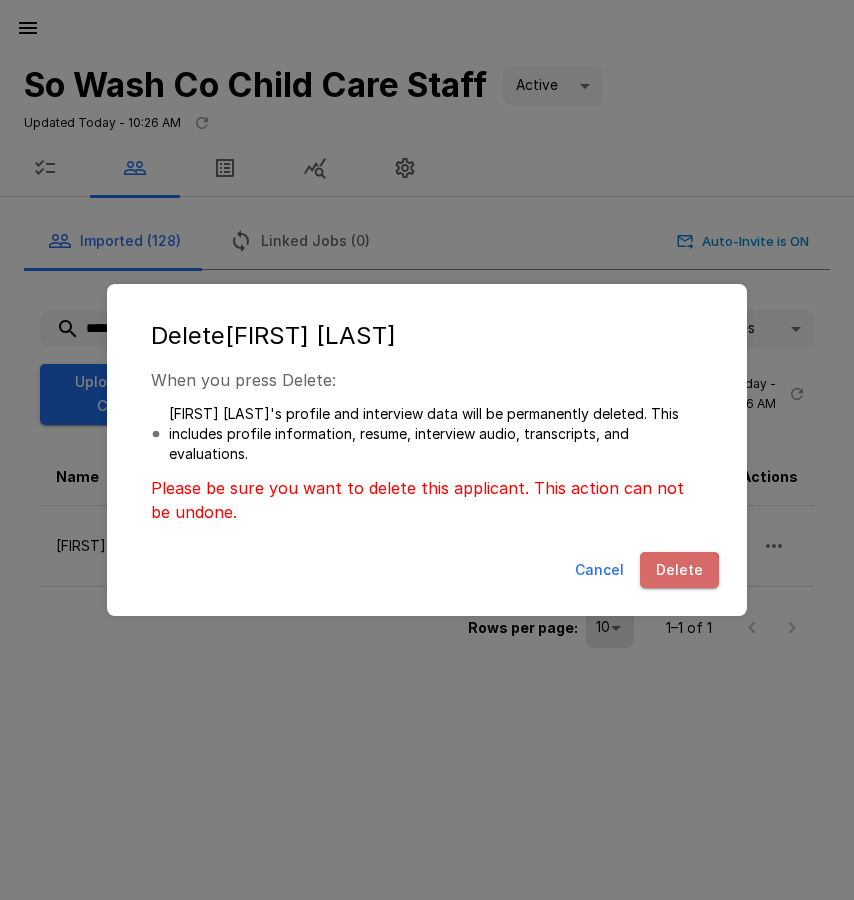click on "Delete" at bounding box center [679, 570] 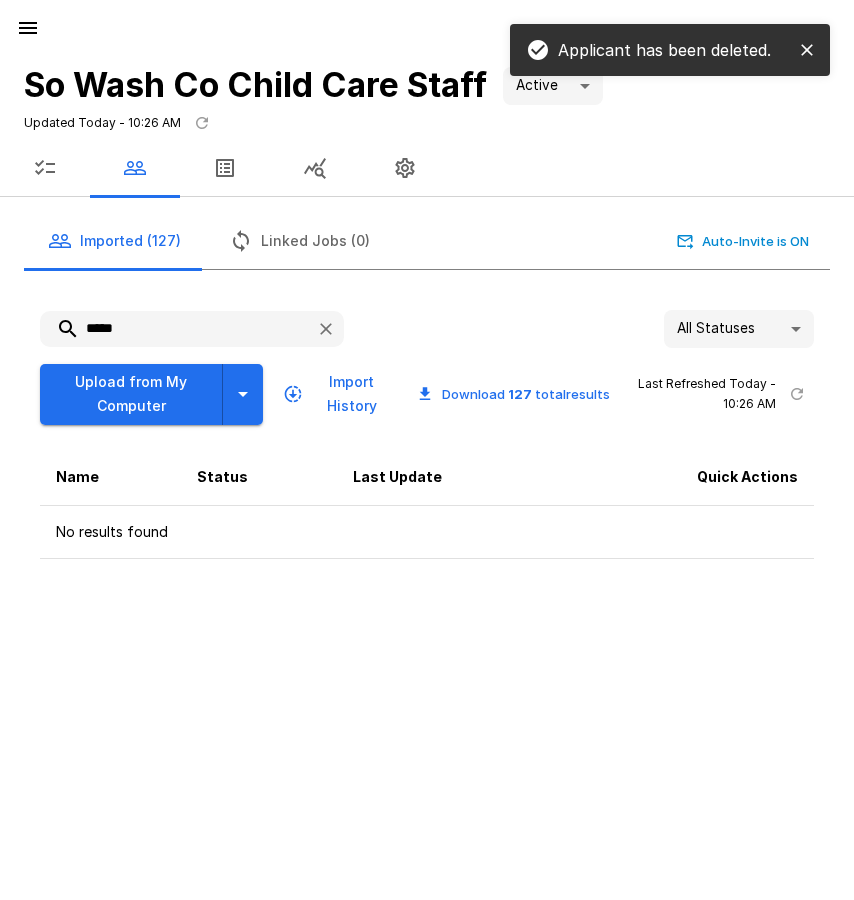 drag, startPoint x: 156, startPoint y: 319, endPoint x: -25, endPoint y: 300, distance: 181.9945 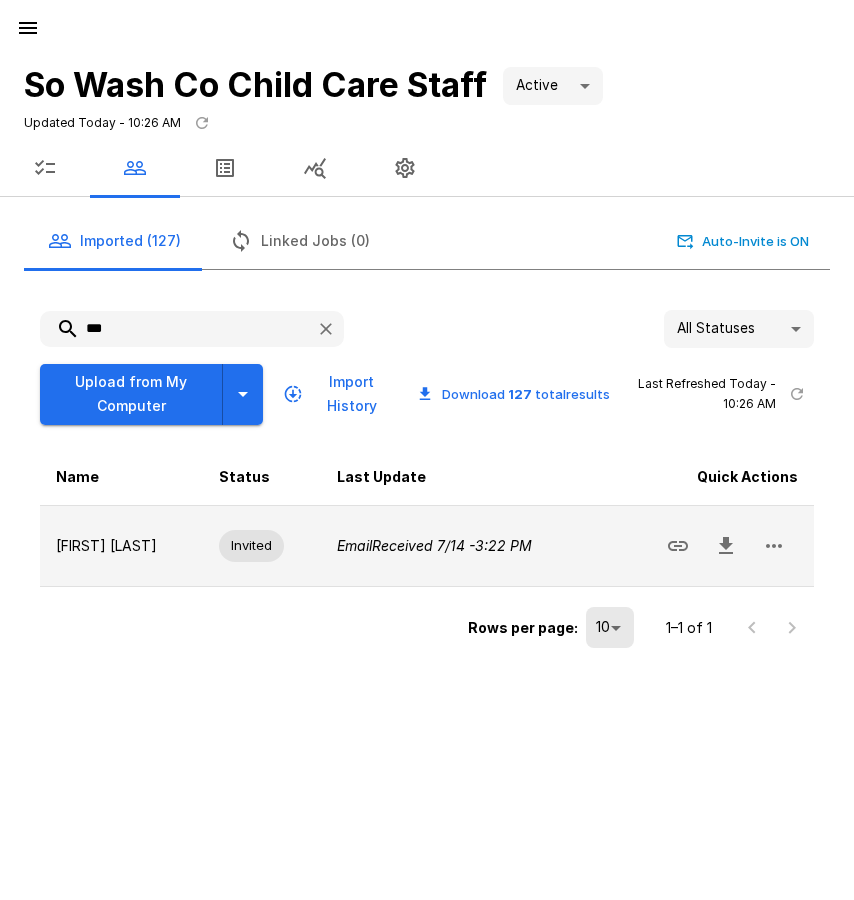 click 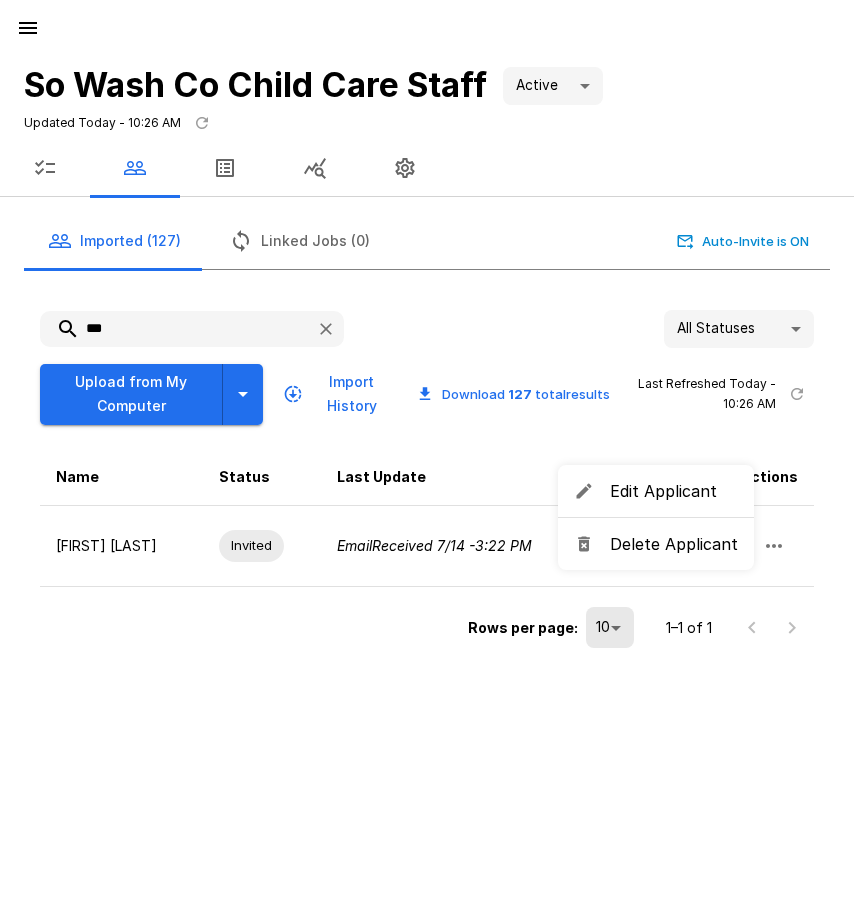 click on "Delete Applicant" at bounding box center [674, 544] 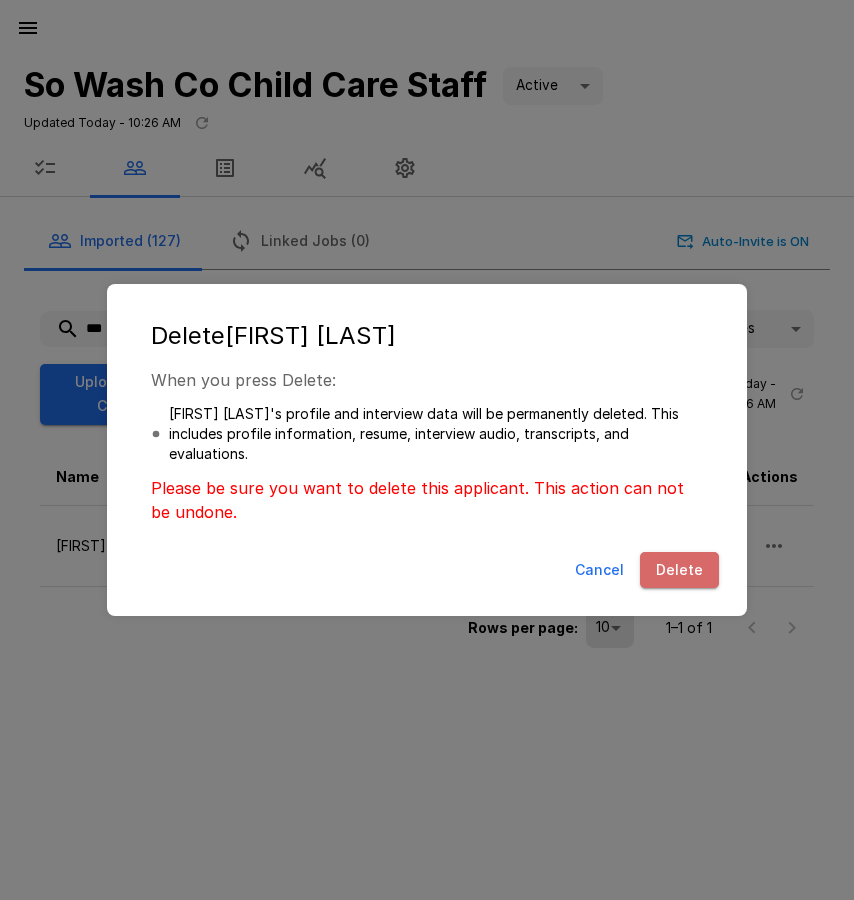 click on "Delete" at bounding box center (679, 570) 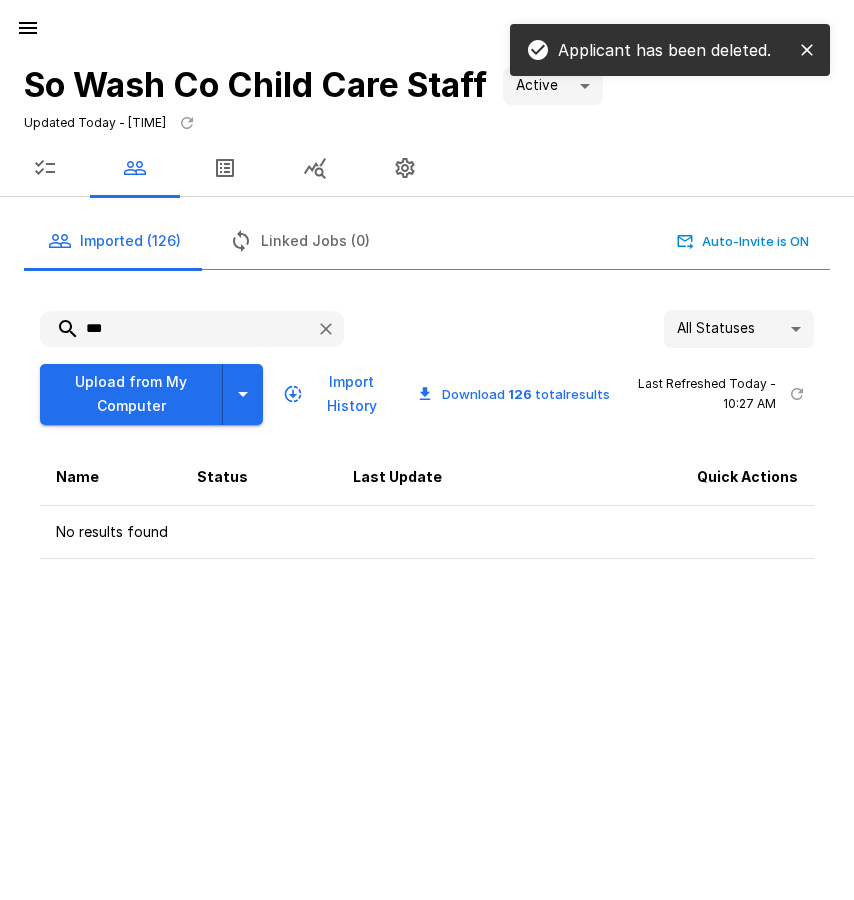 drag, startPoint x: 98, startPoint y: 339, endPoint x: 59, endPoint y: 322, distance: 42.544094 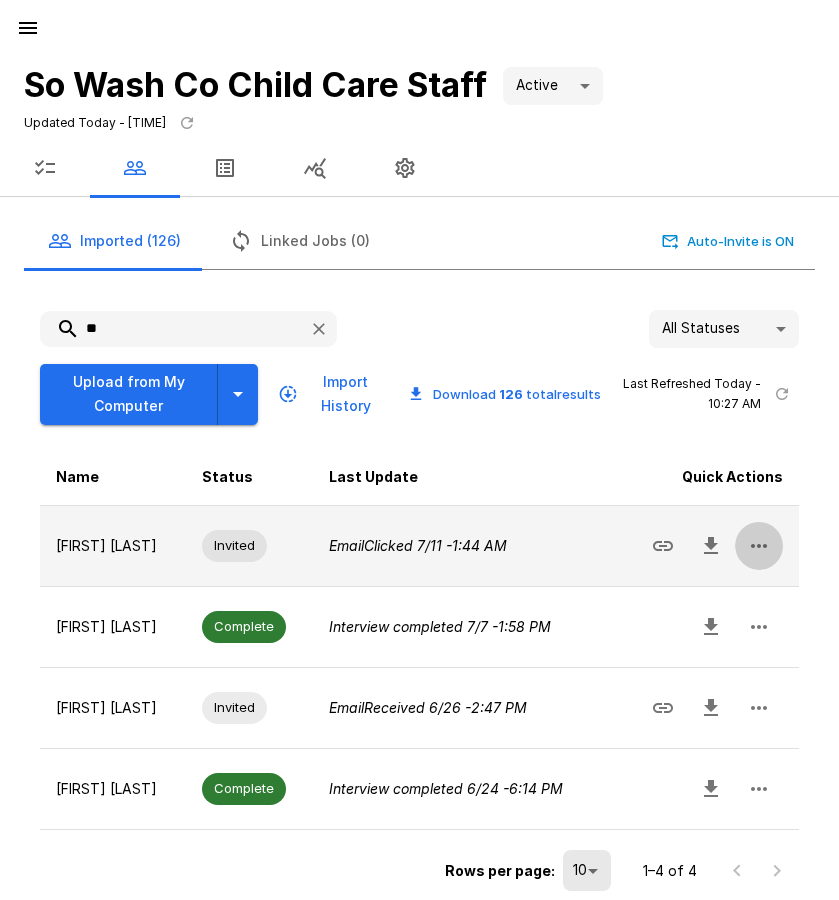 click 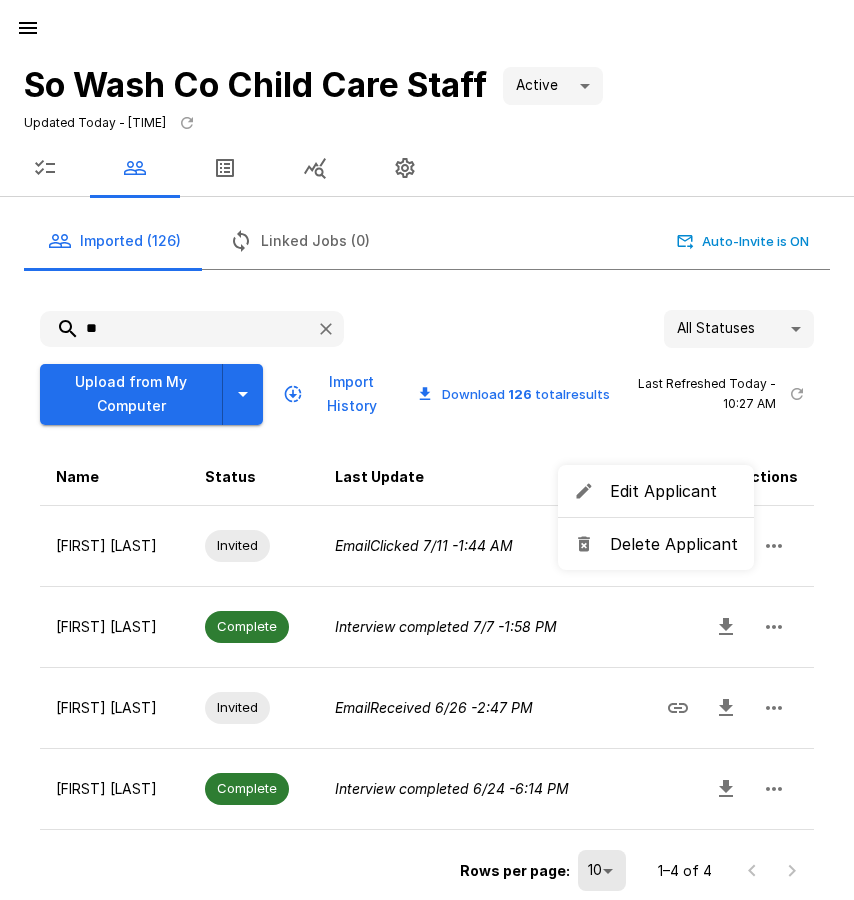 click on "Delete Applicant" at bounding box center (674, 544) 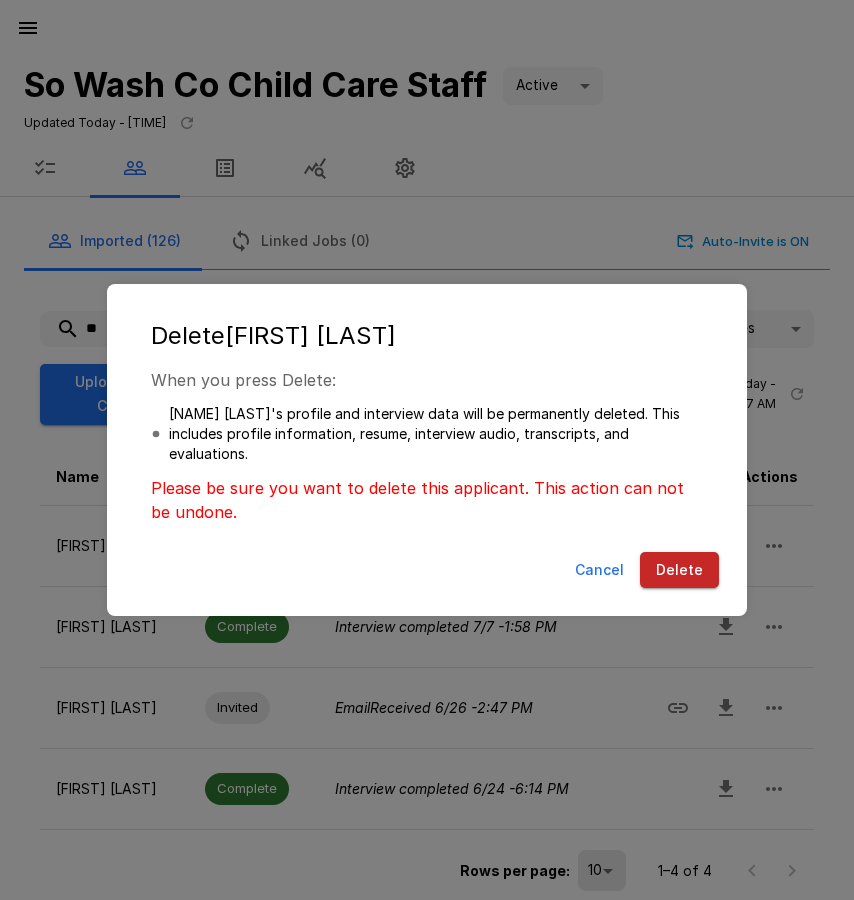 click on "Delete" at bounding box center (679, 570) 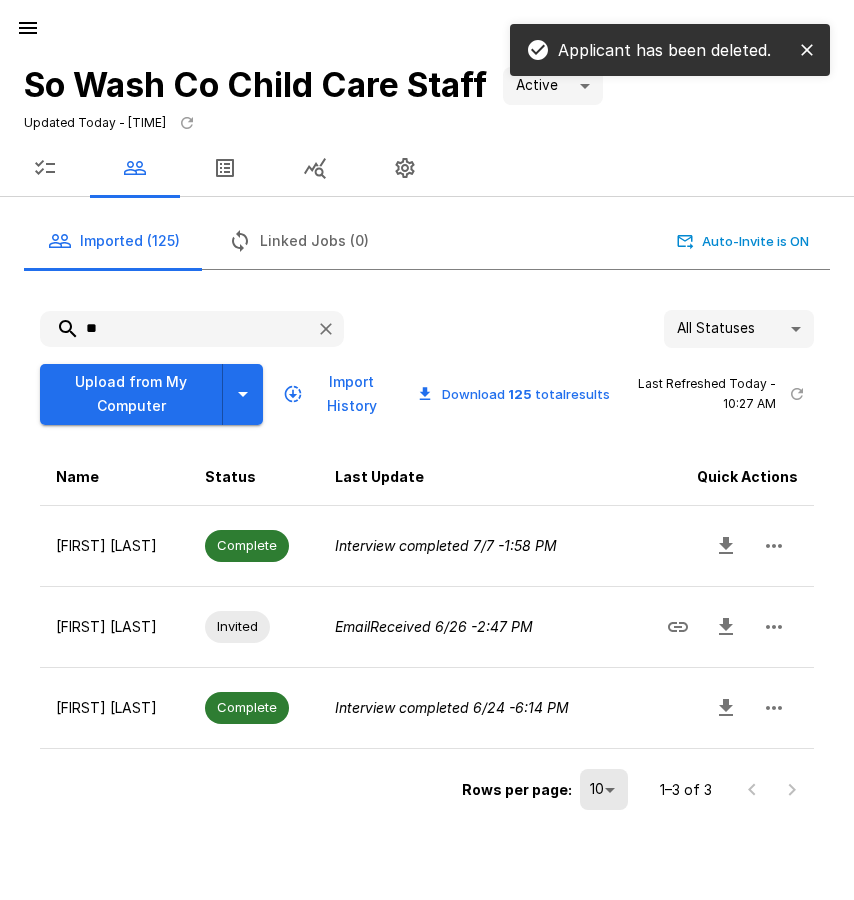drag, startPoint x: 125, startPoint y: 327, endPoint x: 29, endPoint y: 330, distance: 96.04687 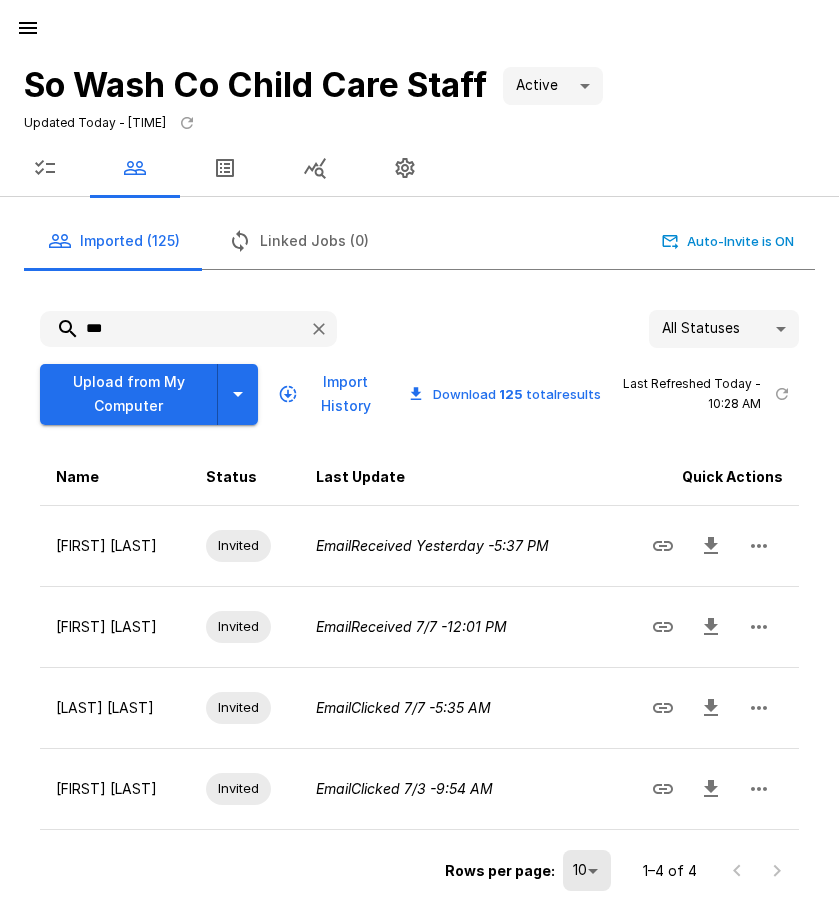 drag, startPoint x: 131, startPoint y: 326, endPoint x: 29, endPoint y: 324, distance: 102.01961 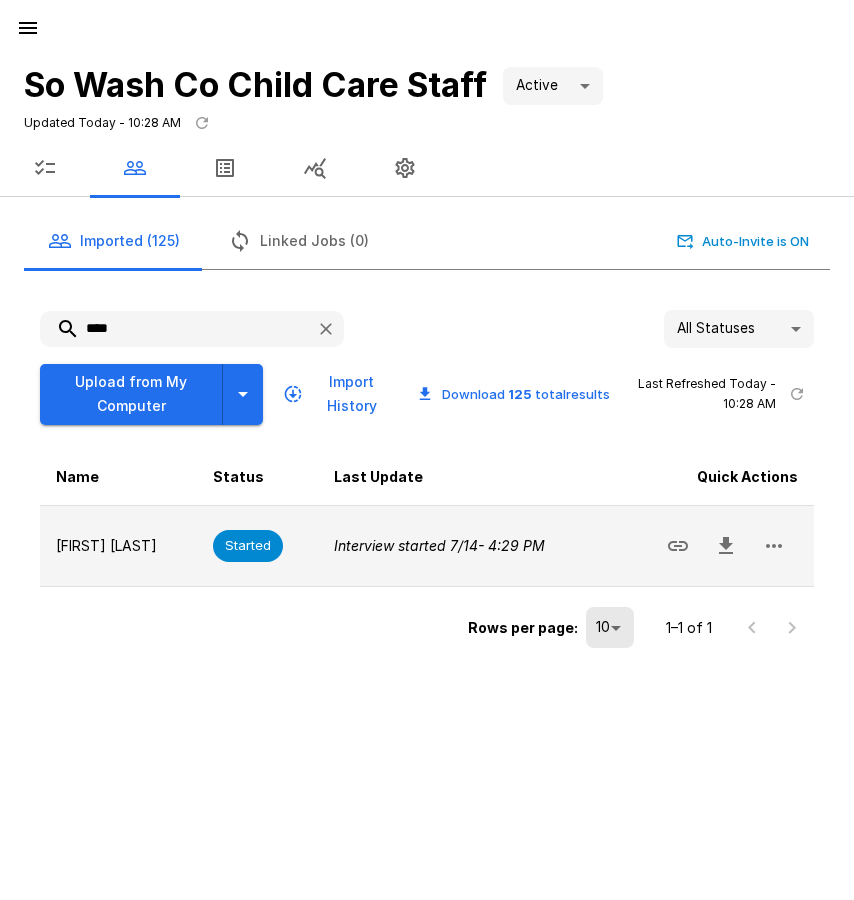 click 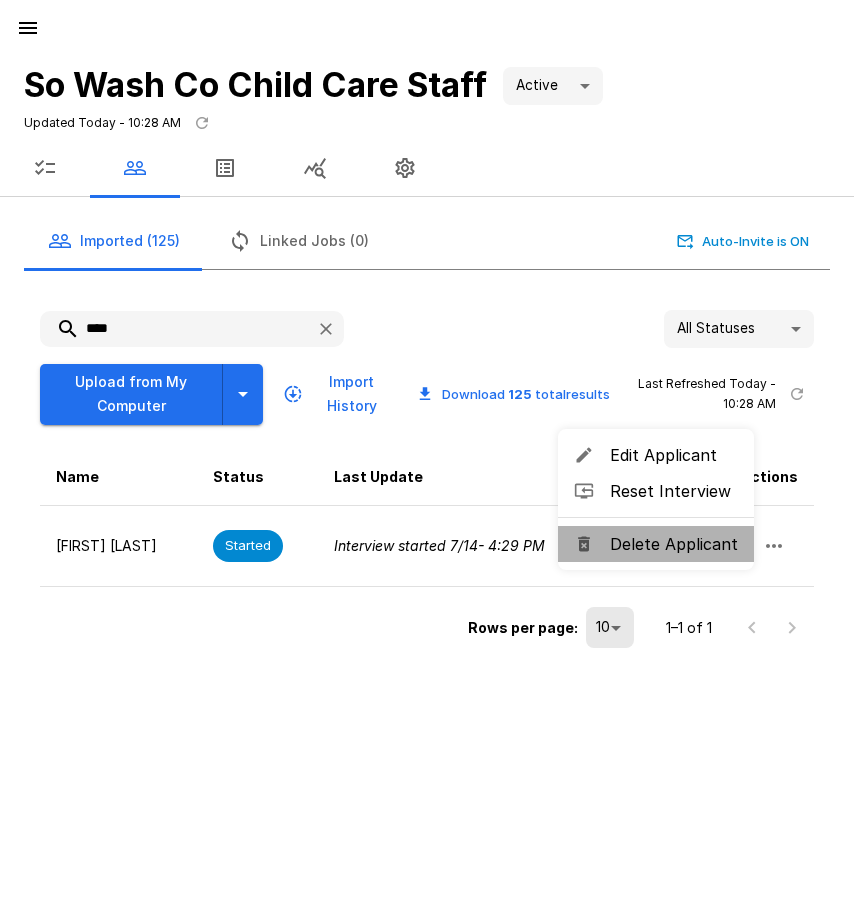 click on "Delete Applicant" at bounding box center (674, 544) 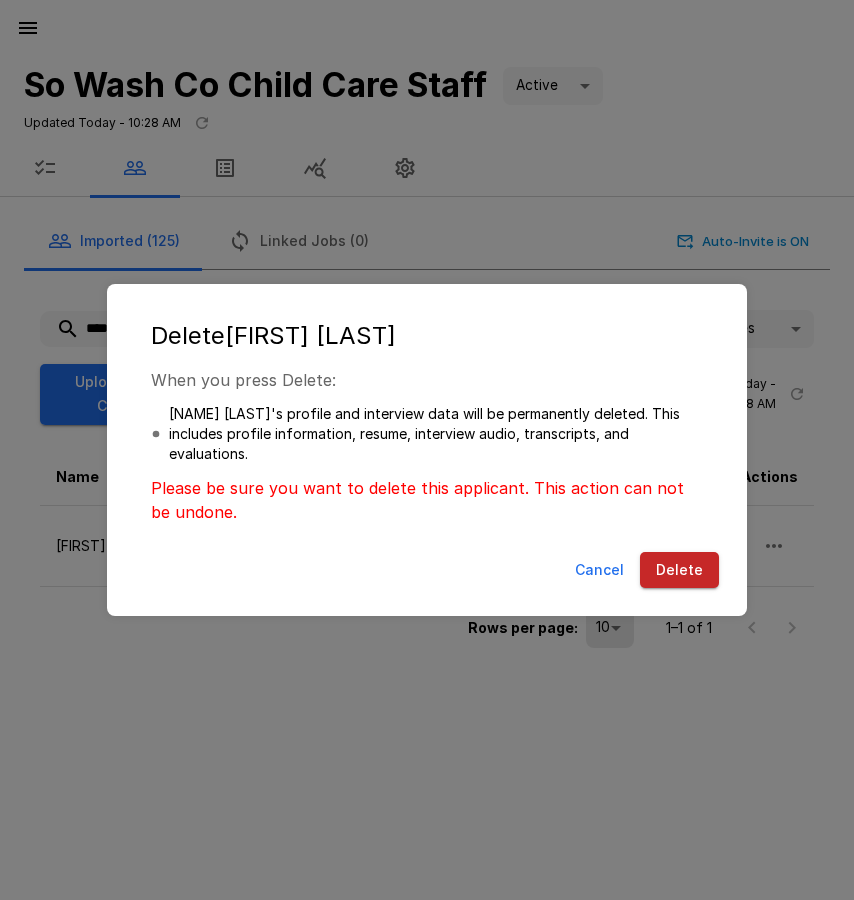 click on "Delete" at bounding box center [679, 570] 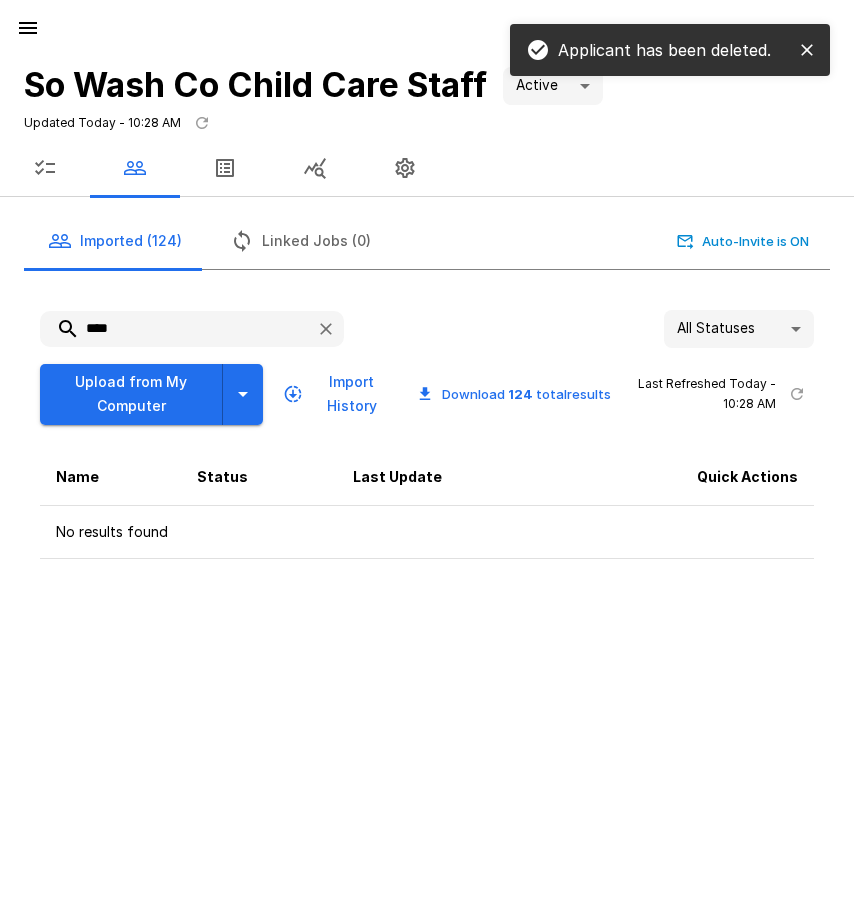 drag, startPoint x: 141, startPoint y: 337, endPoint x: -2, endPoint y: 321, distance: 143.89232 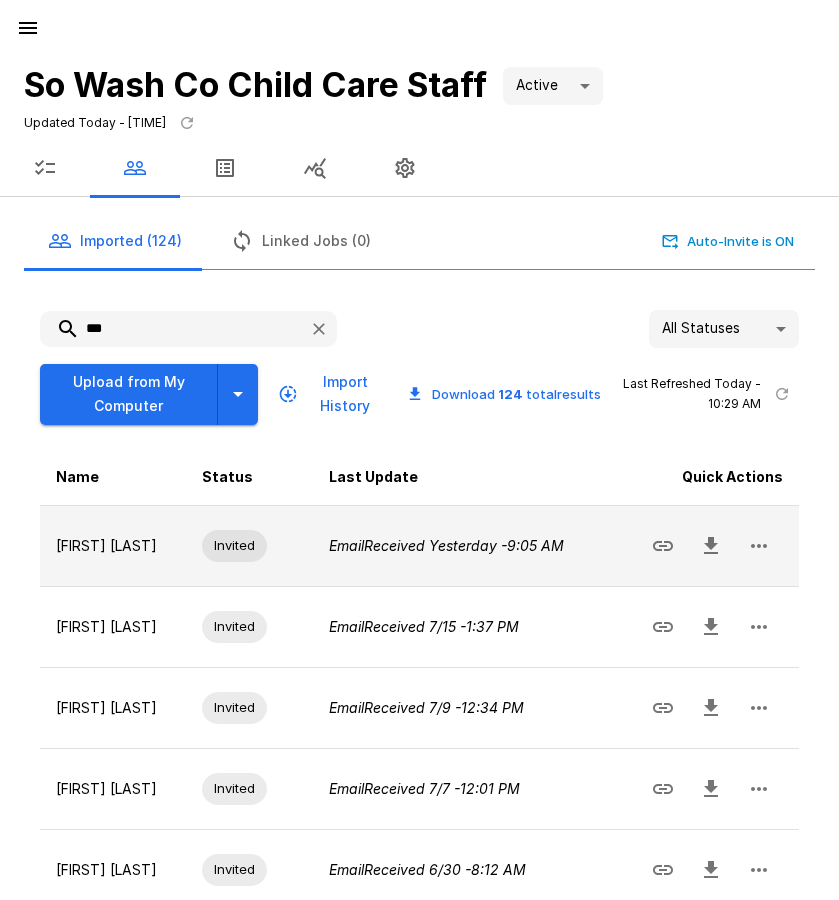 click 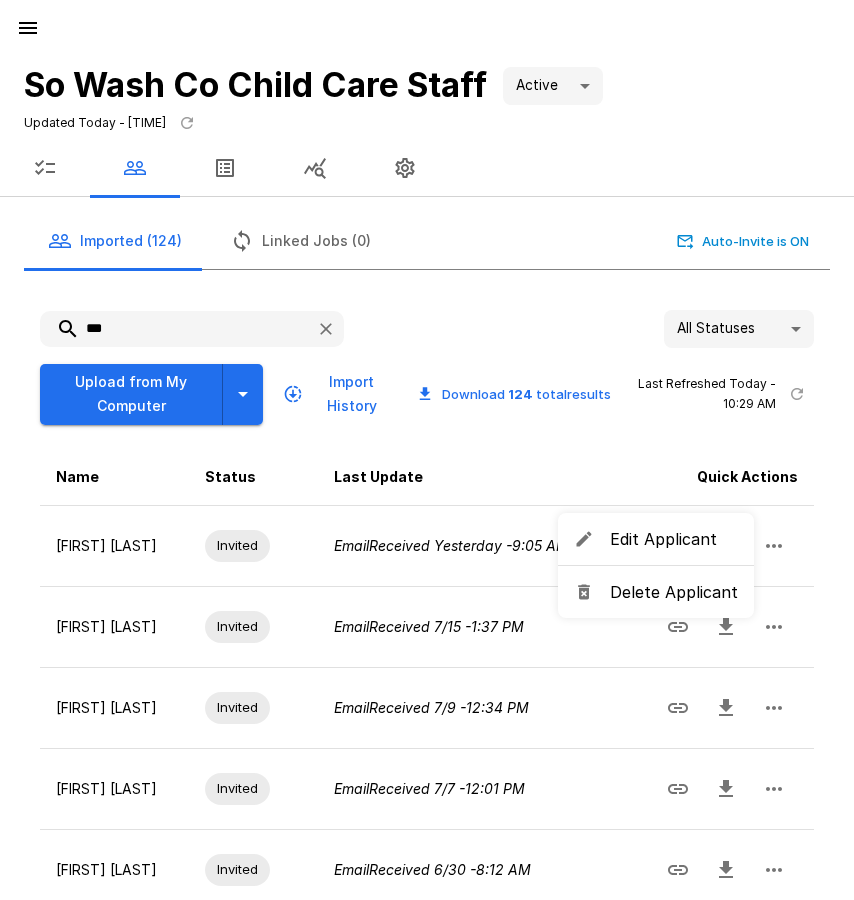 click on "Delete Applicant" at bounding box center [674, 592] 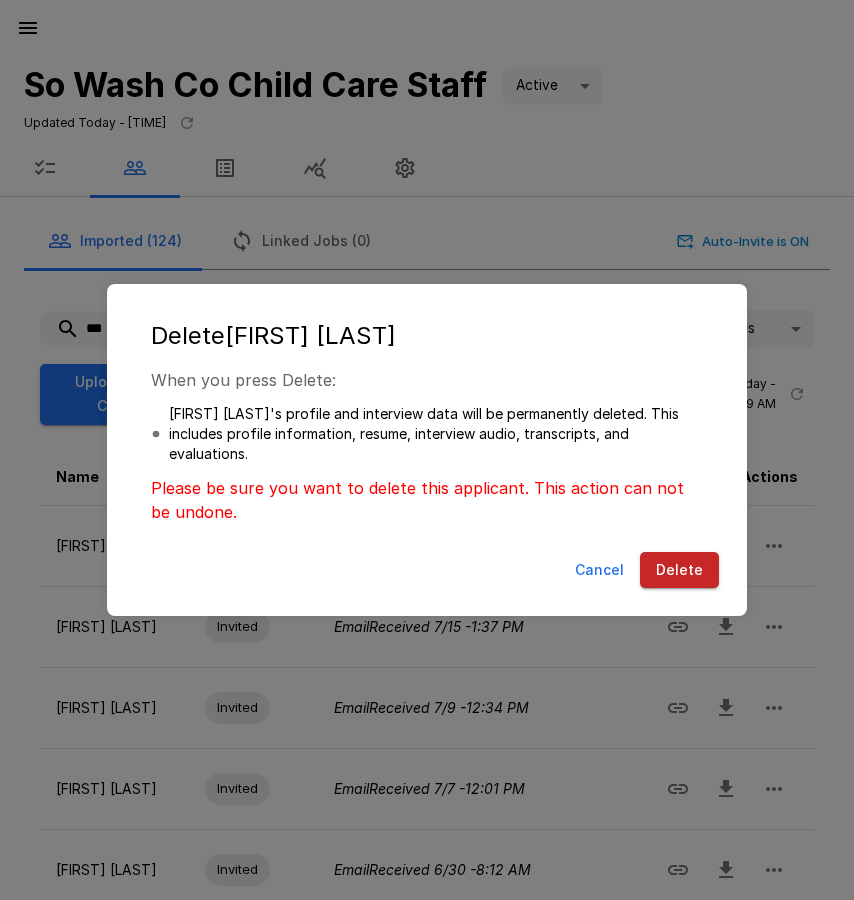 click on "Delete" at bounding box center [679, 570] 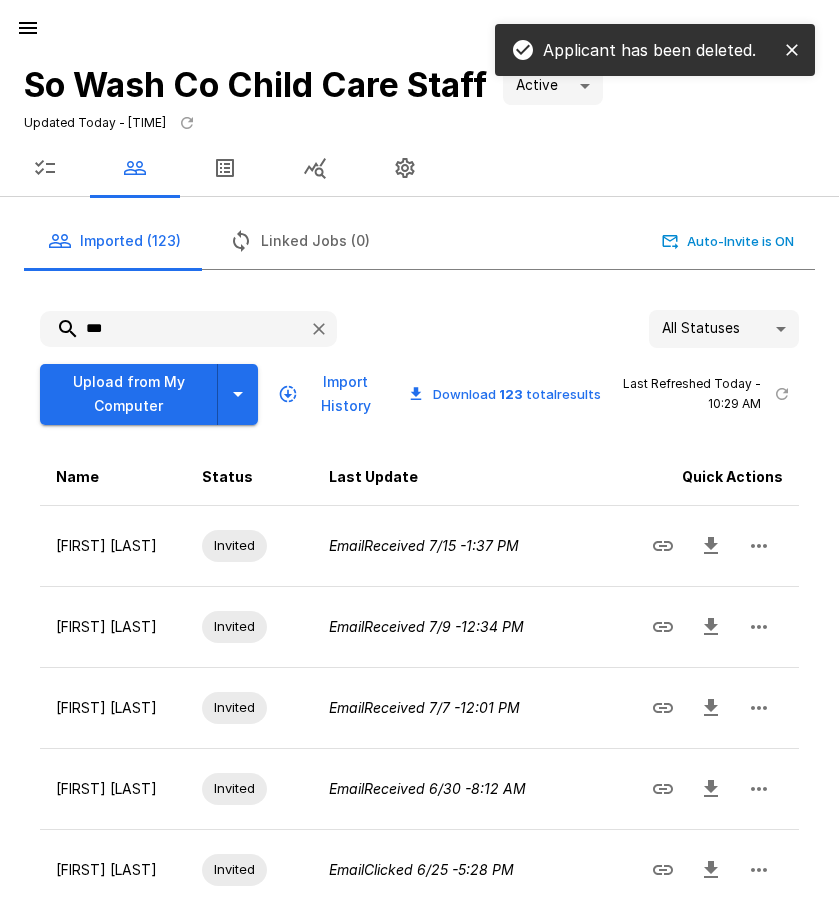 drag, startPoint x: 58, startPoint y: 320, endPoint x: -8, endPoint y: 322, distance: 66.0303 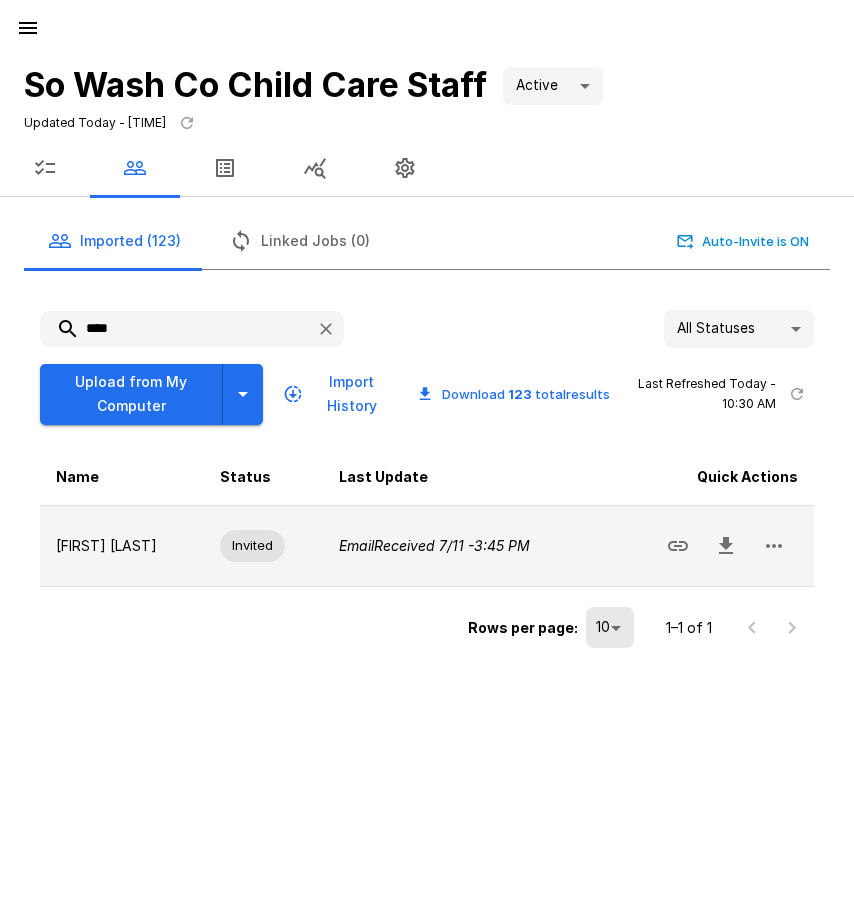 click 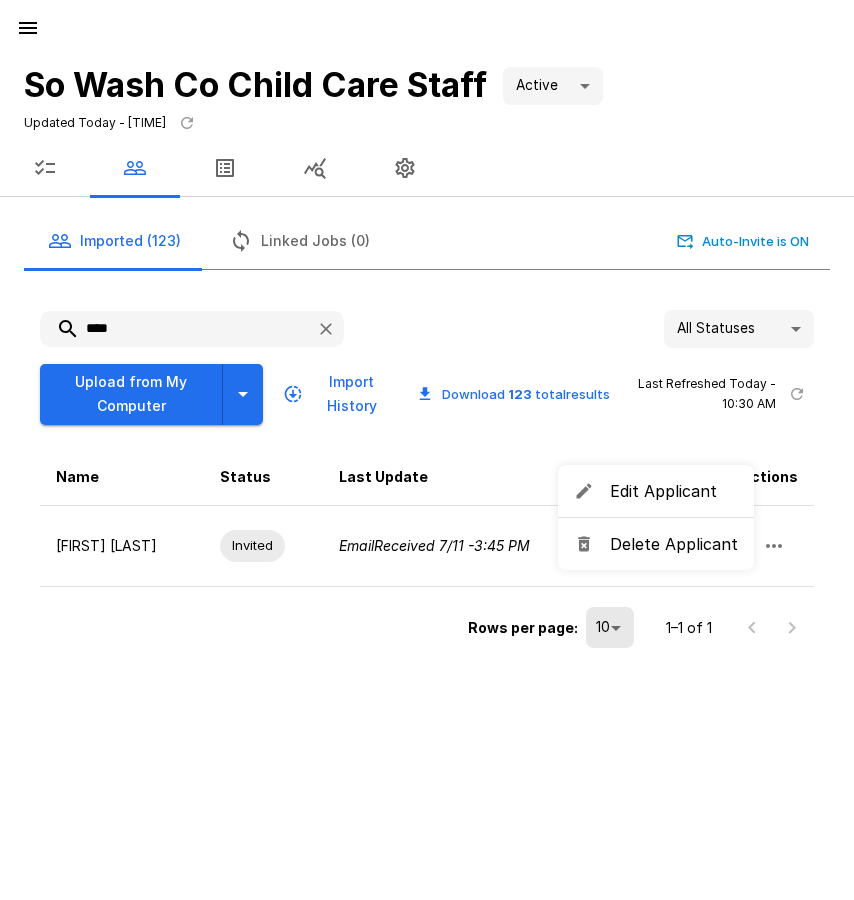click on "Delete Applicant" at bounding box center (656, 544) 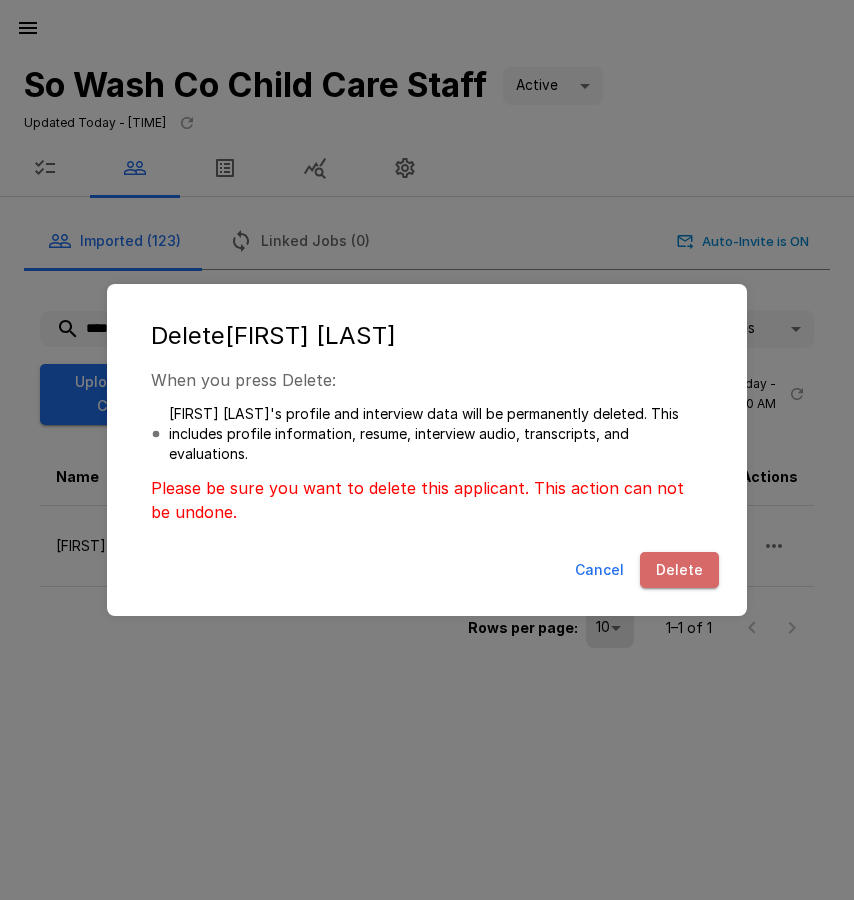 click on "Delete" at bounding box center (679, 570) 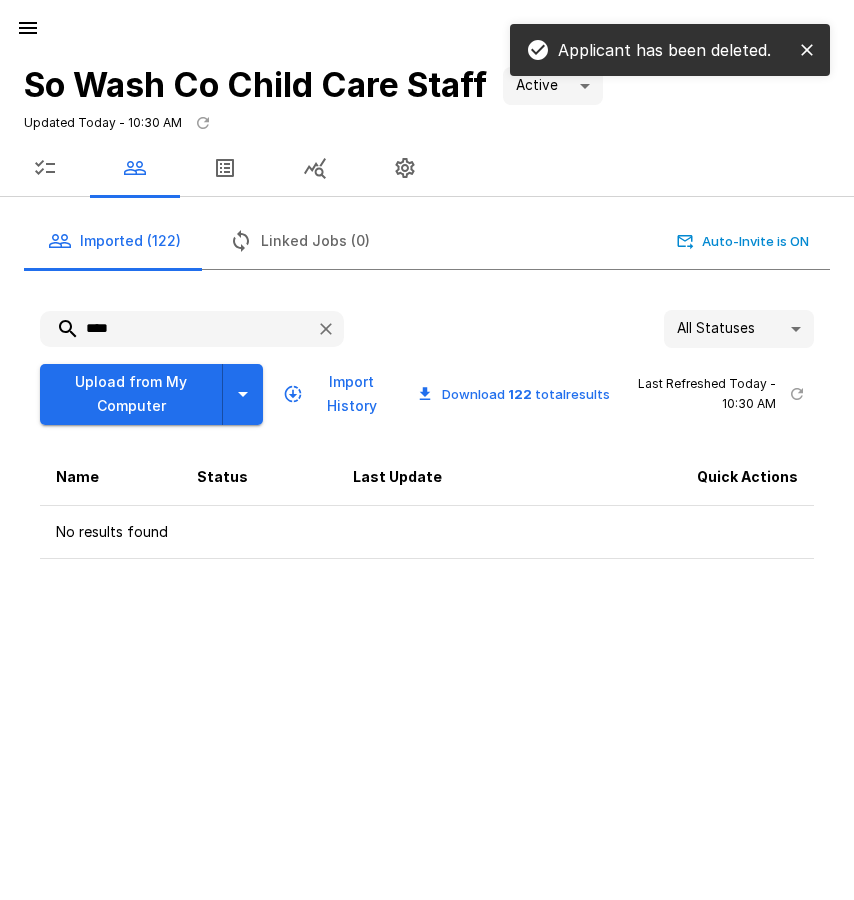drag, startPoint x: 51, startPoint y: 315, endPoint x: 20, endPoint y: 311, distance: 31.257 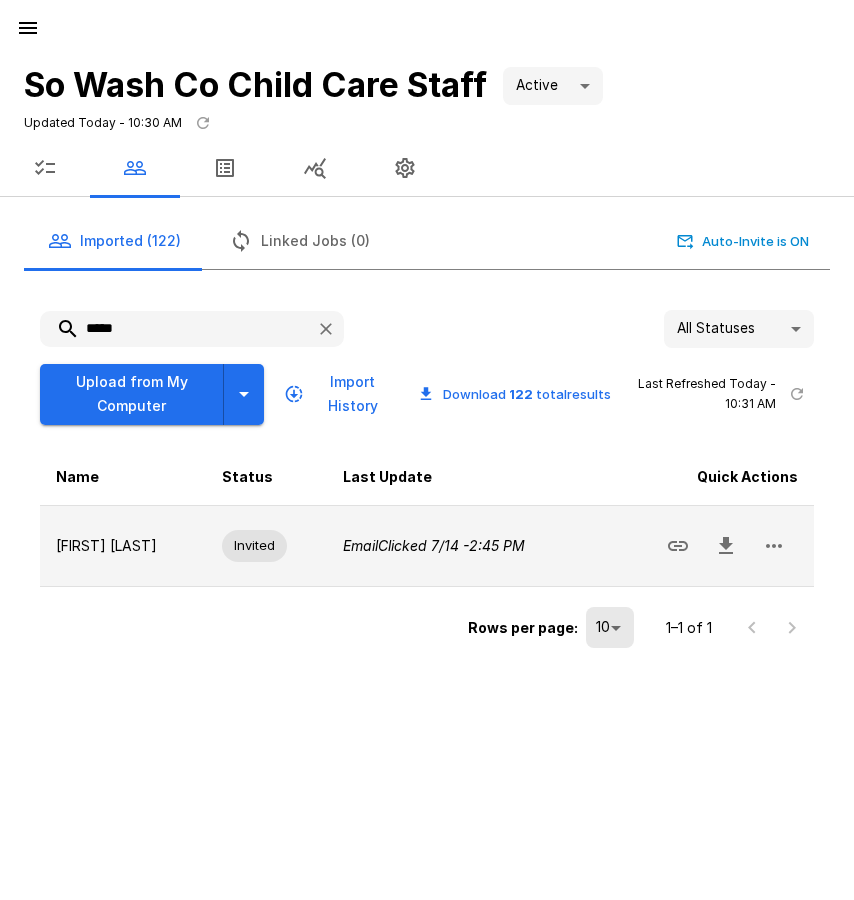 click 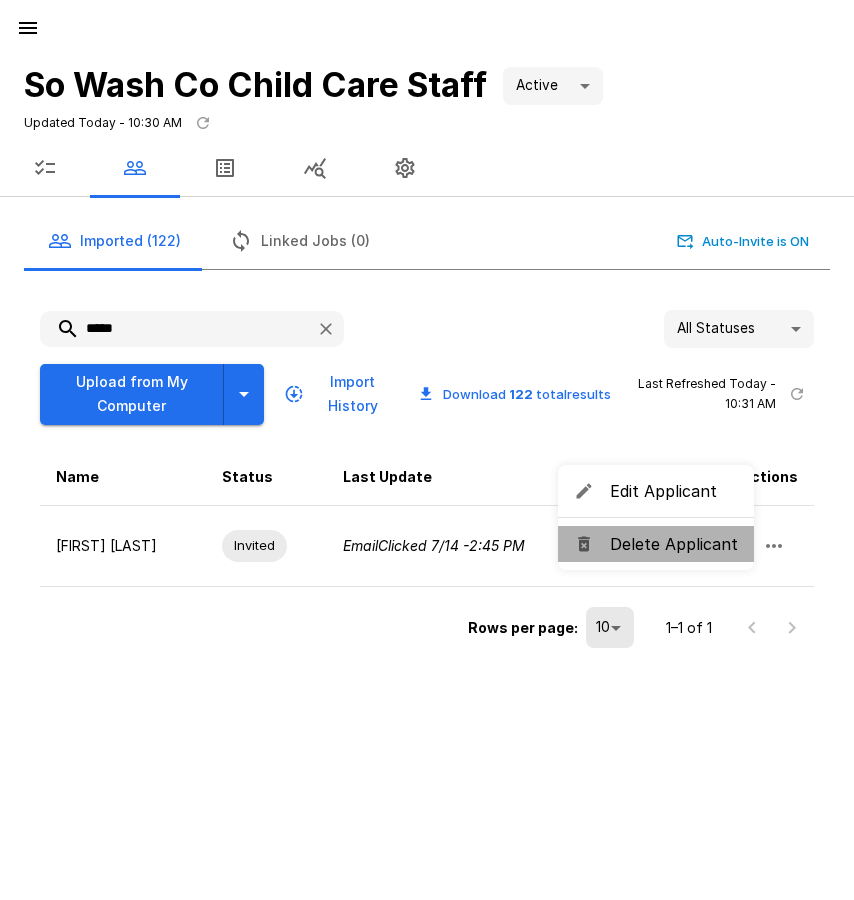 click on "Delete Applicant" at bounding box center (674, 544) 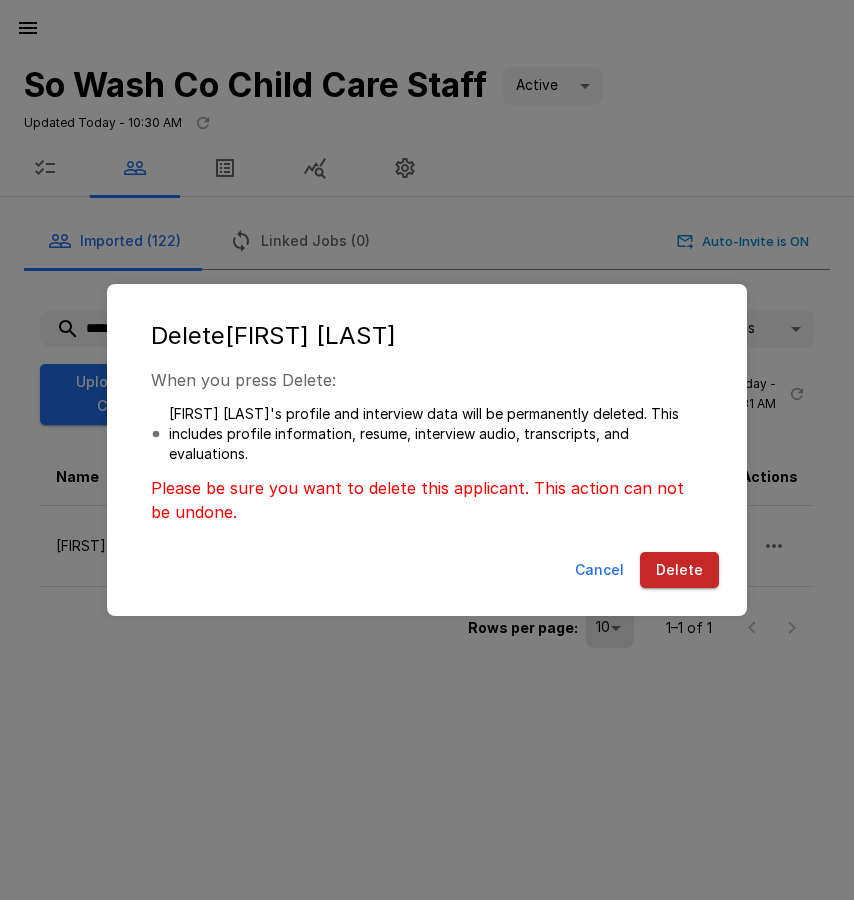 click on "Delete" at bounding box center [679, 570] 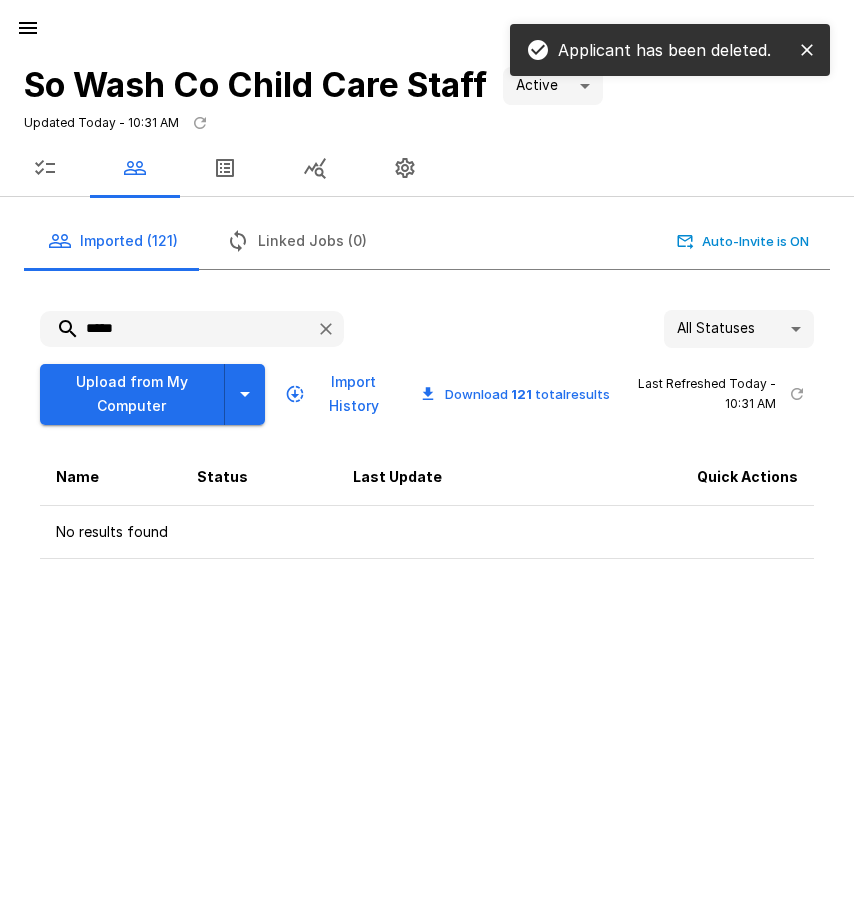 drag, startPoint x: 141, startPoint y: 333, endPoint x: 38, endPoint y: 319, distance: 103.947105 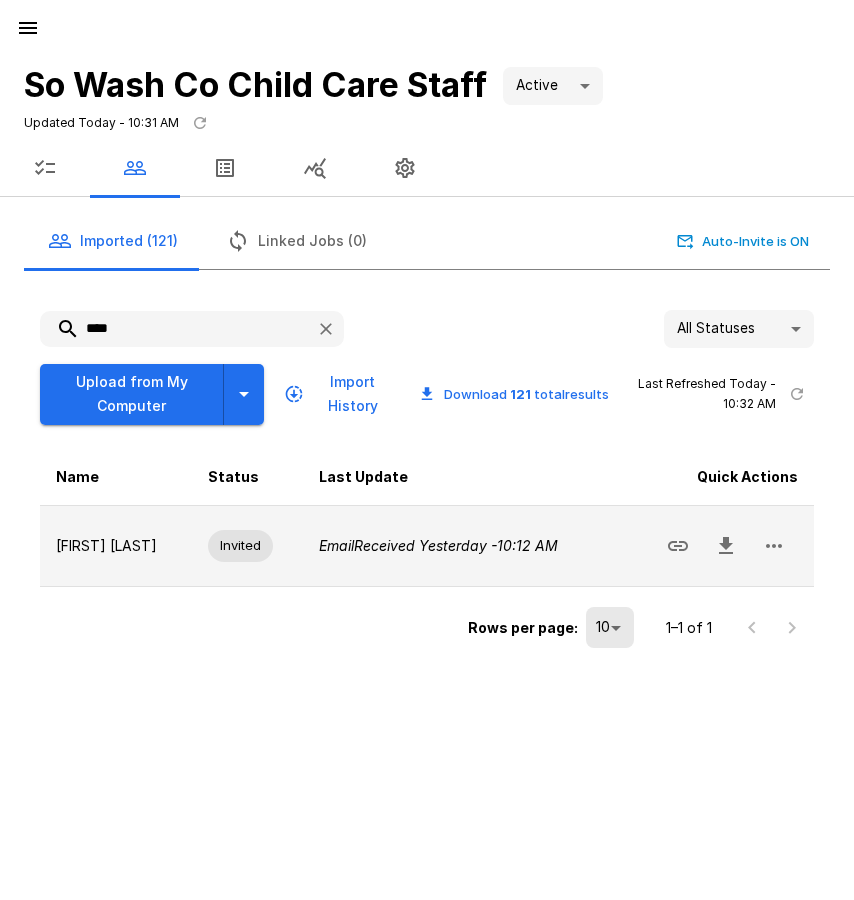 type on "****" 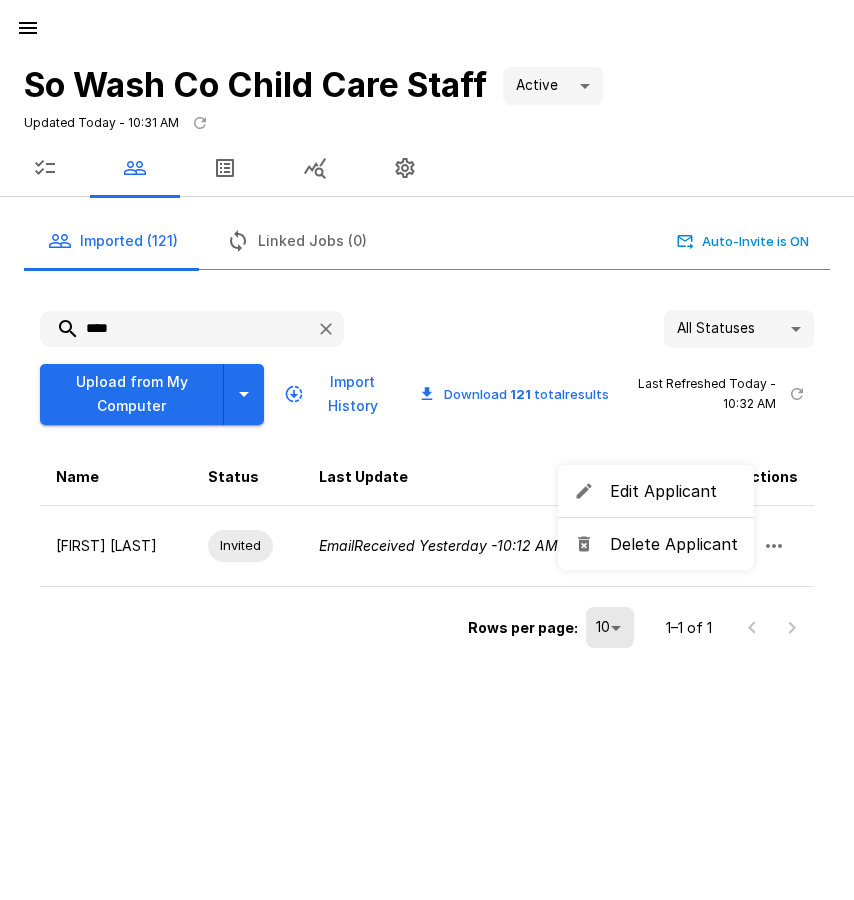 click on "Delete Applicant" at bounding box center (674, 544) 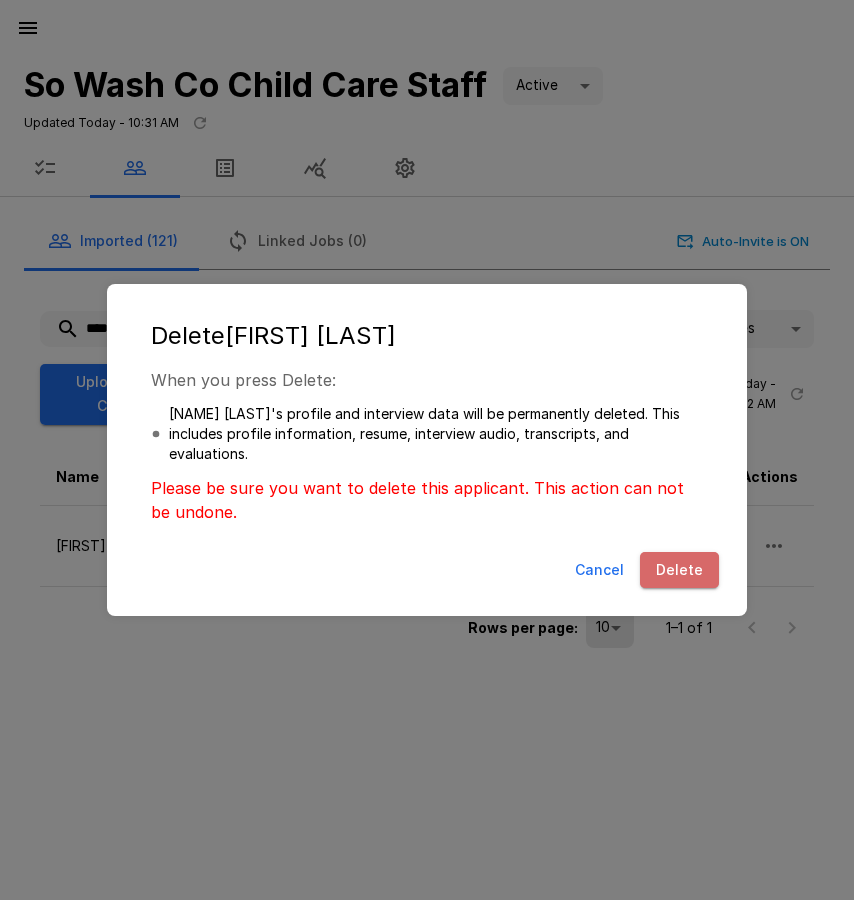 click on "Delete" at bounding box center (679, 570) 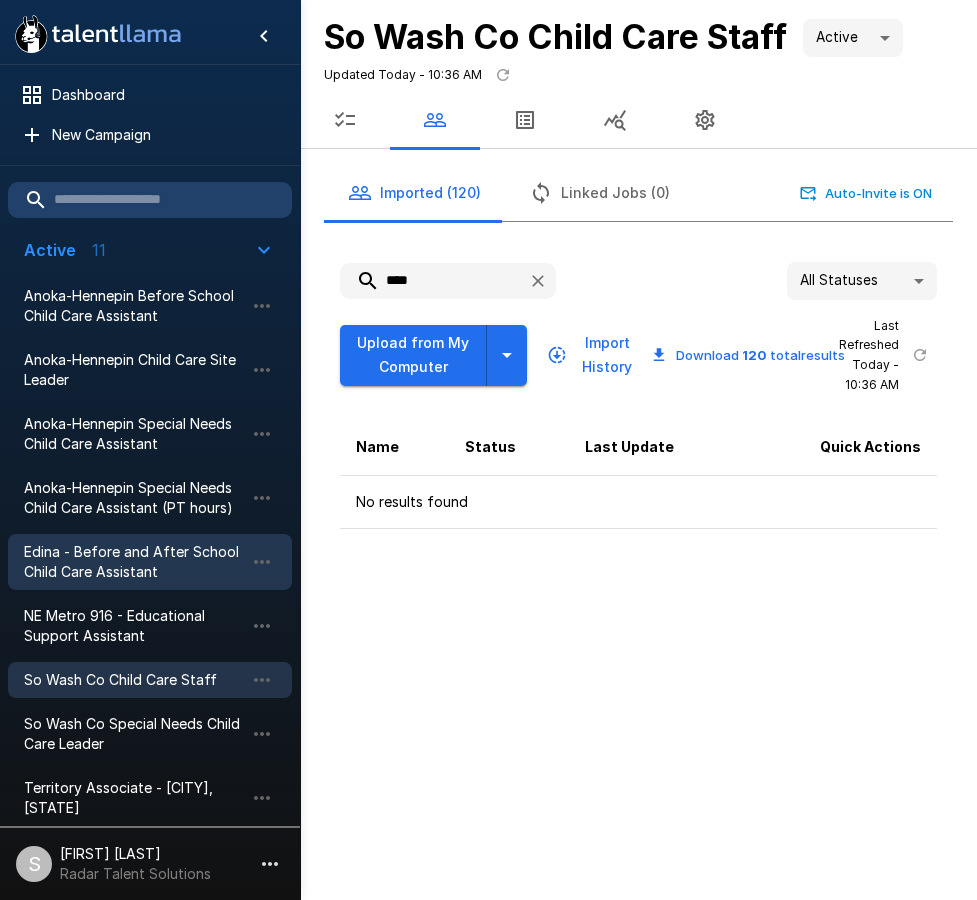 click on "Edina - Before and After School Child Care Assistant" at bounding box center (150, 562) 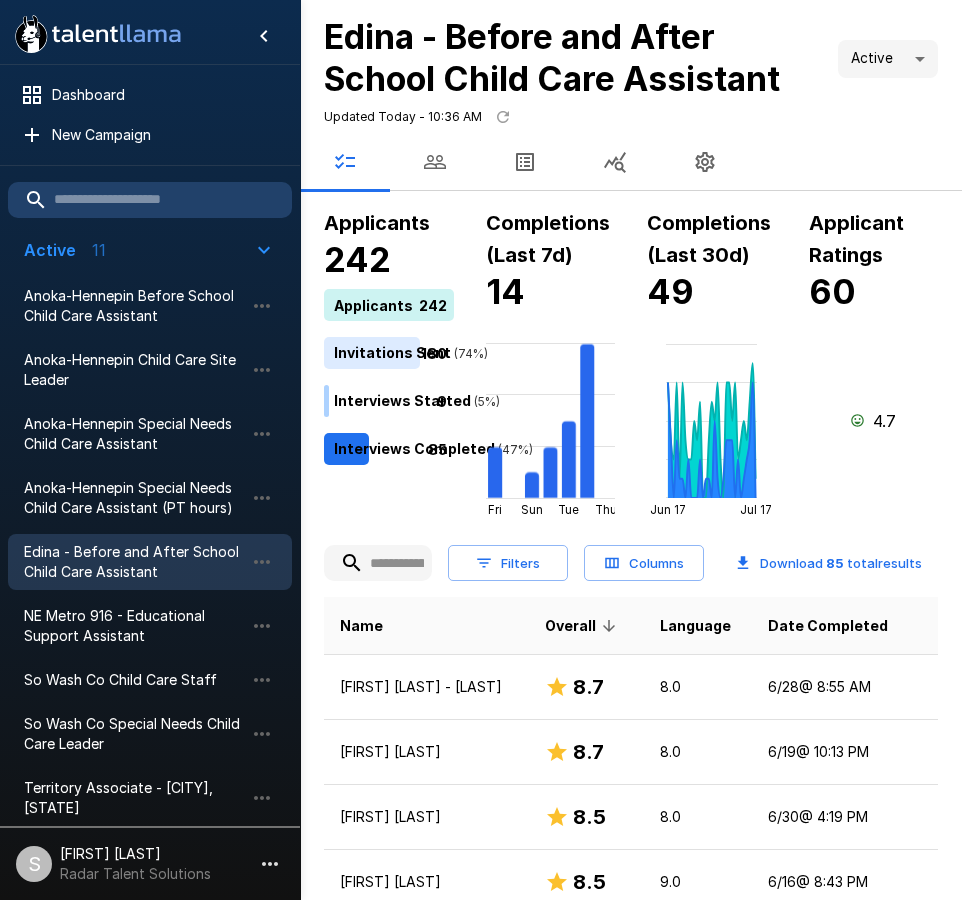 click on "Updated Today - 10:36 AM" at bounding box center (631, 117) 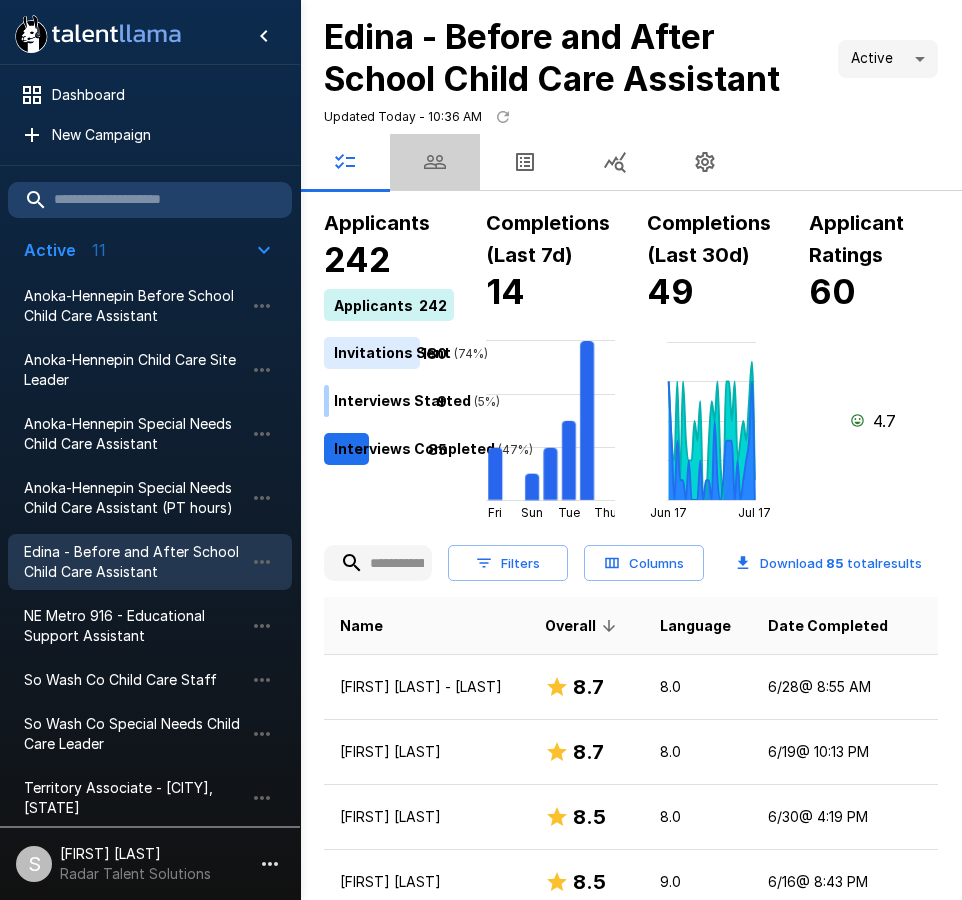 click at bounding box center [435, 162] 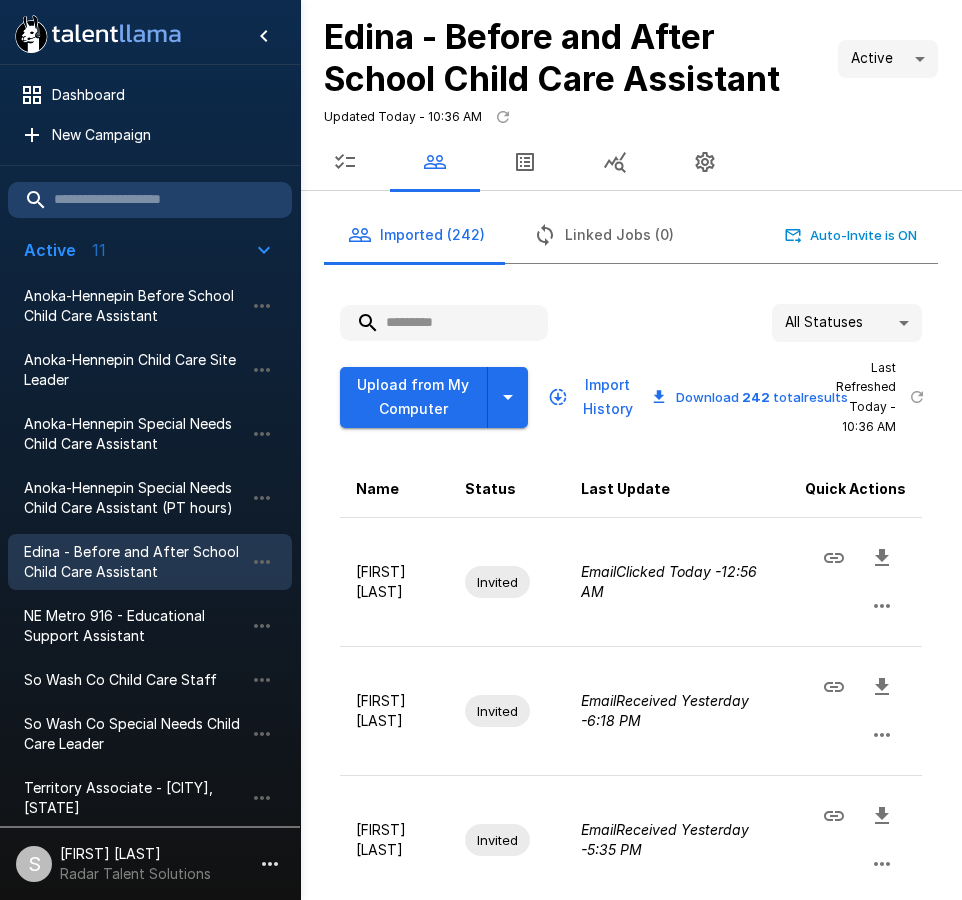 click at bounding box center [444, 323] 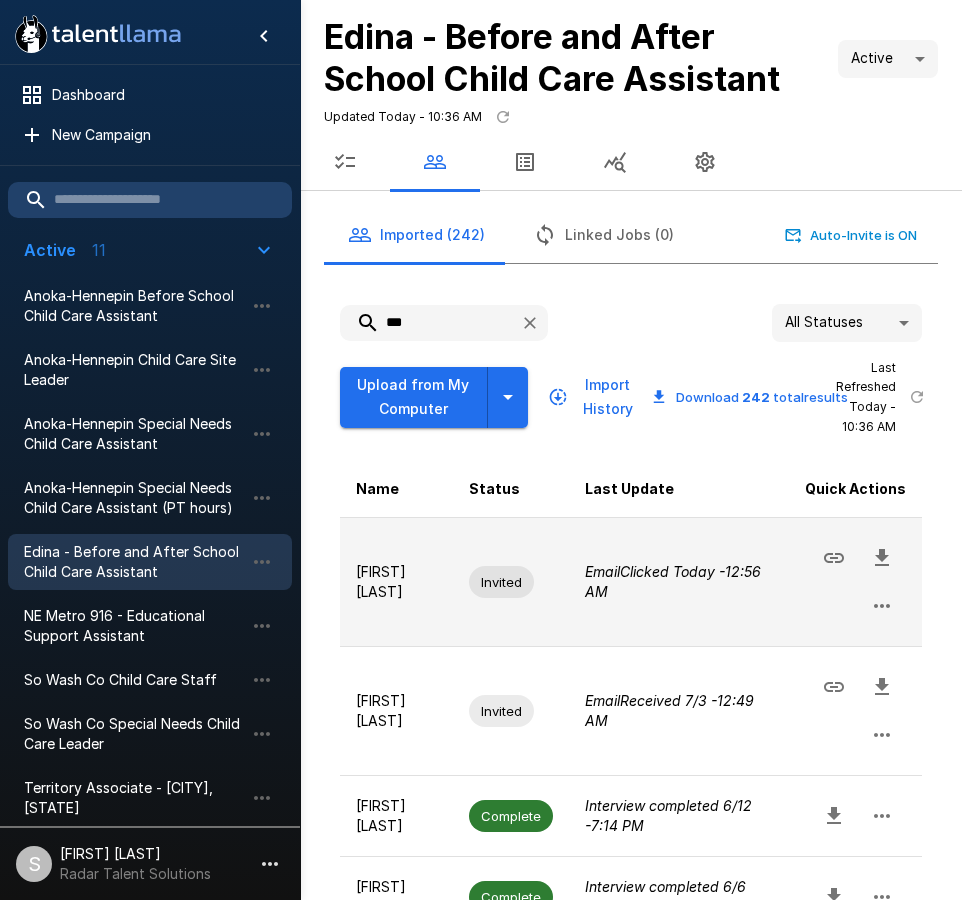 click 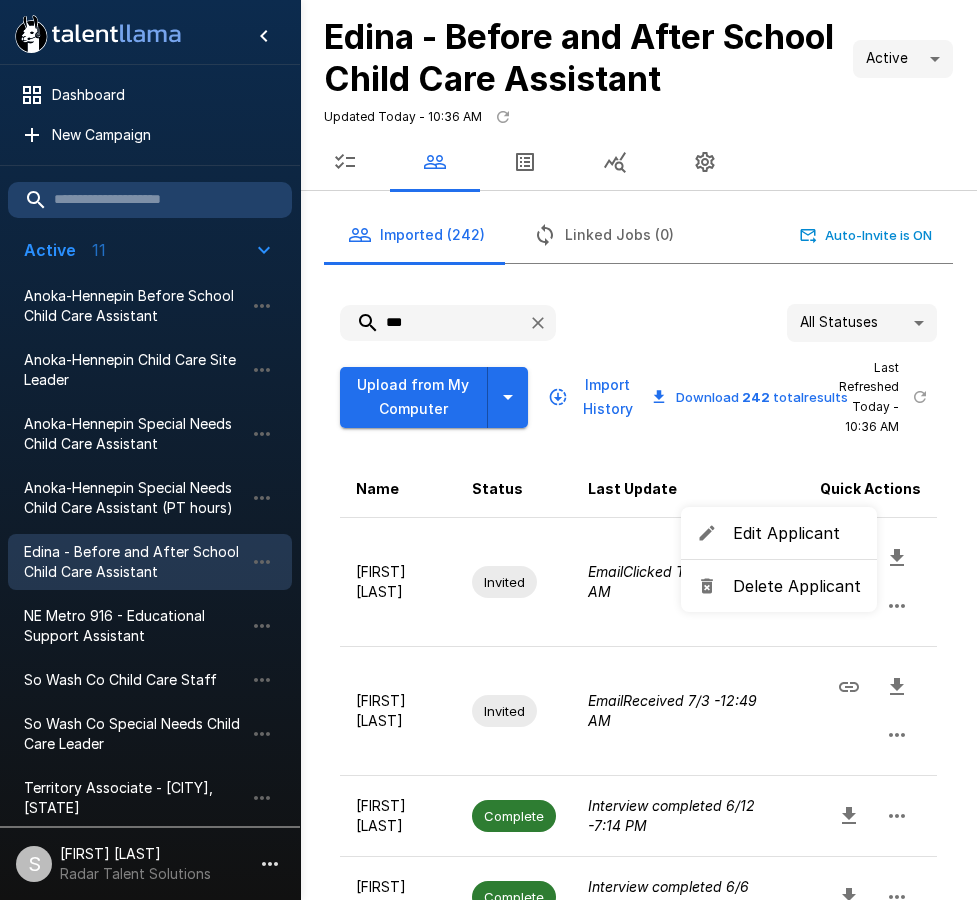 click on "Delete Applicant" at bounding box center [797, 586] 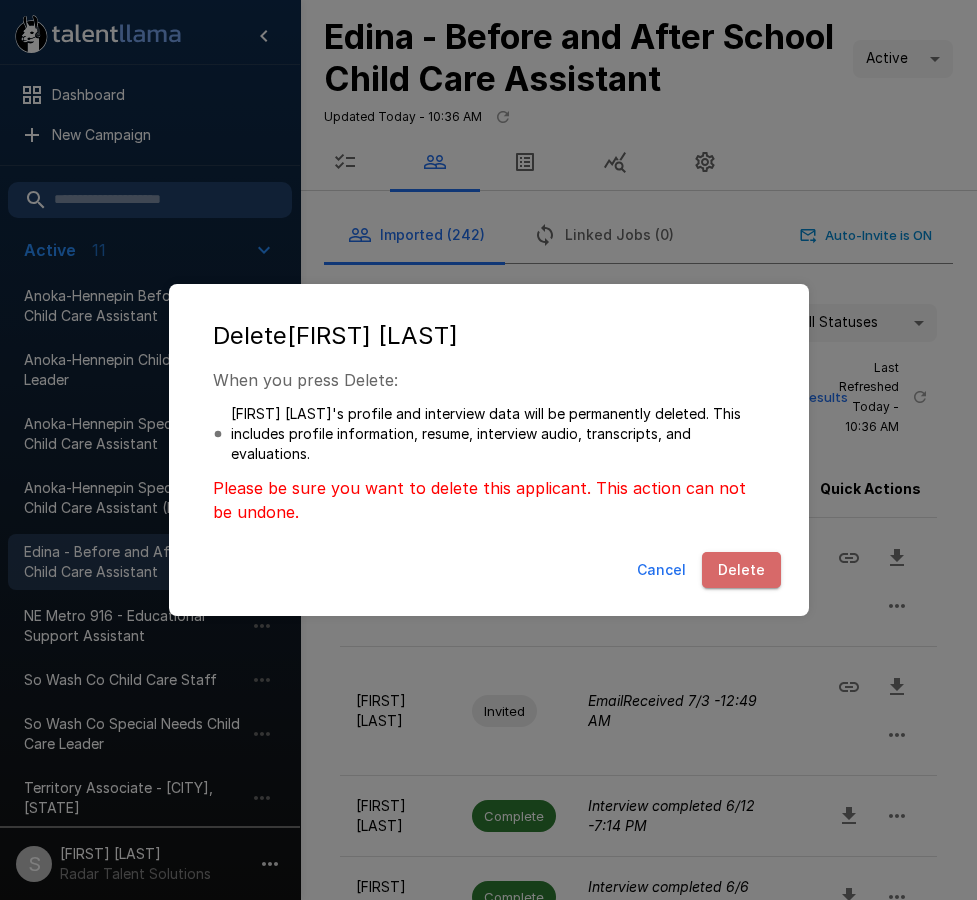 click on "Delete" at bounding box center [741, 570] 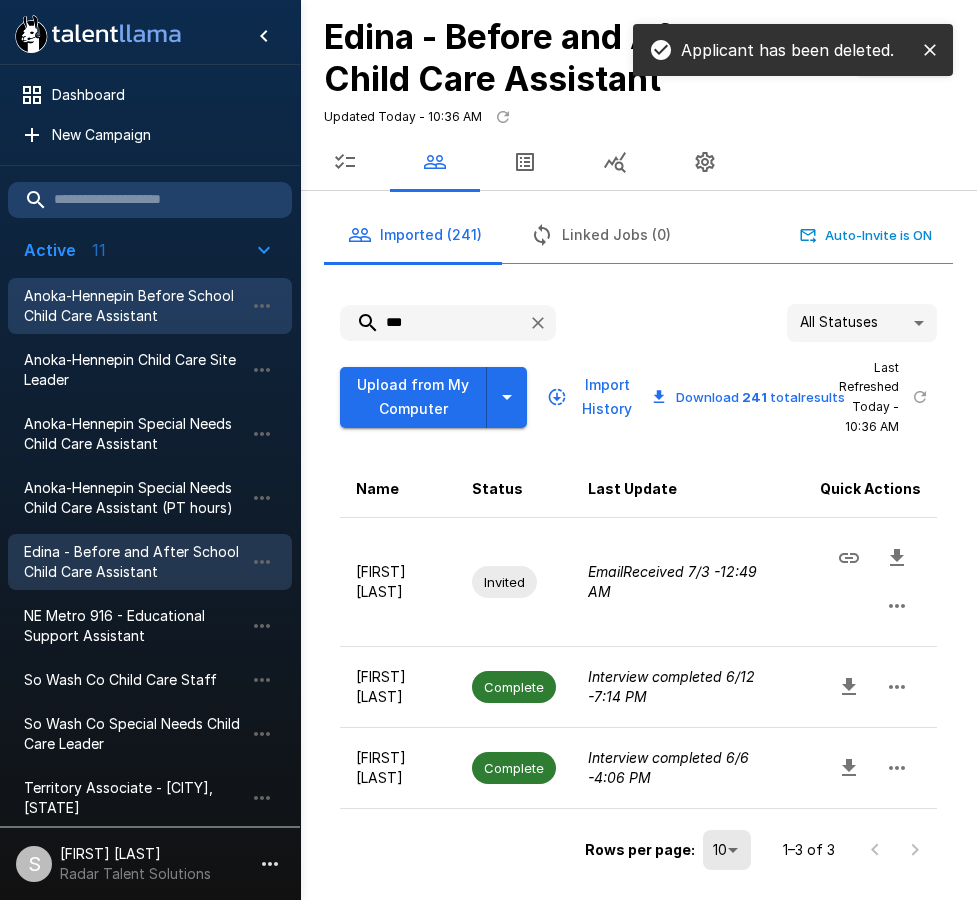 drag, startPoint x: 348, startPoint y: 321, endPoint x: 278, endPoint y: 324, distance: 70.064255 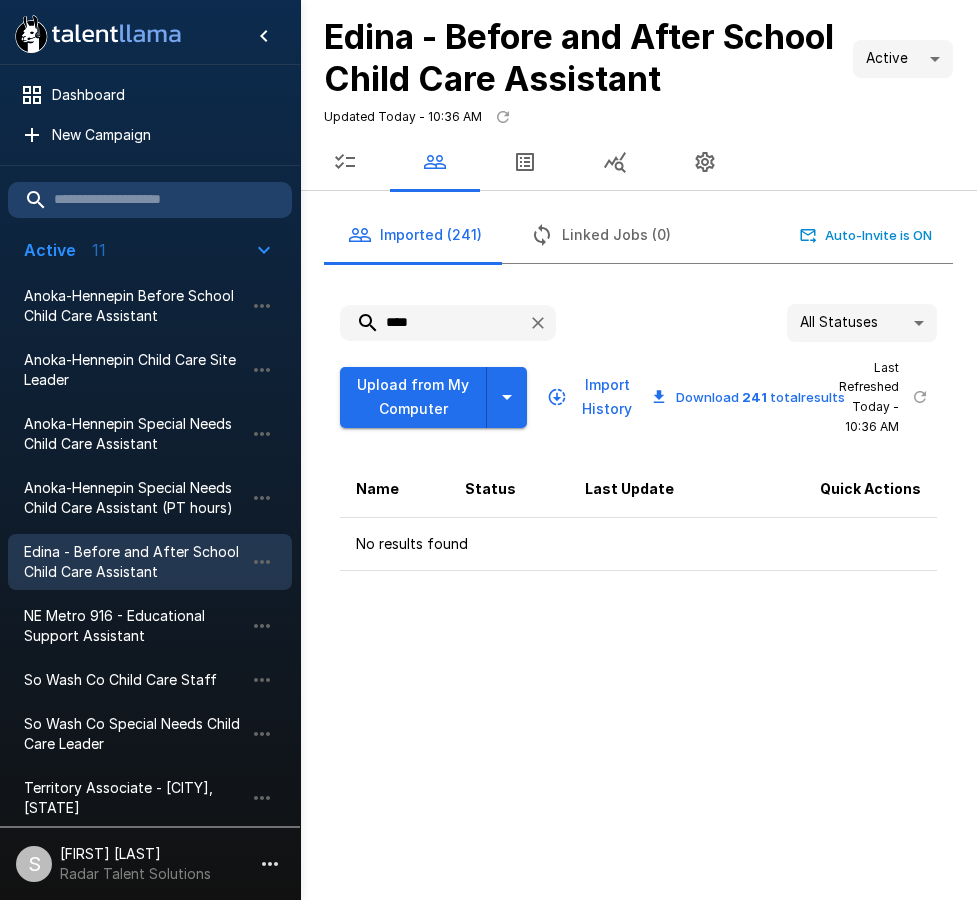 drag, startPoint x: 419, startPoint y: 323, endPoint x: 300, endPoint y: 328, distance: 119.104996 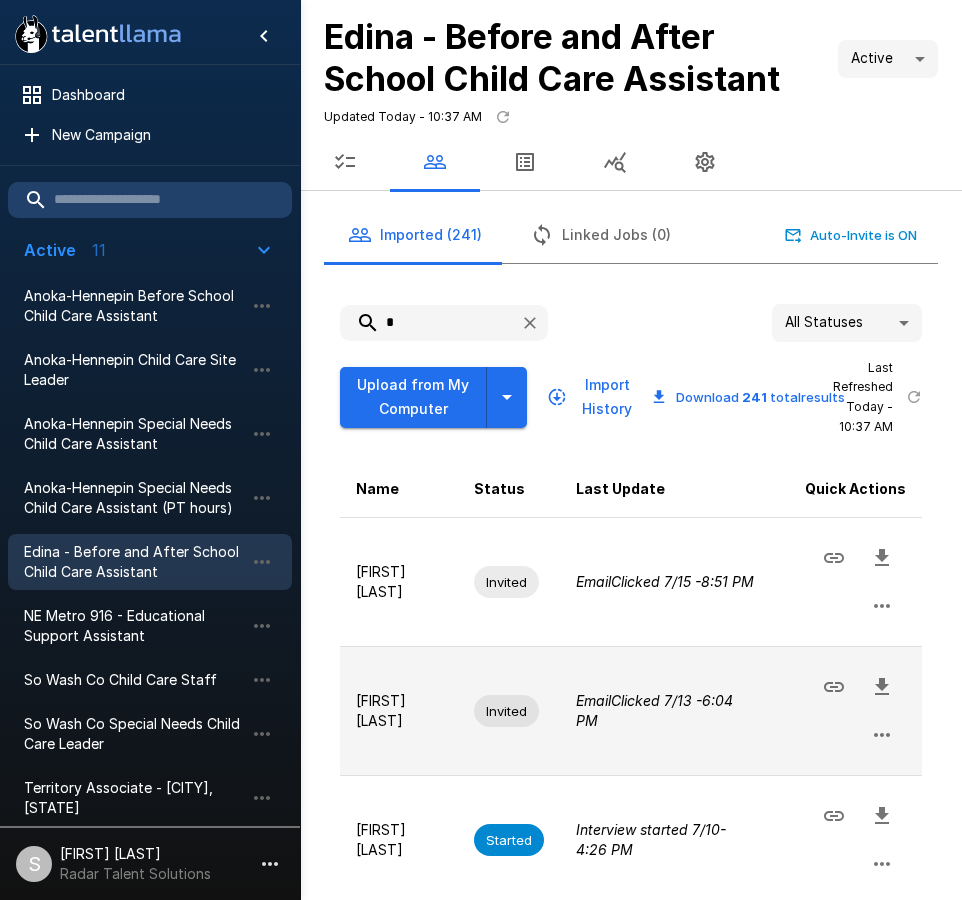 click 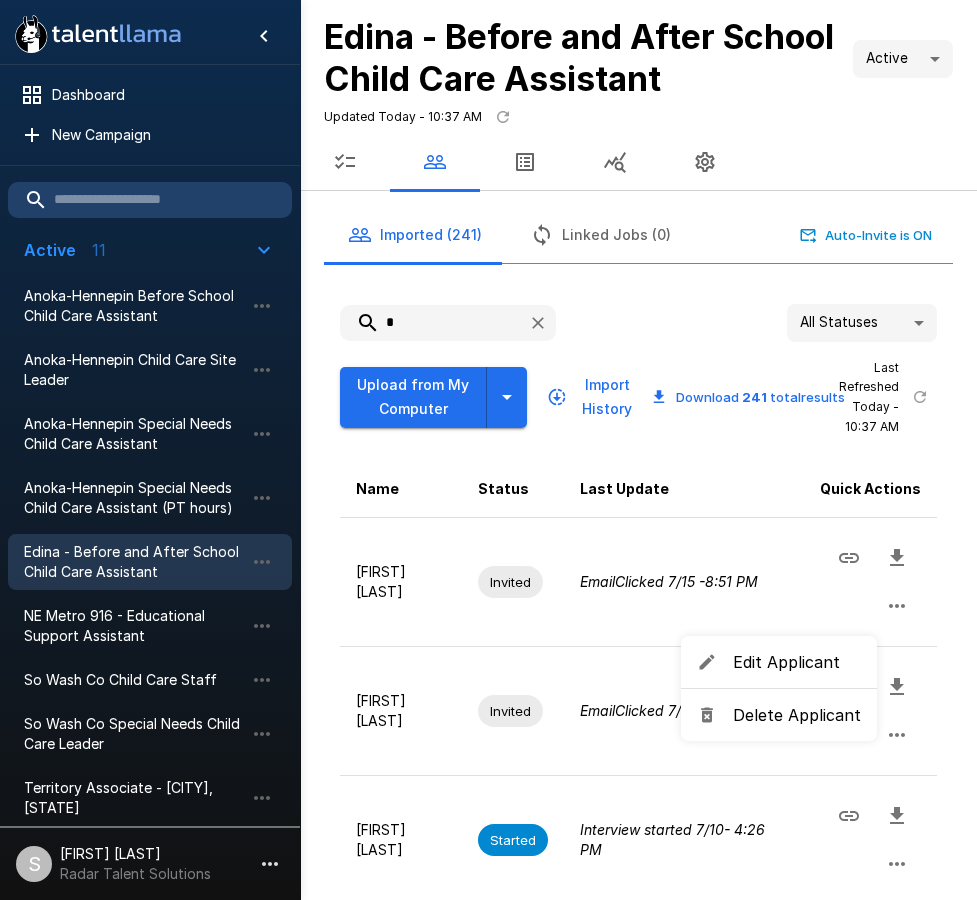 click on "Delete Applicant" at bounding box center (797, 715) 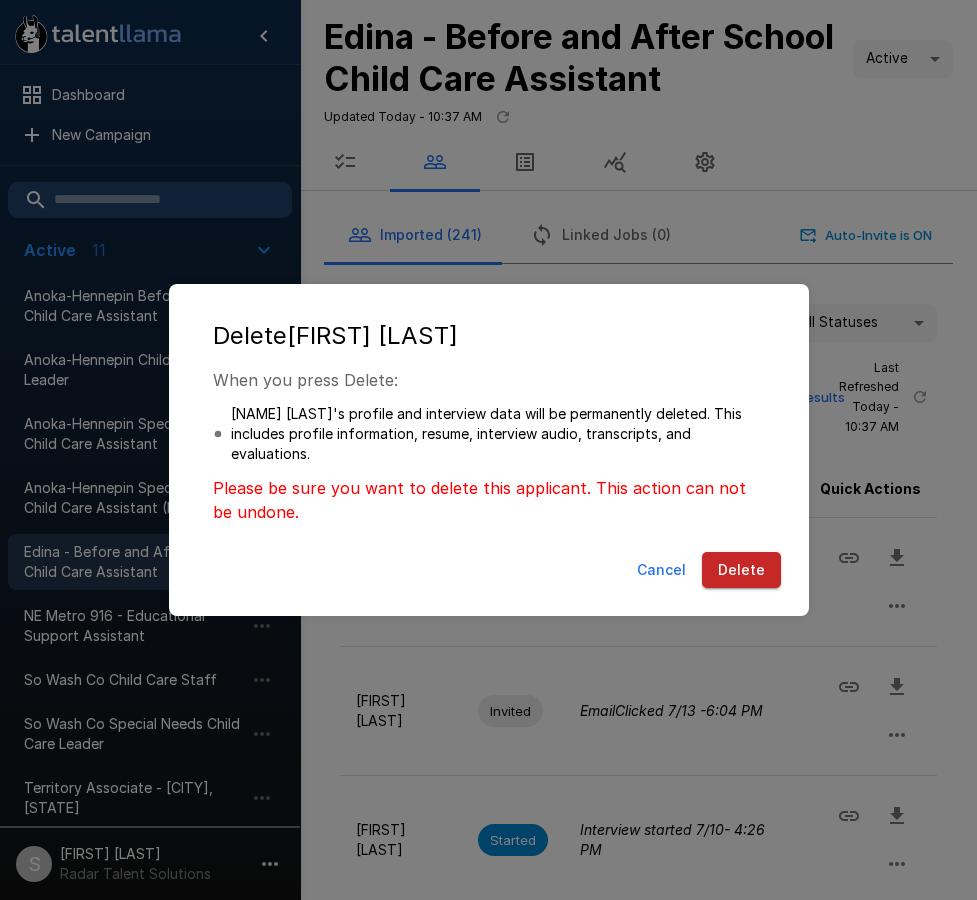 click on "Delete" at bounding box center (741, 570) 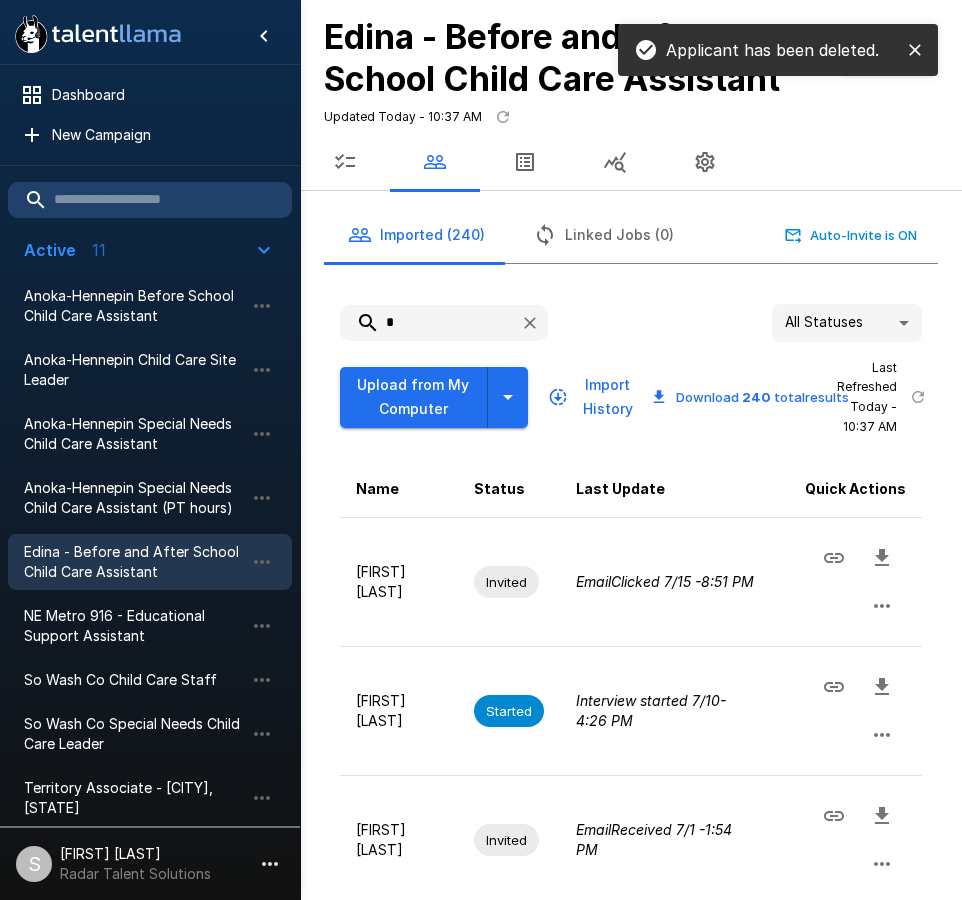 drag, startPoint x: 418, startPoint y: 321, endPoint x: 345, endPoint y: 325, distance: 73.109505 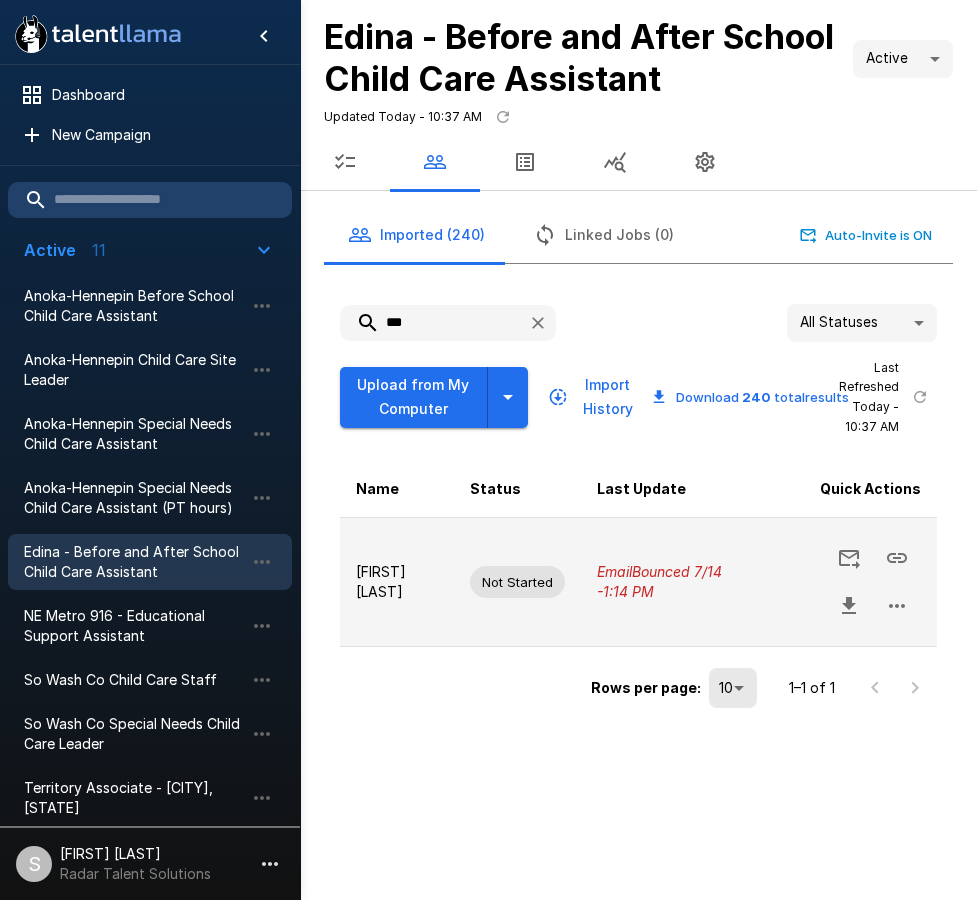 click 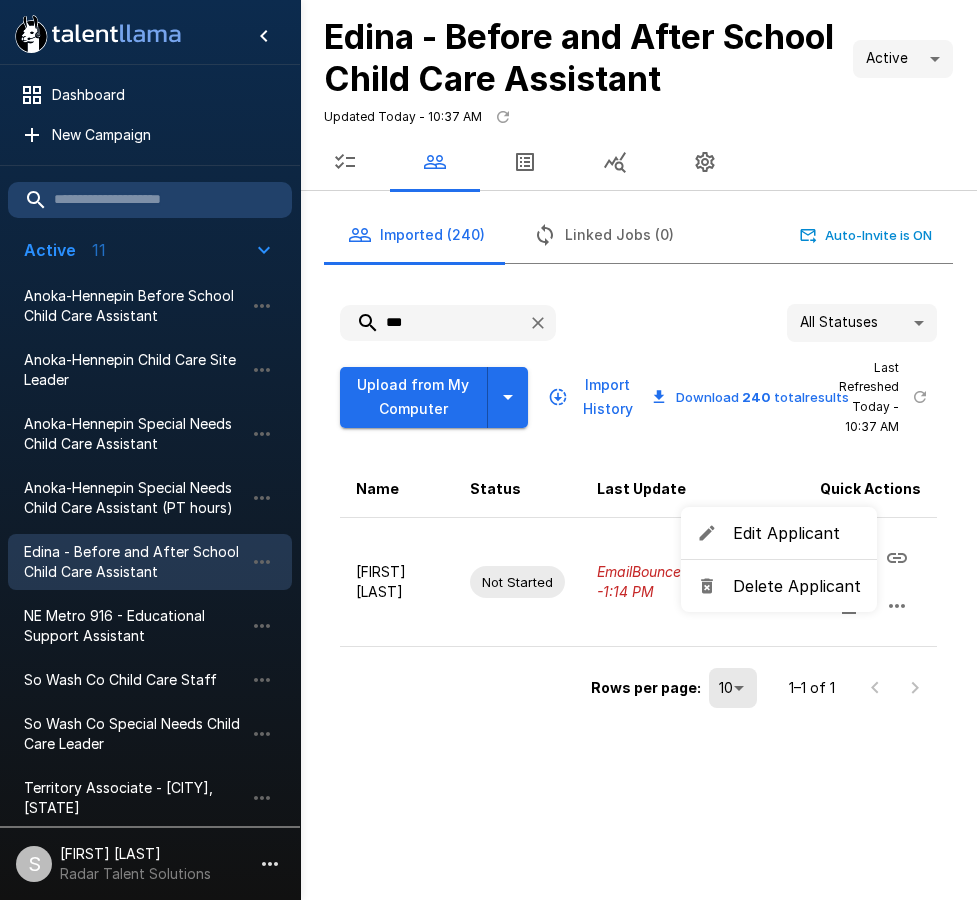 click on "Delete Applicant" at bounding box center (797, 586) 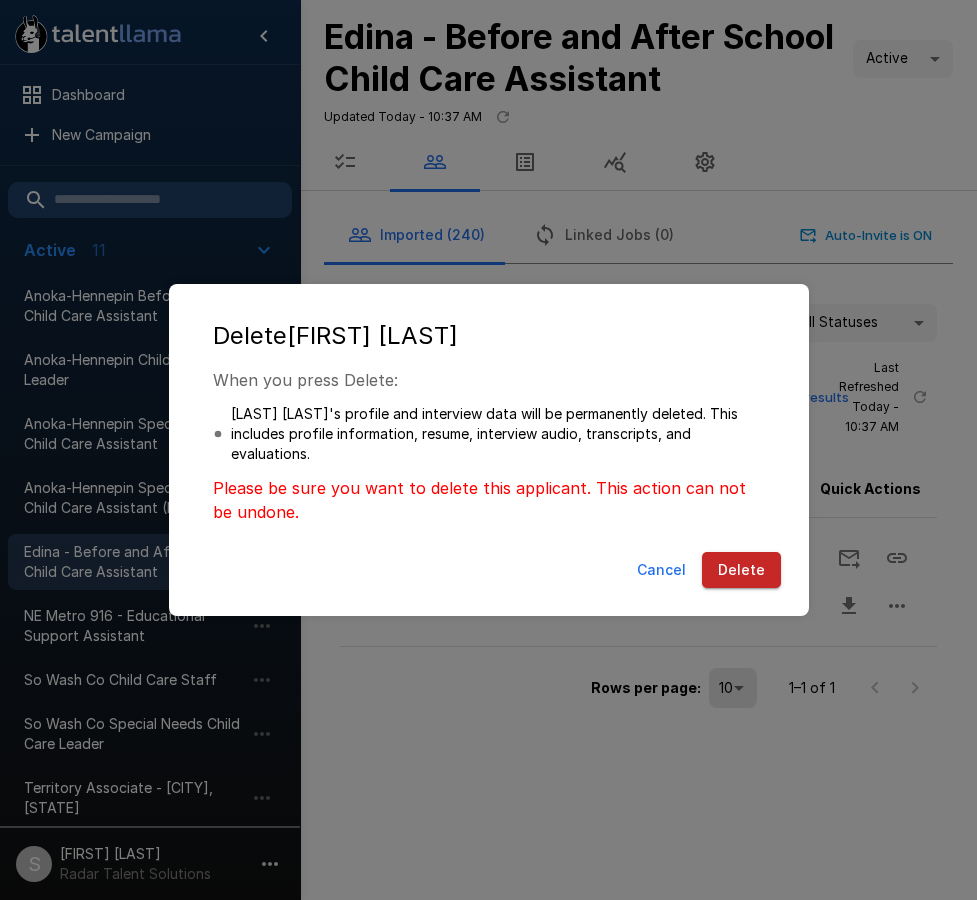 click on "Delete" at bounding box center [741, 570] 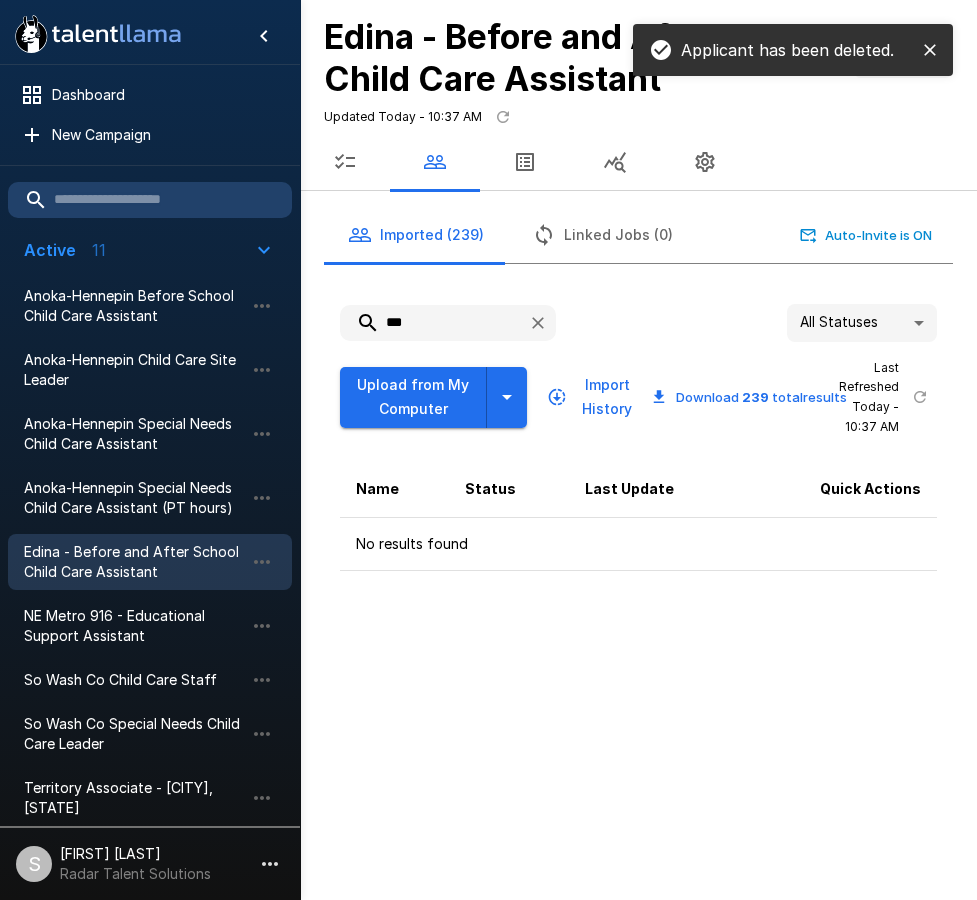 drag, startPoint x: 416, startPoint y: 326, endPoint x: 328, endPoint y: 315, distance: 88.68484 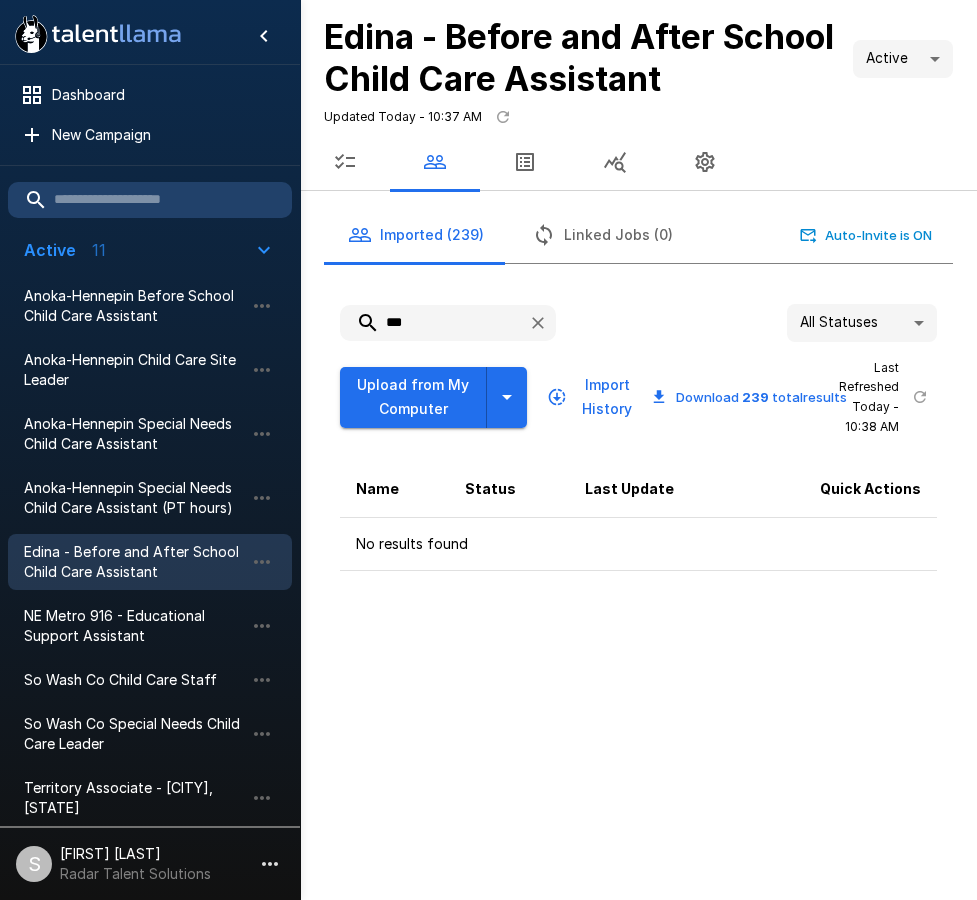 type on "***" 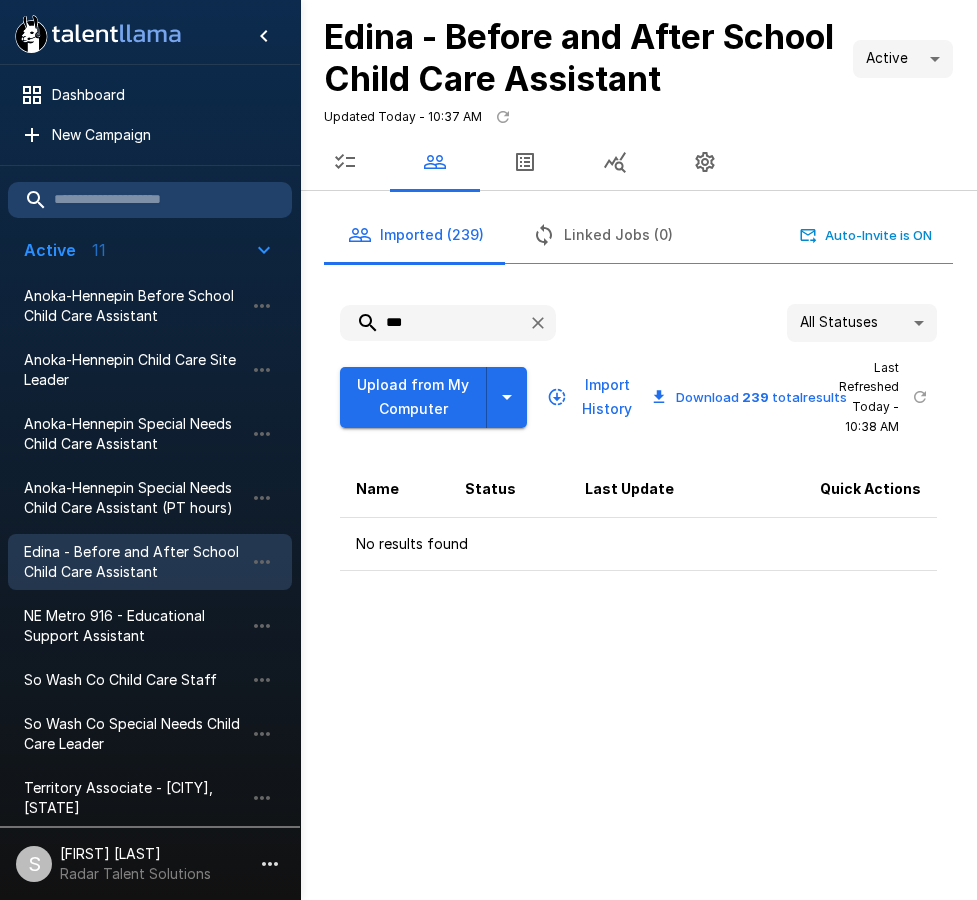 click 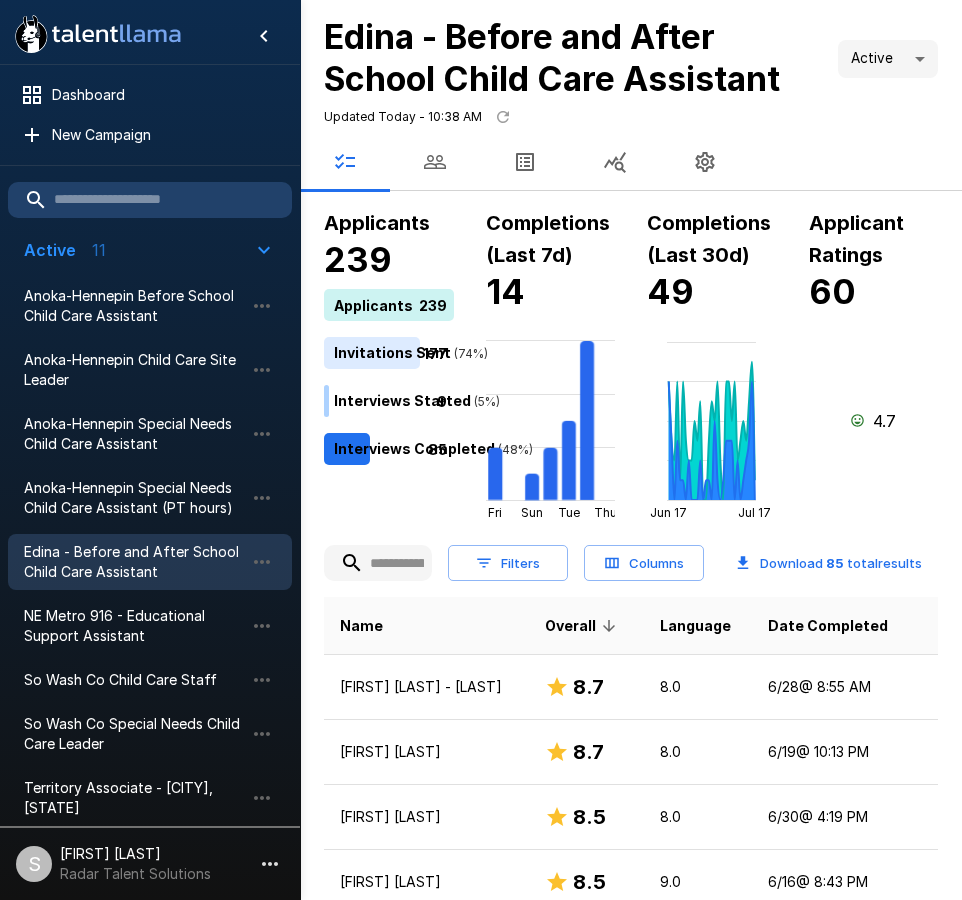 click on "4.7" at bounding box center [874, 421] 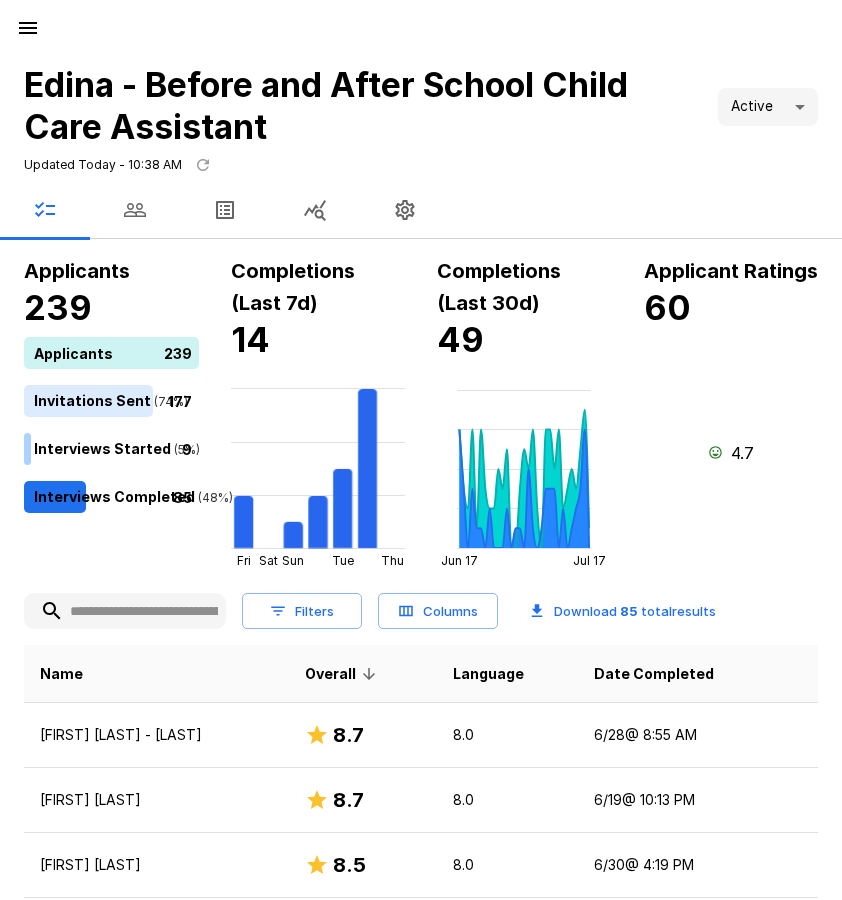 click on "Date Completed" at bounding box center [698, 674] 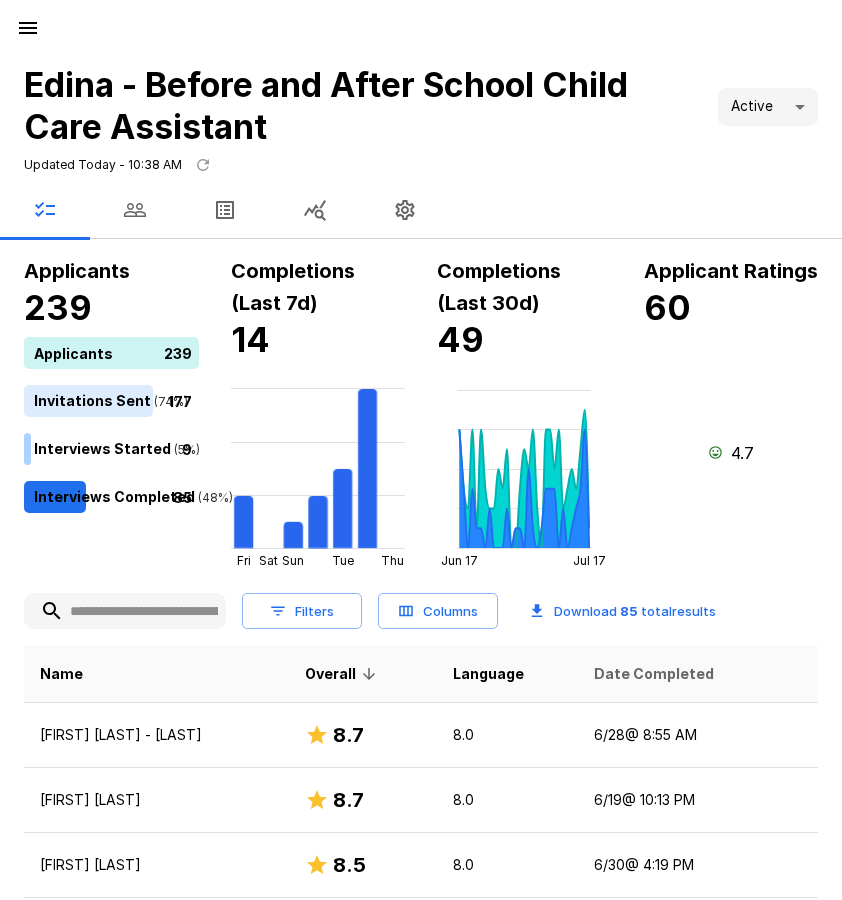 click on "Date Completed" at bounding box center (654, 674) 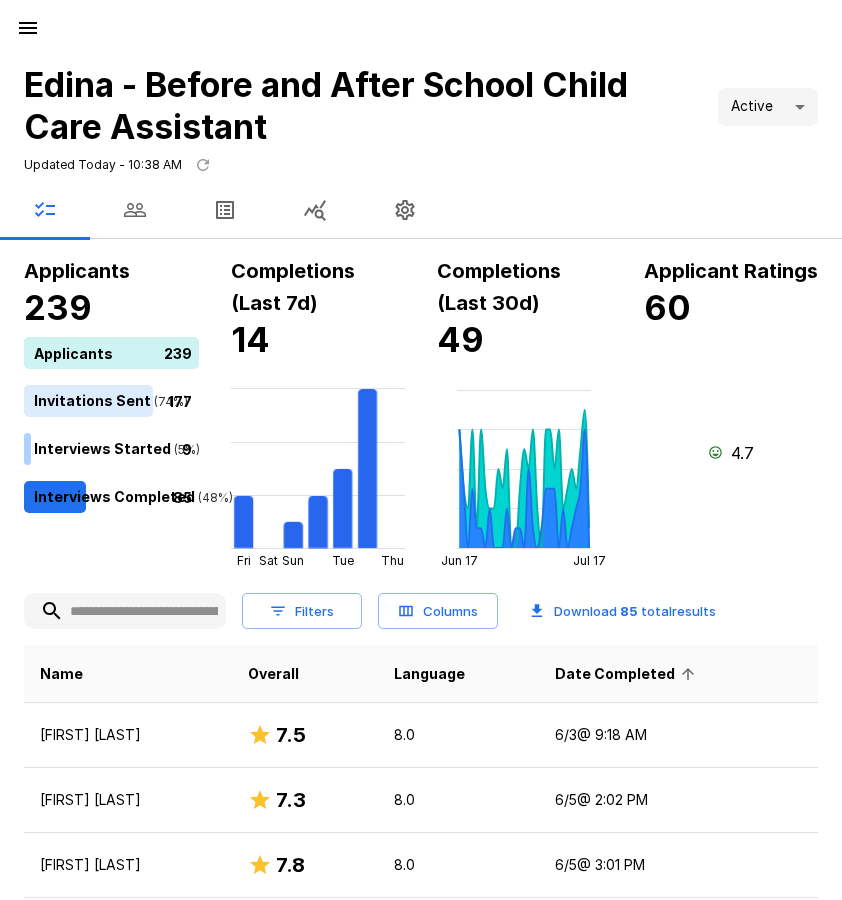 click on "Date Completed" at bounding box center (628, 674) 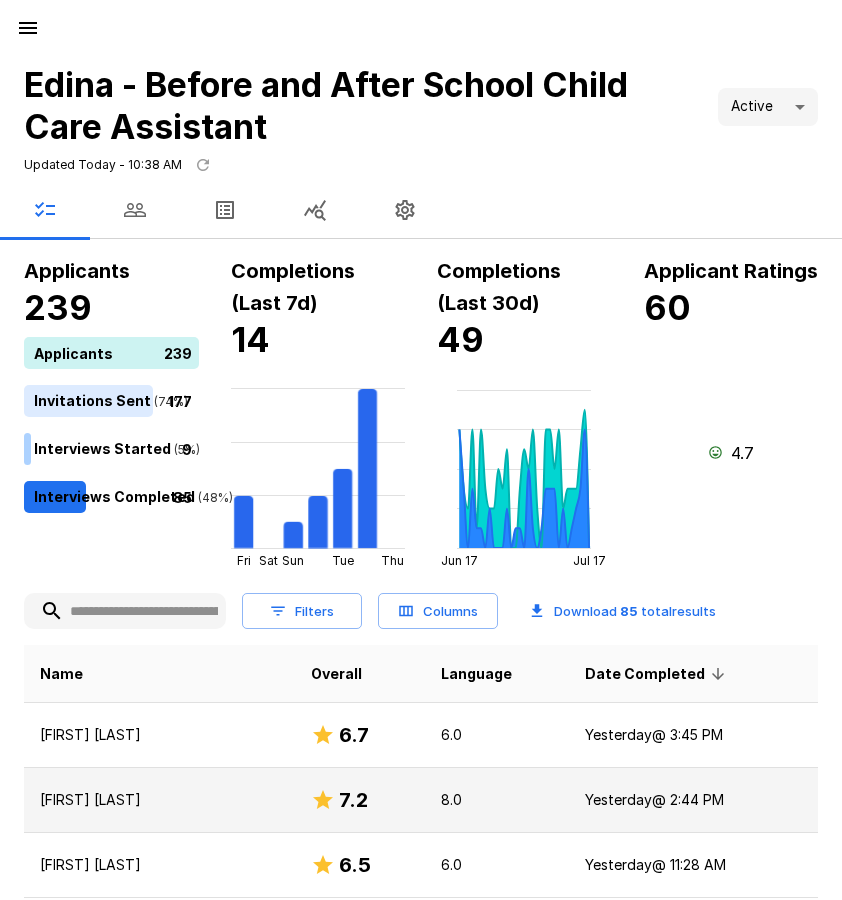 click on "[FIRST] [LAST]" at bounding box center (159, 800) 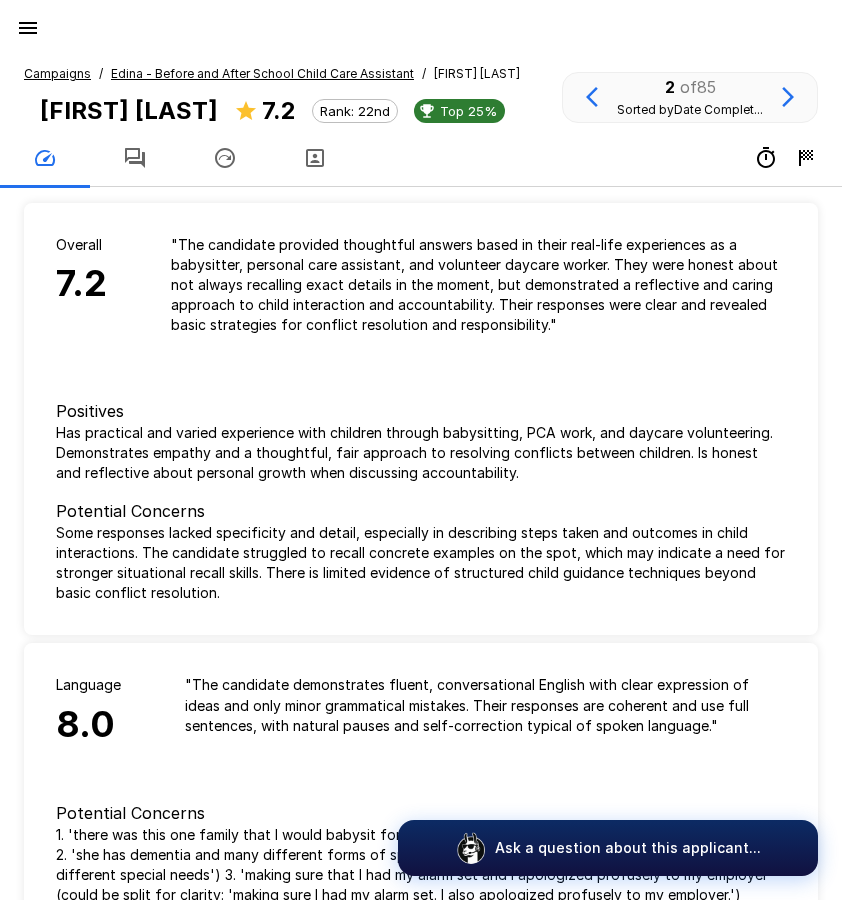 click at bounding box center [135, 158] 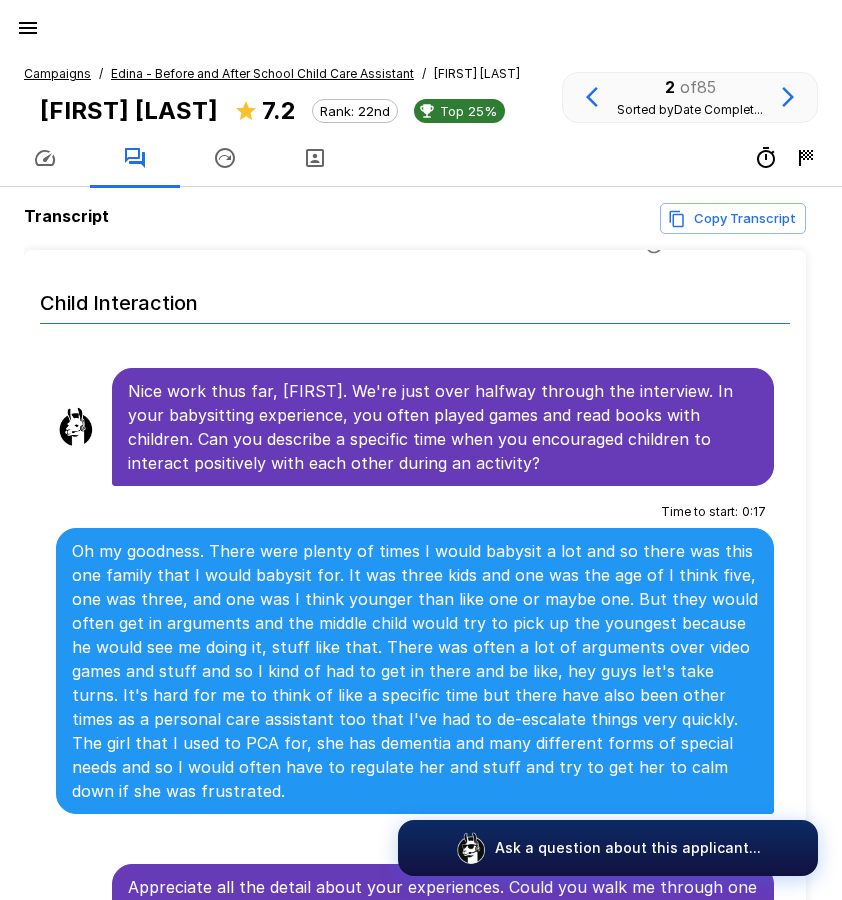 scroll, scrollTop: 1600, scrollLeft: 0, axis: vertical 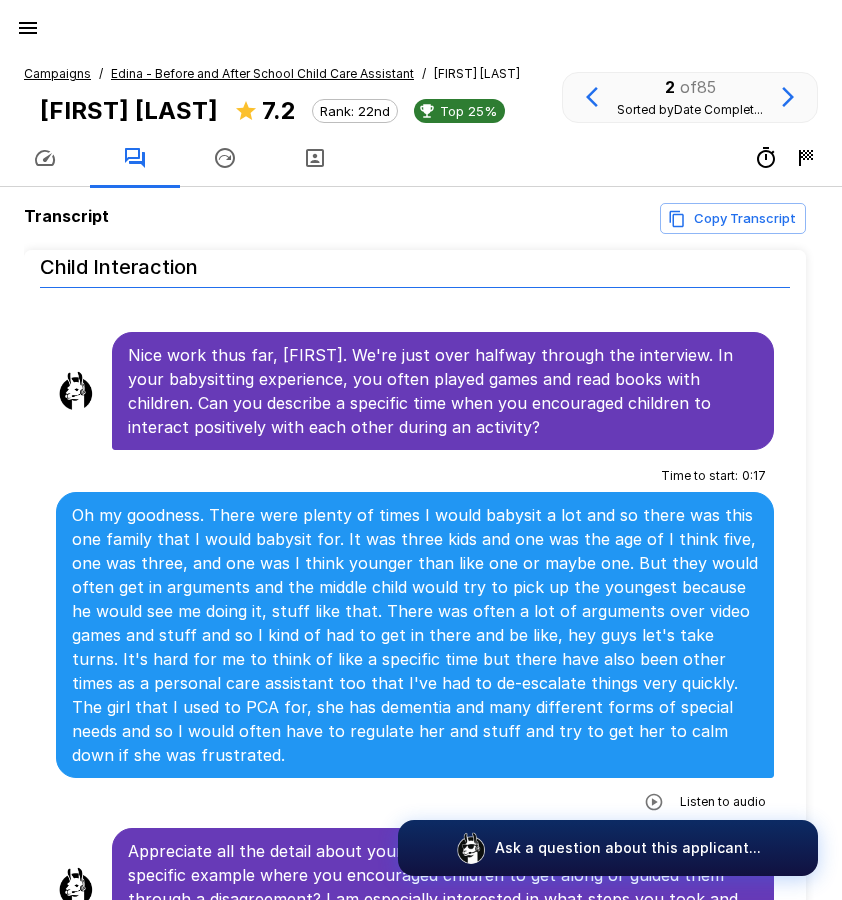 click 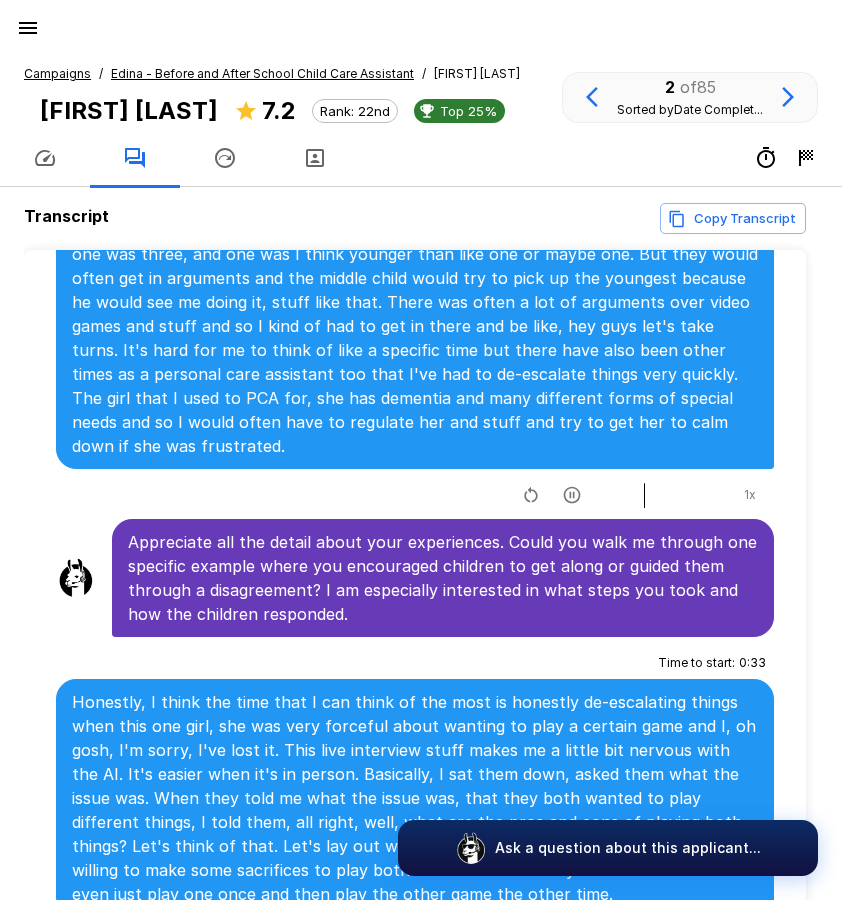 scroll, scrollTop: 1900, scrollLeft: 0, axis: vertical 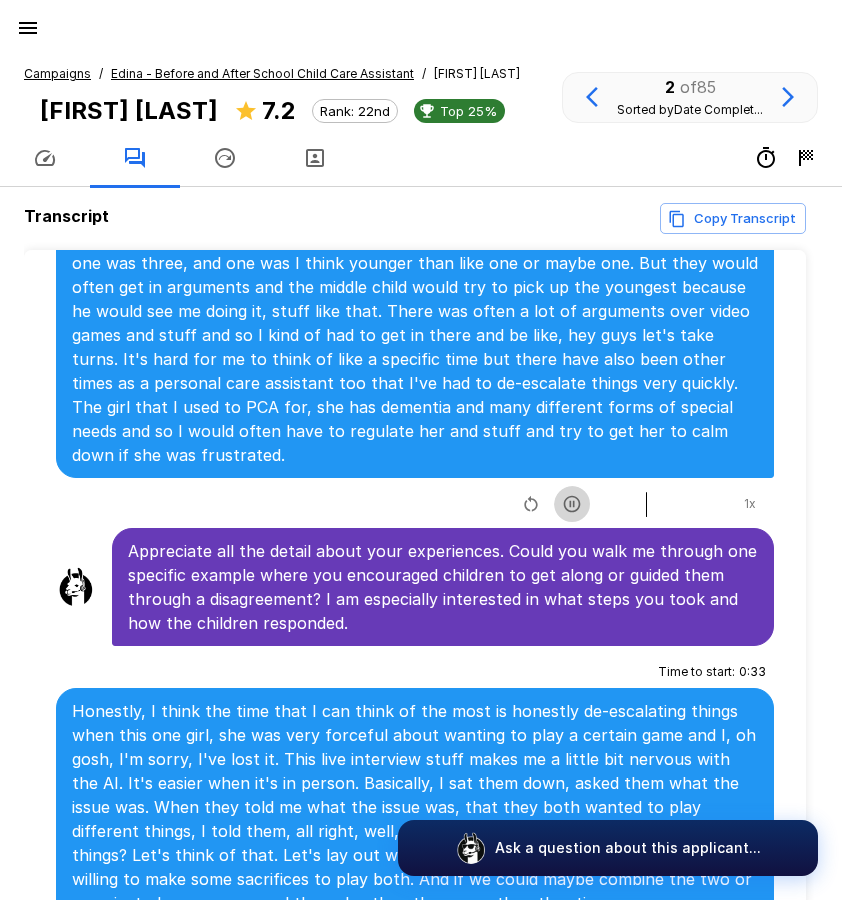 click 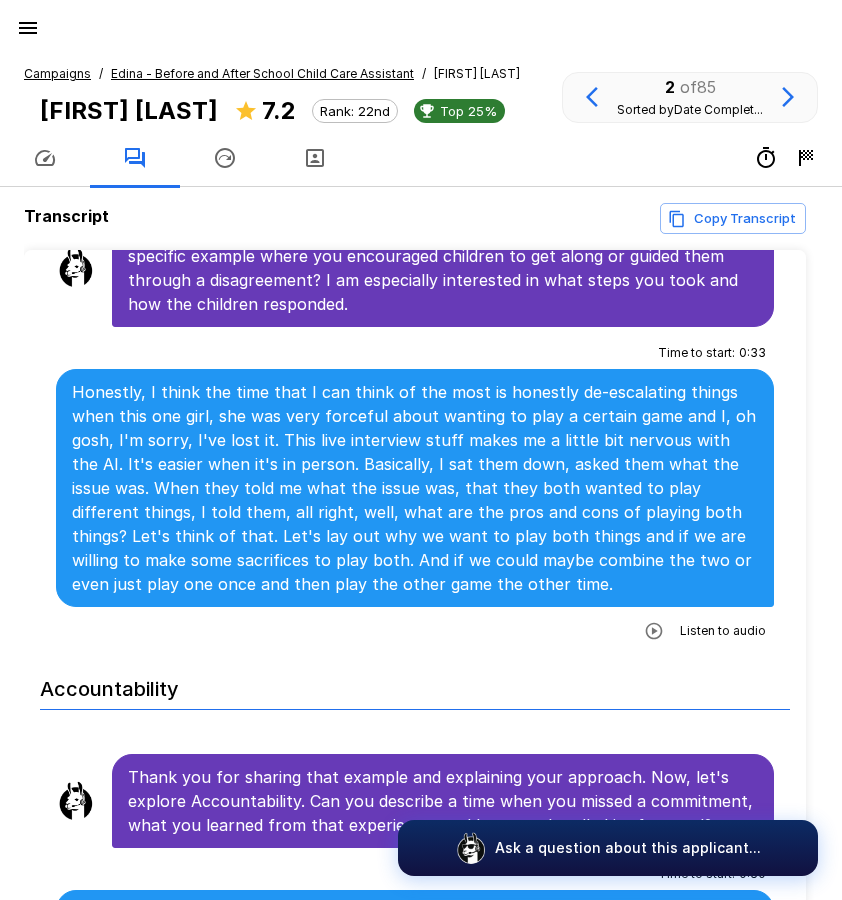 scroll, scrollTop: 2300, scrollLeft: 0, axis: vertical 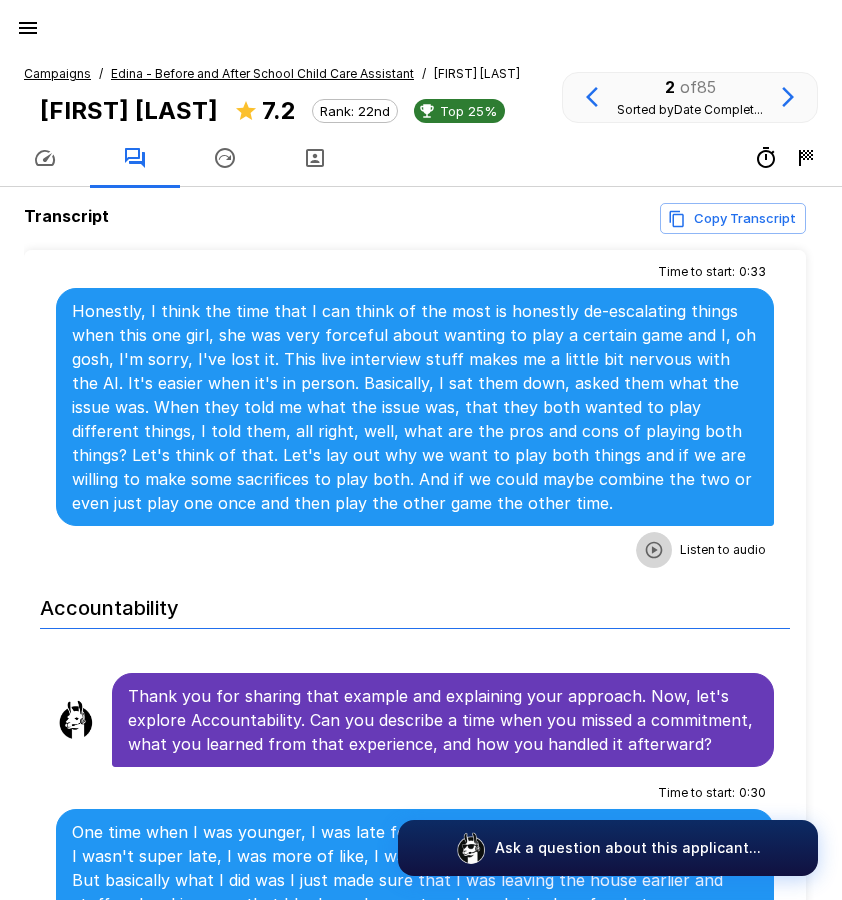 click 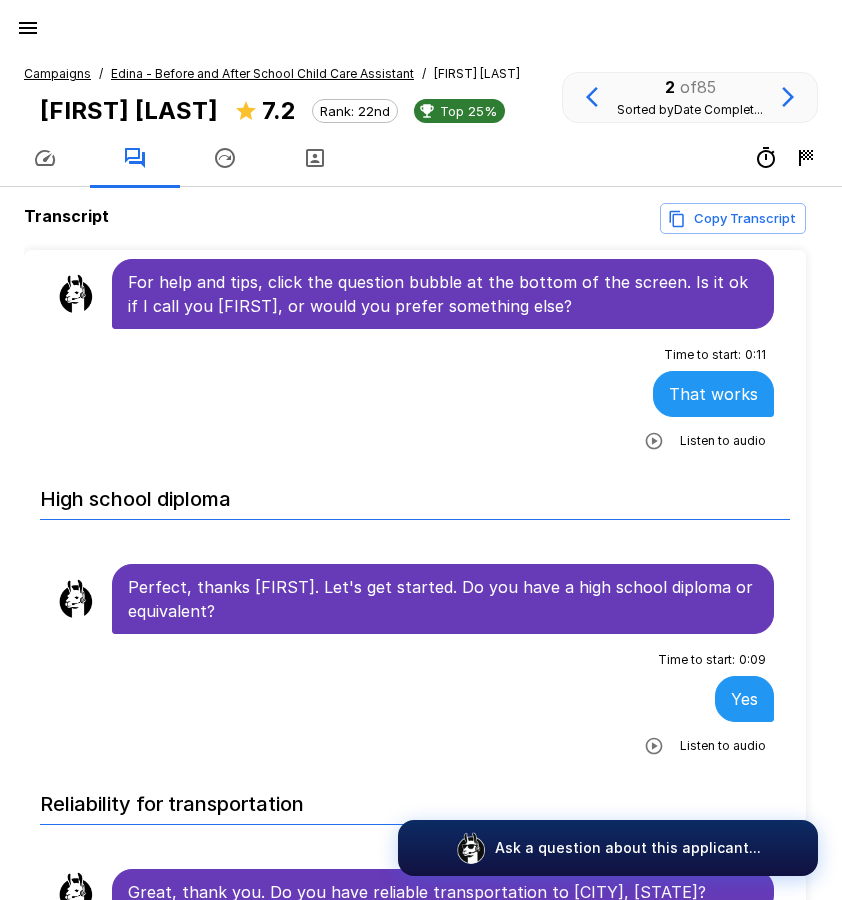 scroll, scrollTop: 0, scrollLeft: 0, axis: both 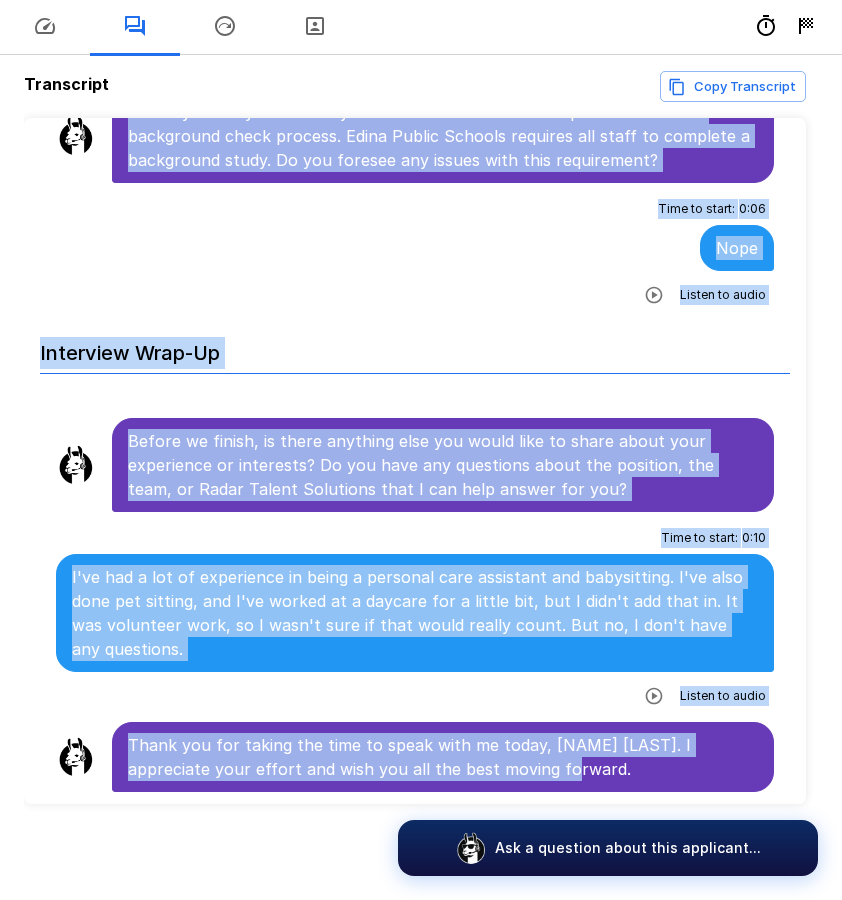 drag, startPoint x: 128, startPoint y: 379, endPoint x: 708, endPoint y: 797, distance: 714.9294 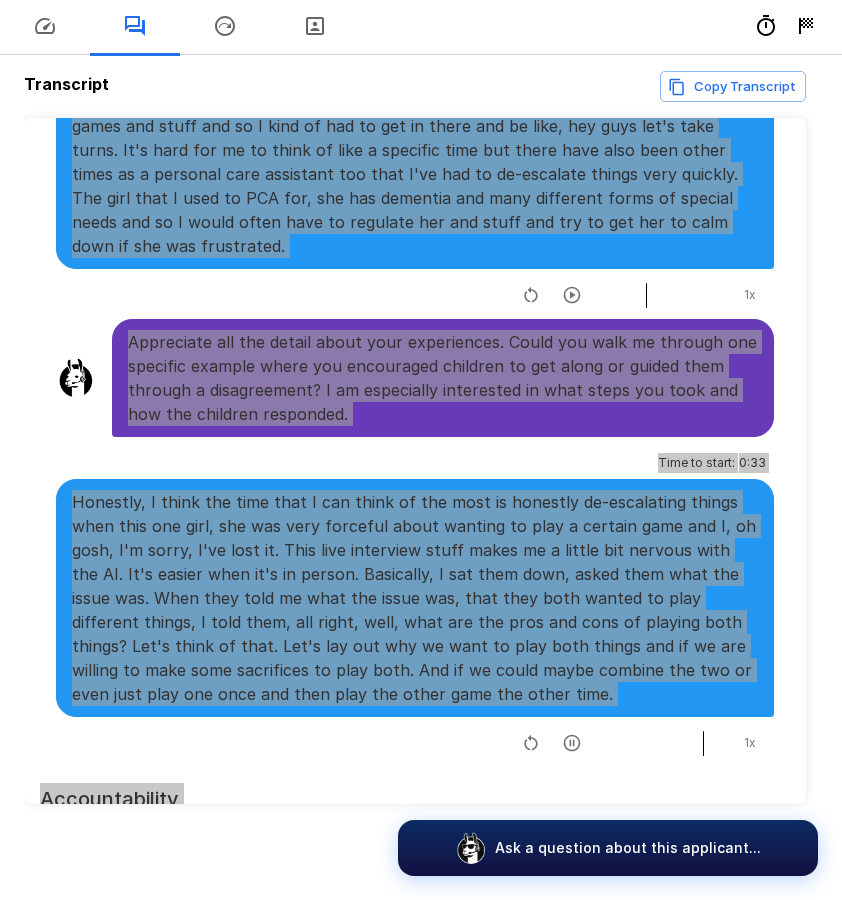 scroll, scrollTop: 2077, scrollLeft: 0, axis: vertical 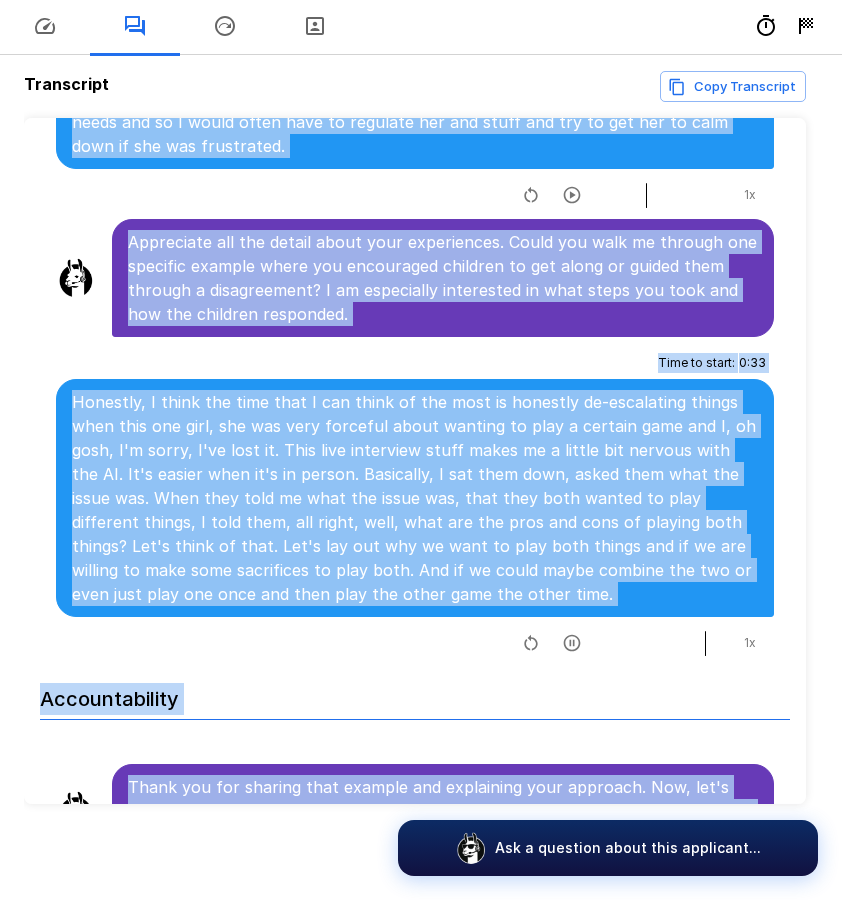 click 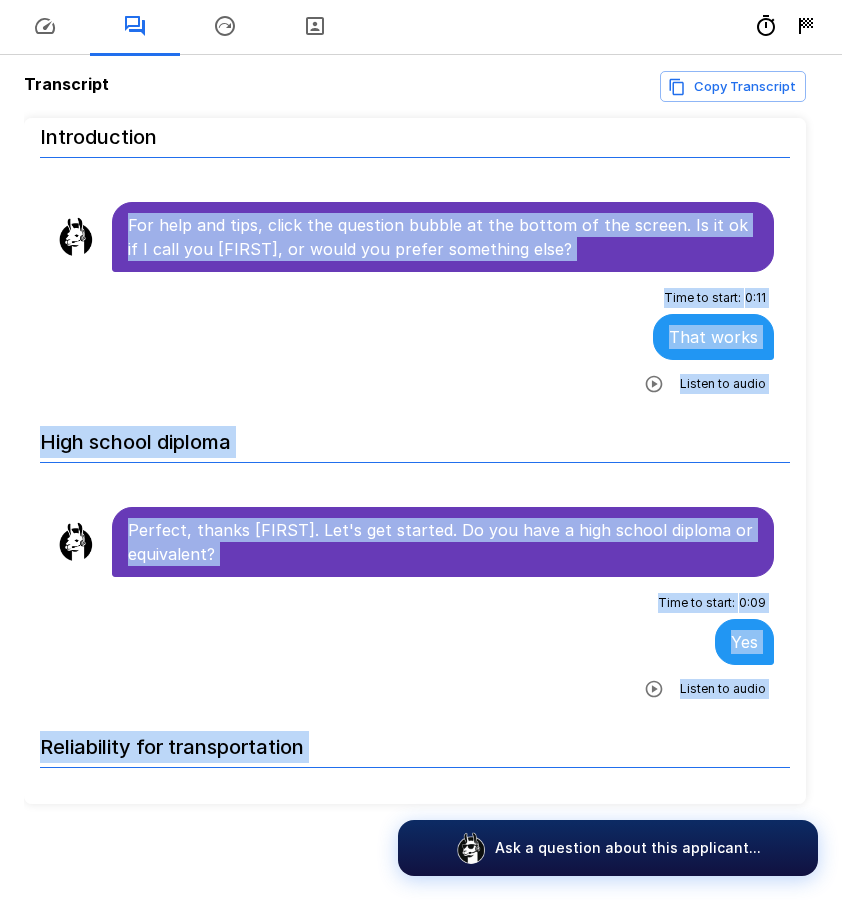 scroll, scrollTop: 0, scrollLeft: 0, axis: both 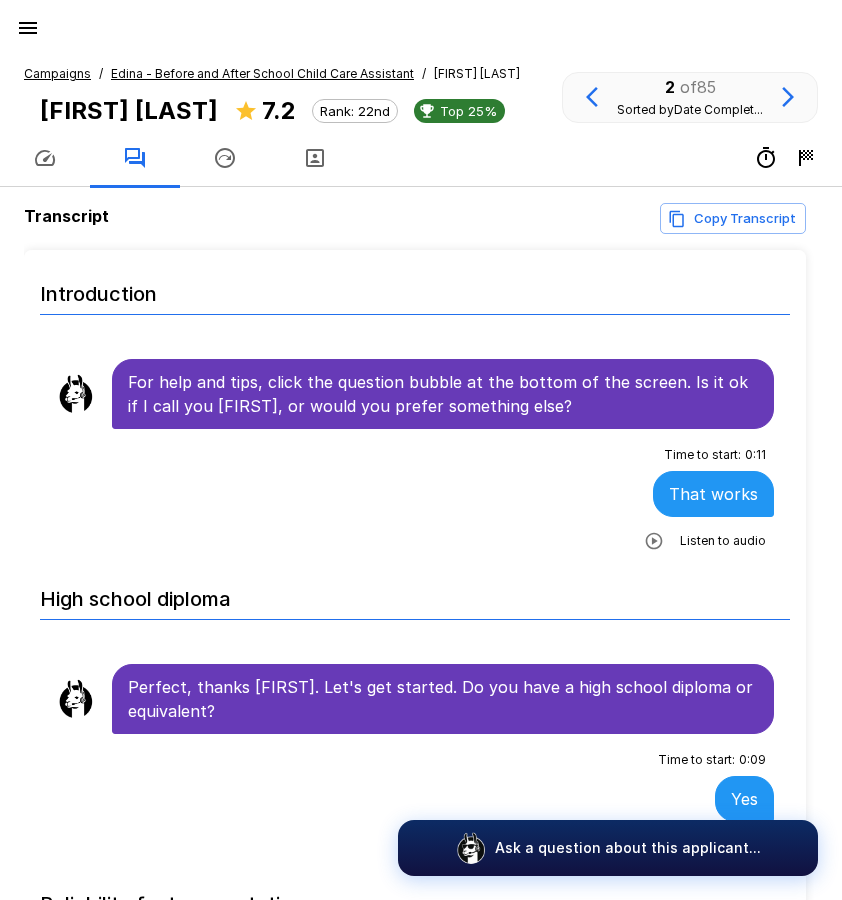 click on "Edina - Before and After School Child Care Assistant" at bounding box center [262, 73] 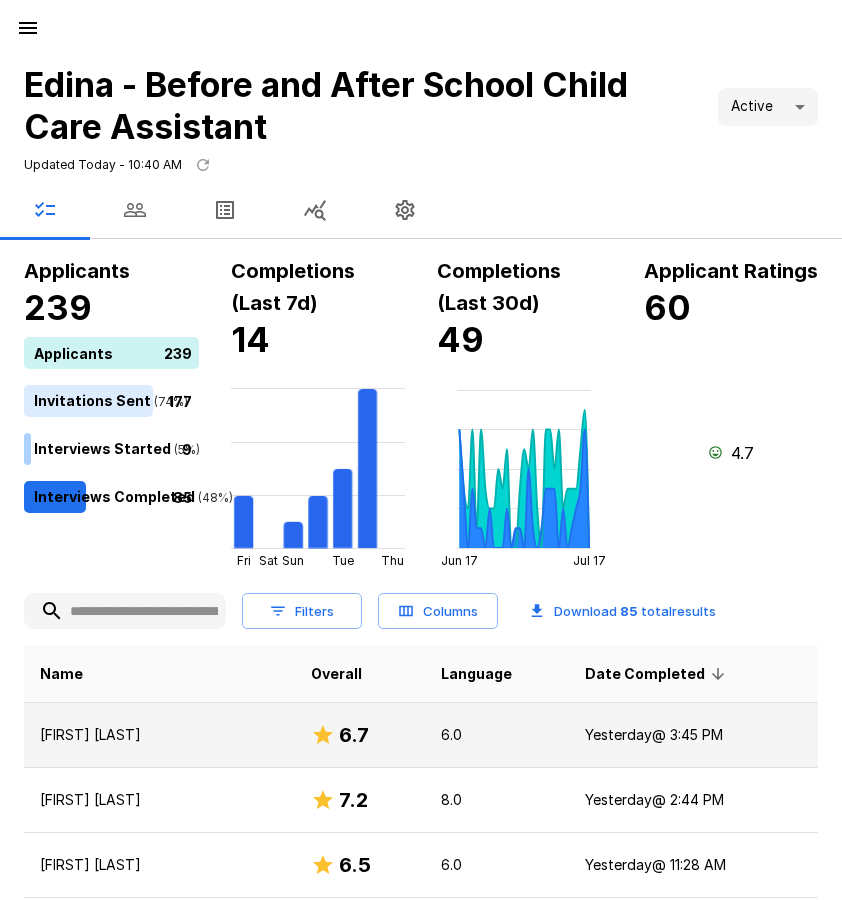 click on "[FIRST] [LAST]" at bounding box center (159, 735) 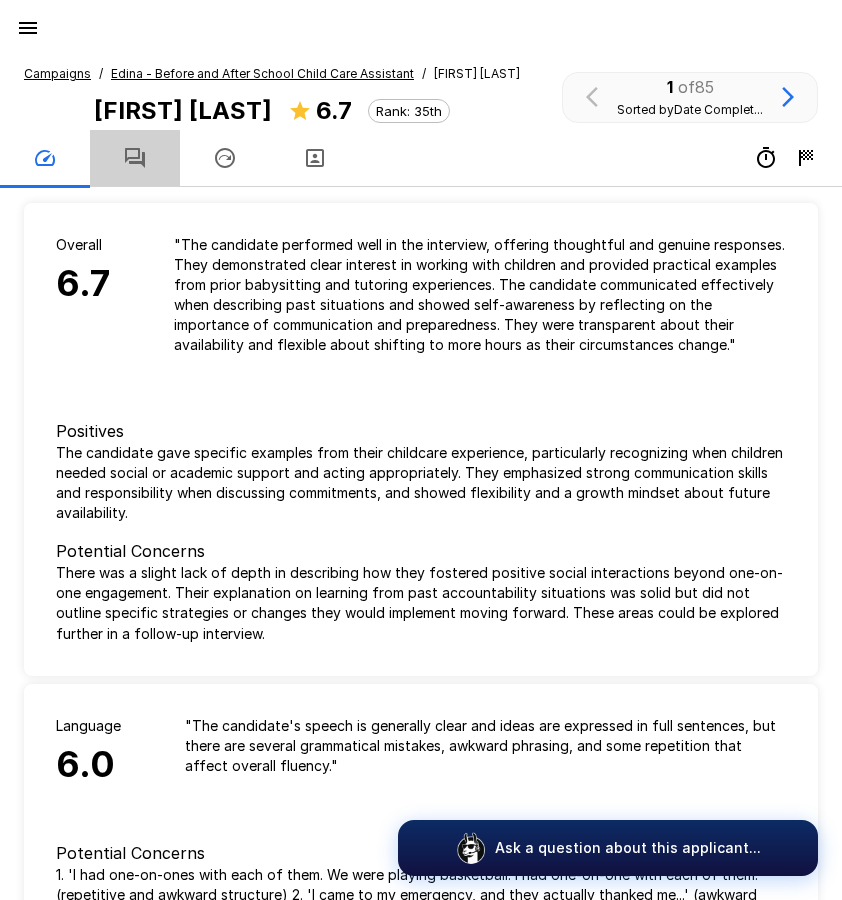 click at bounding box center (135, 158) 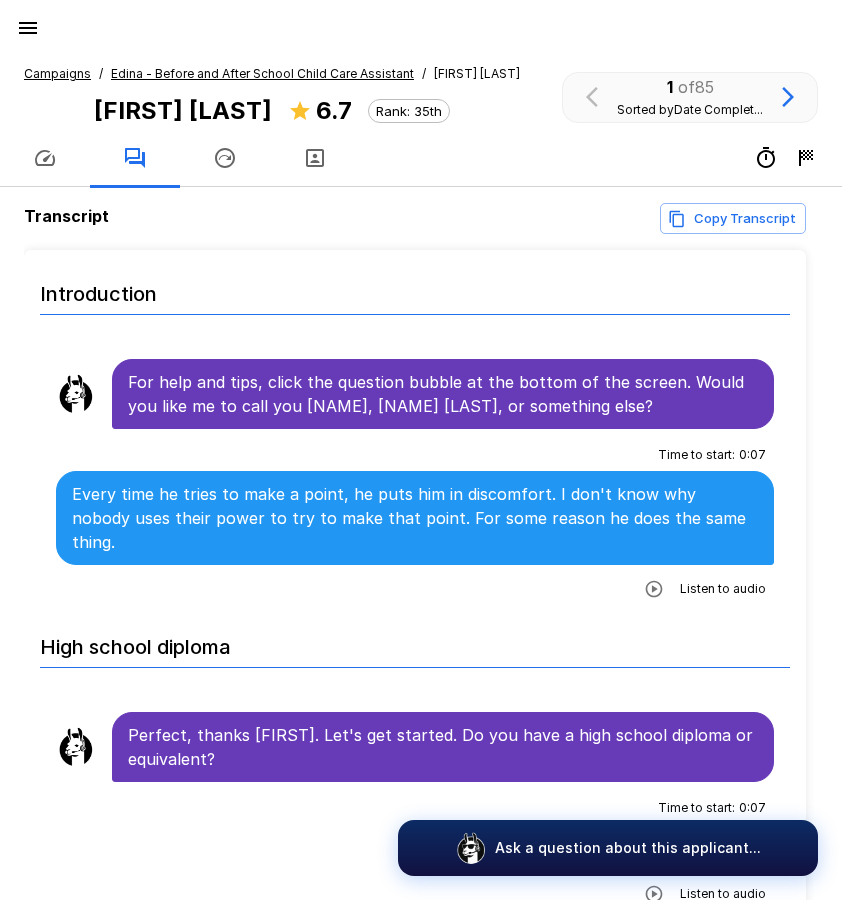 click 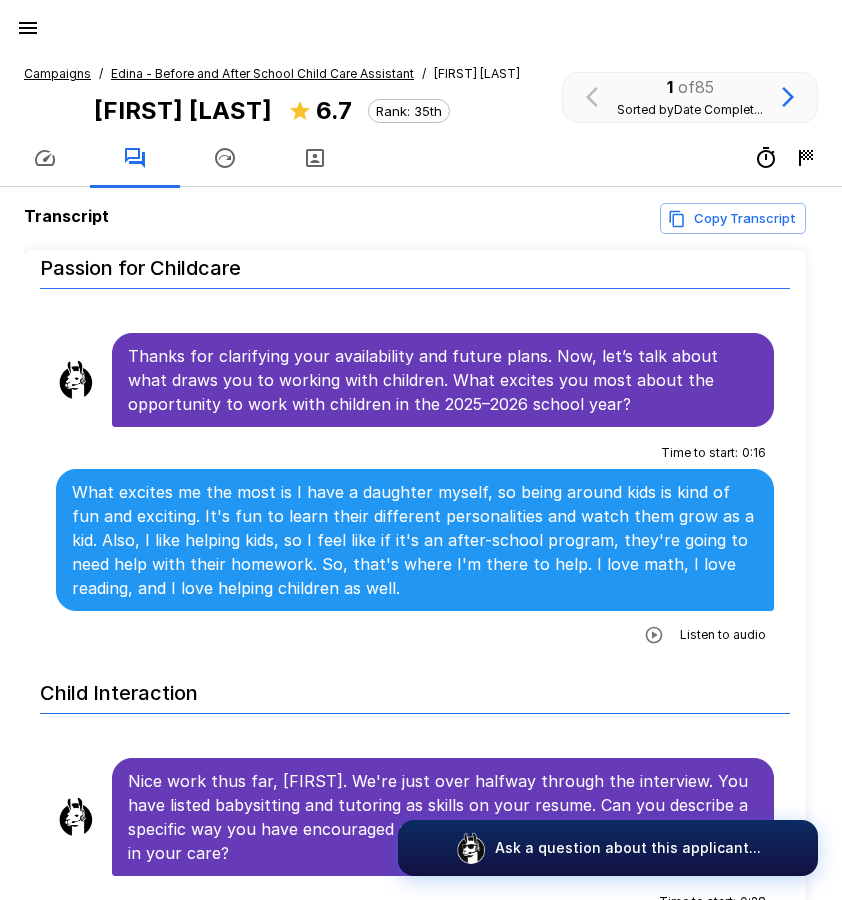 scroll, scrollTop: 1600, scrollLeft: 0, axis: vertical 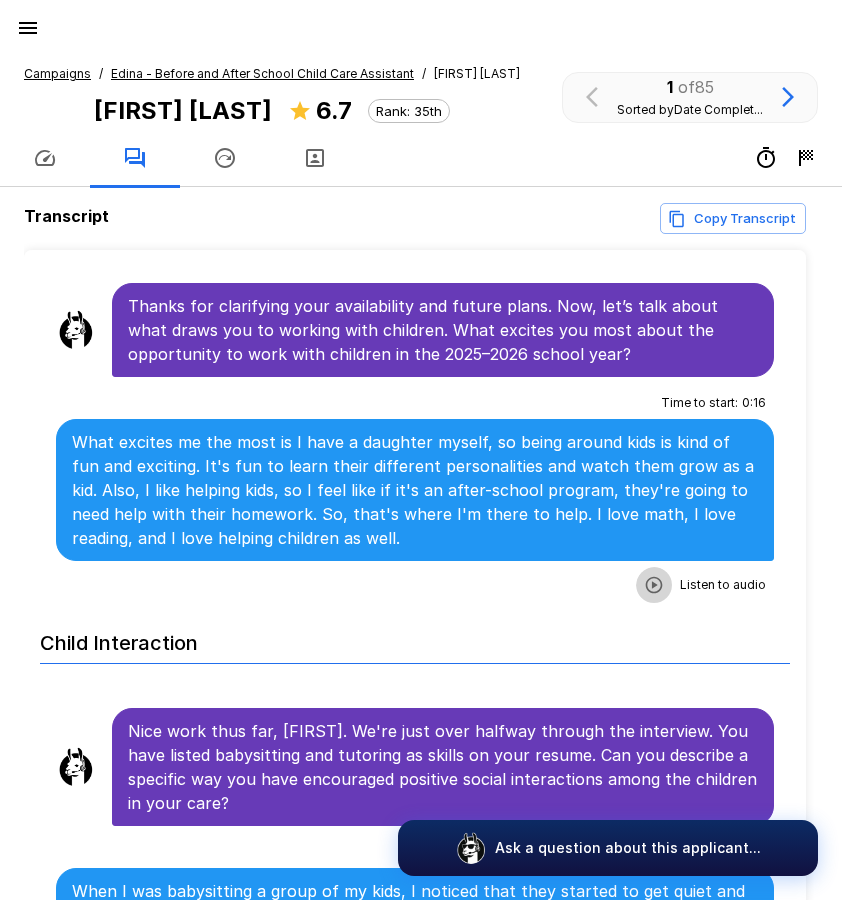 click at bounding box center (654, 585) 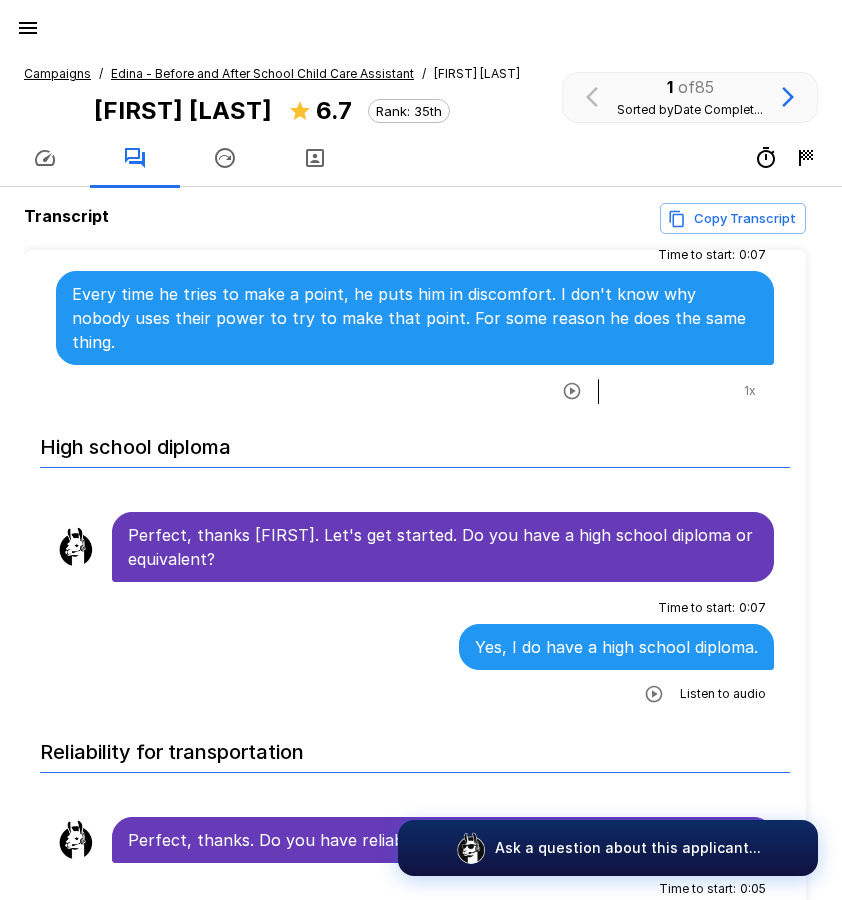 scroll, scrollTop: 0, scrollLeft: 0, axis: both 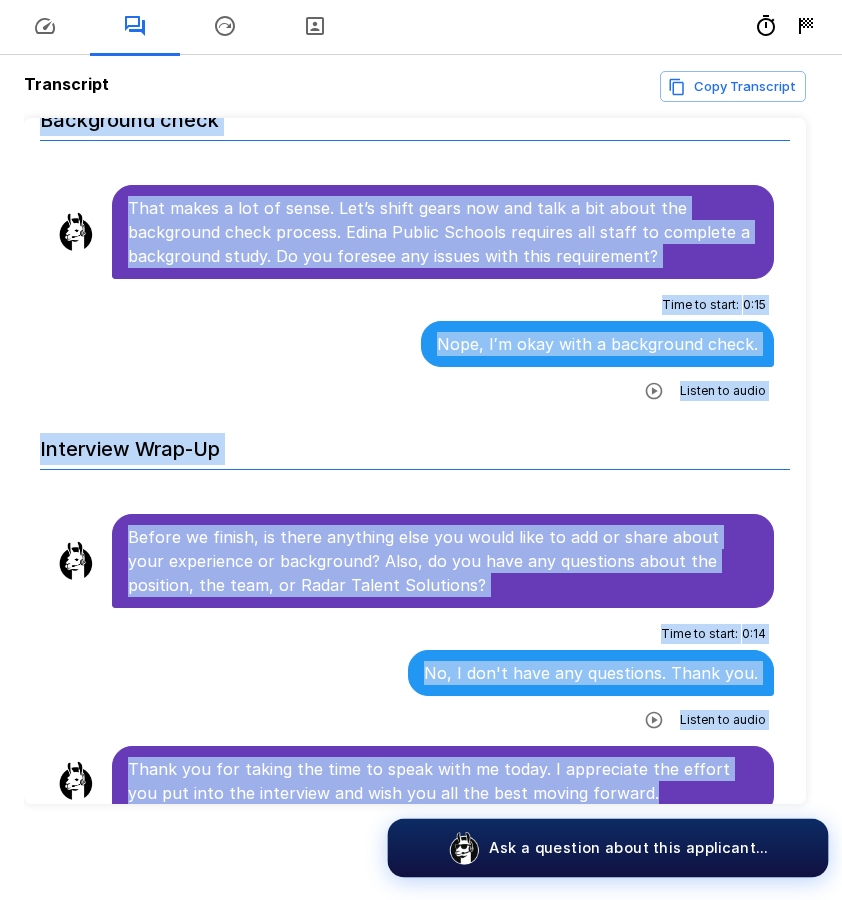 drag, startPoint x: 130, startPoint y: 384, endPoint x: 797, endPoint y: 868, distance: 824.10254 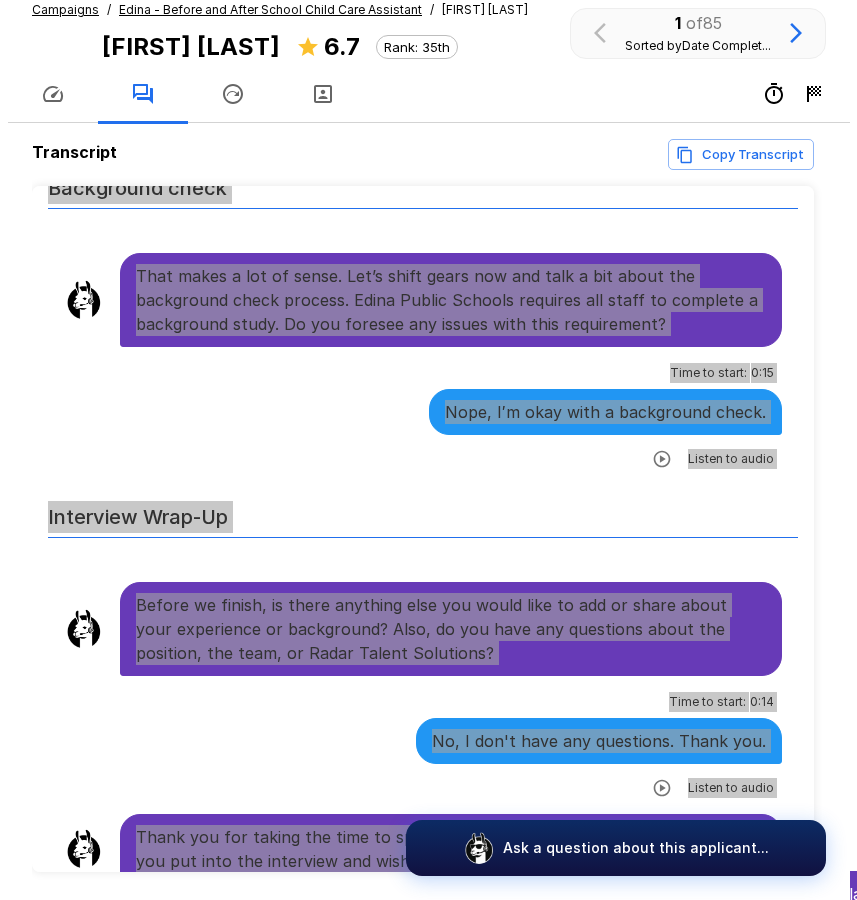 scroll, scrollTop: 0, scrollLeft: 0, axis: both 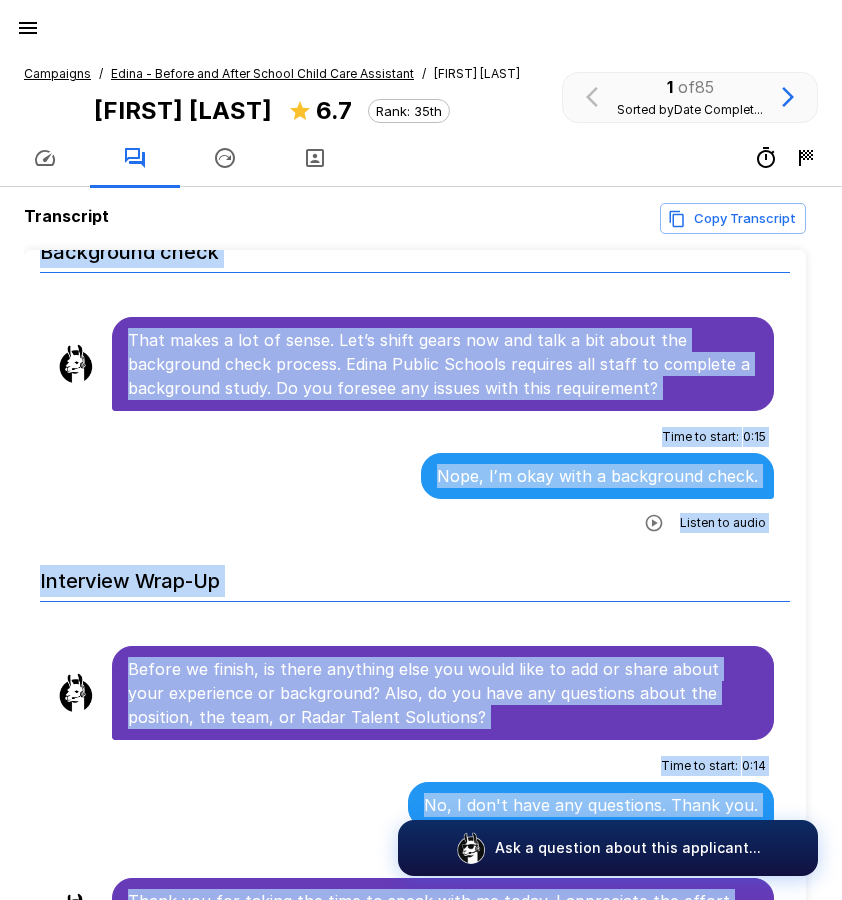 click 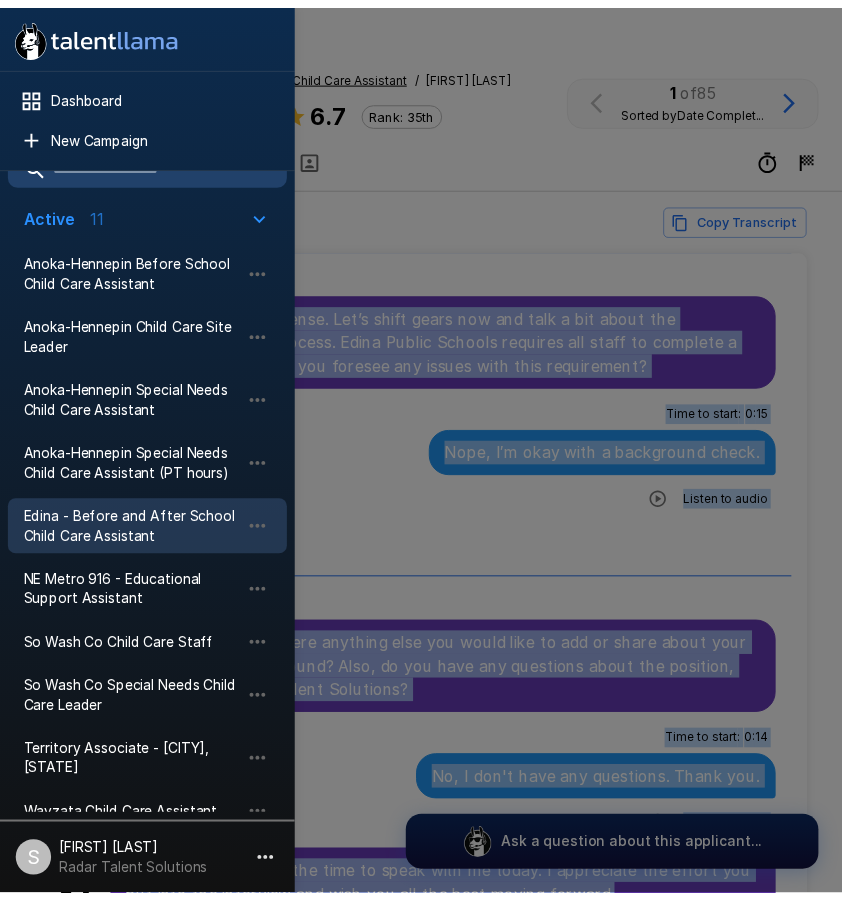scroll, scrollTop: 0, scrollLeft: 0, axis: both 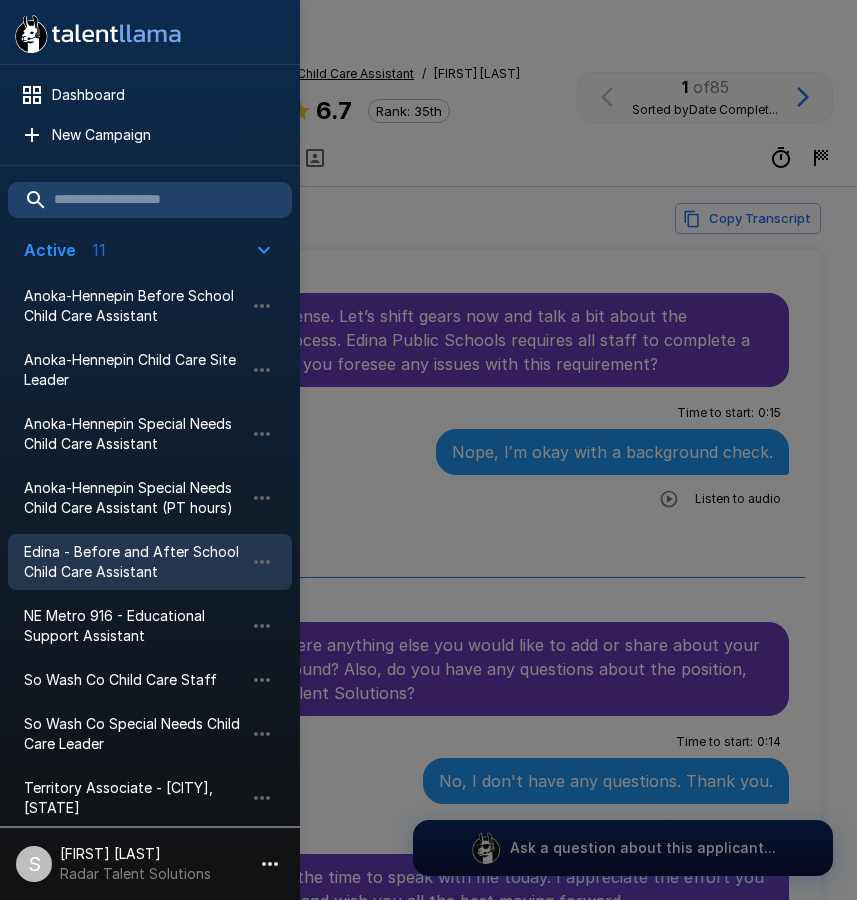 click at bounding box center (428, 450) 